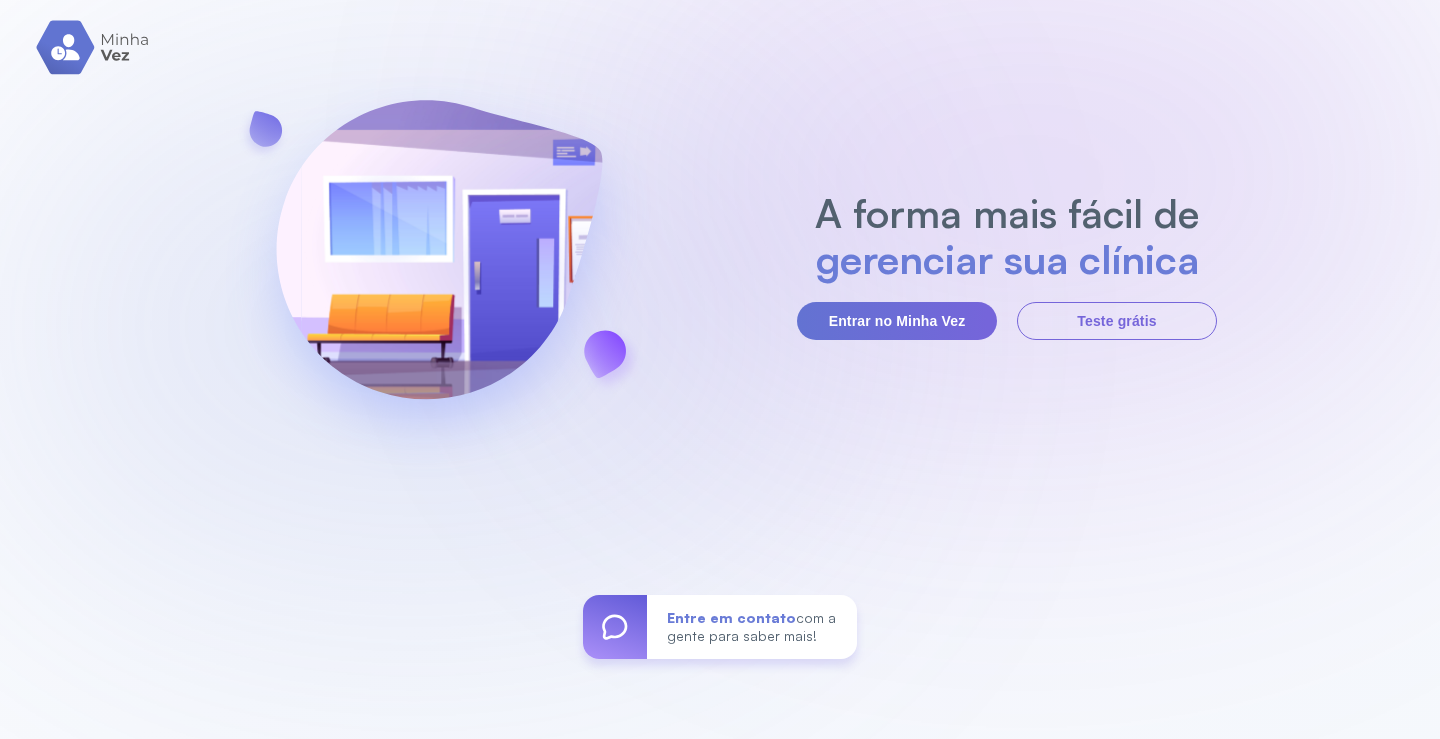 scroll, scrollTop: 0, scrollLeft: 0, axis: both 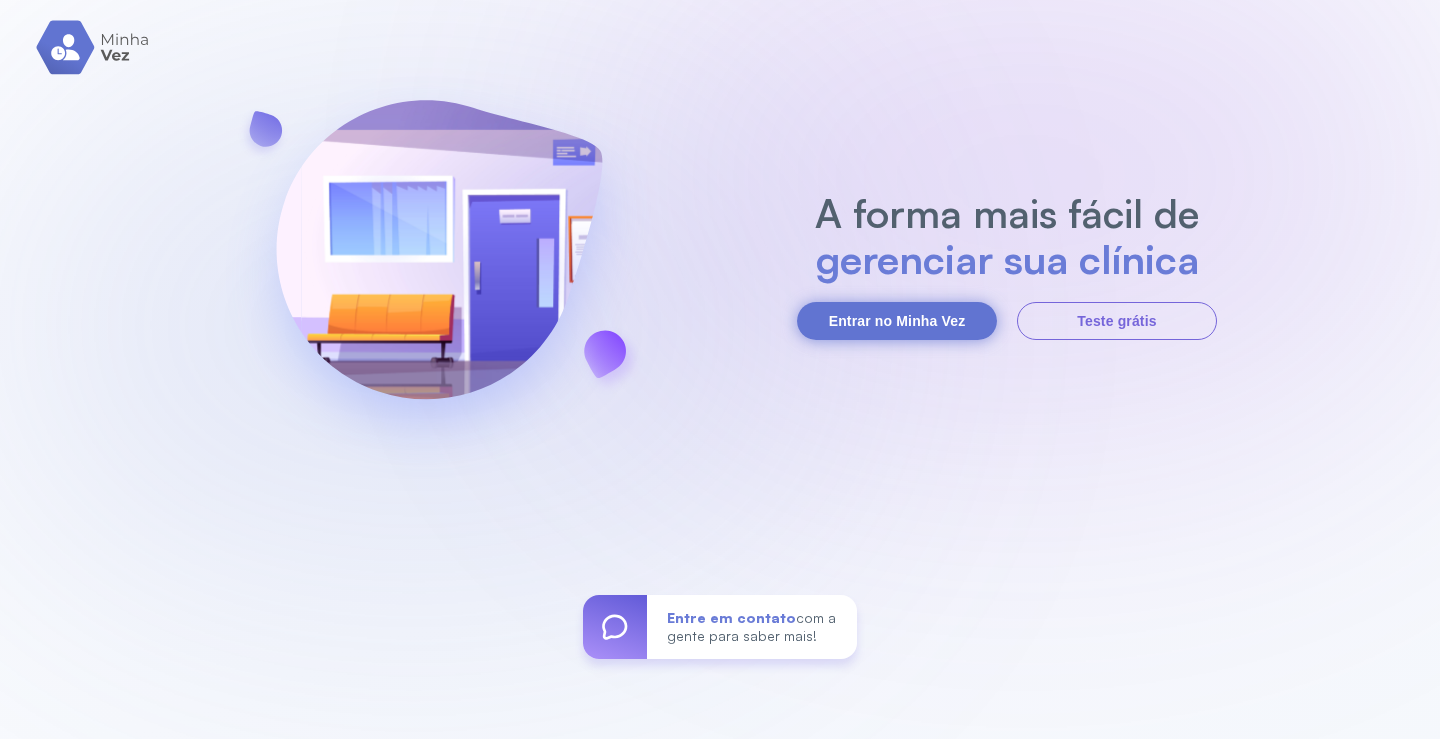 click on "Entrar no Minha Vez" at bounding box center (897, 321) 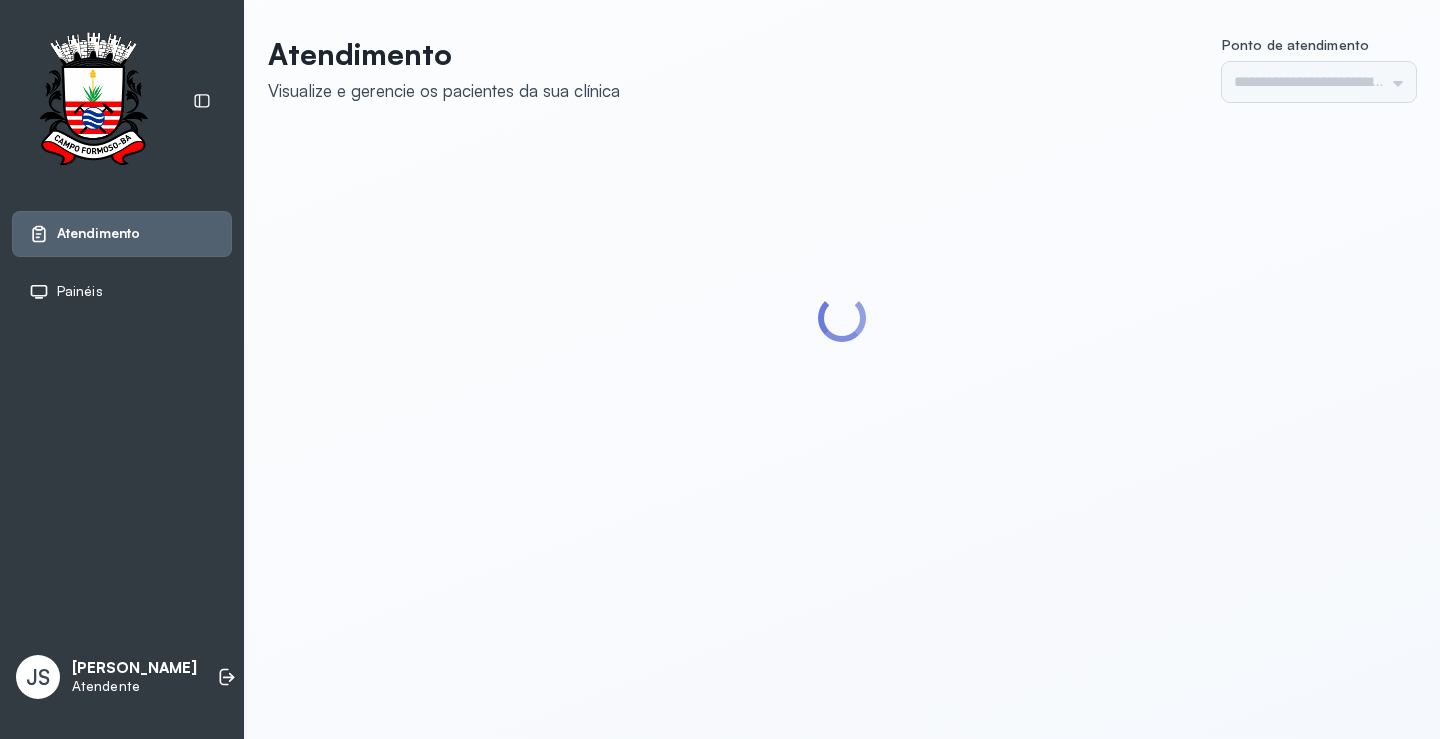 scroll, scrollTop: 0, scrollLeft: 0, axis: both 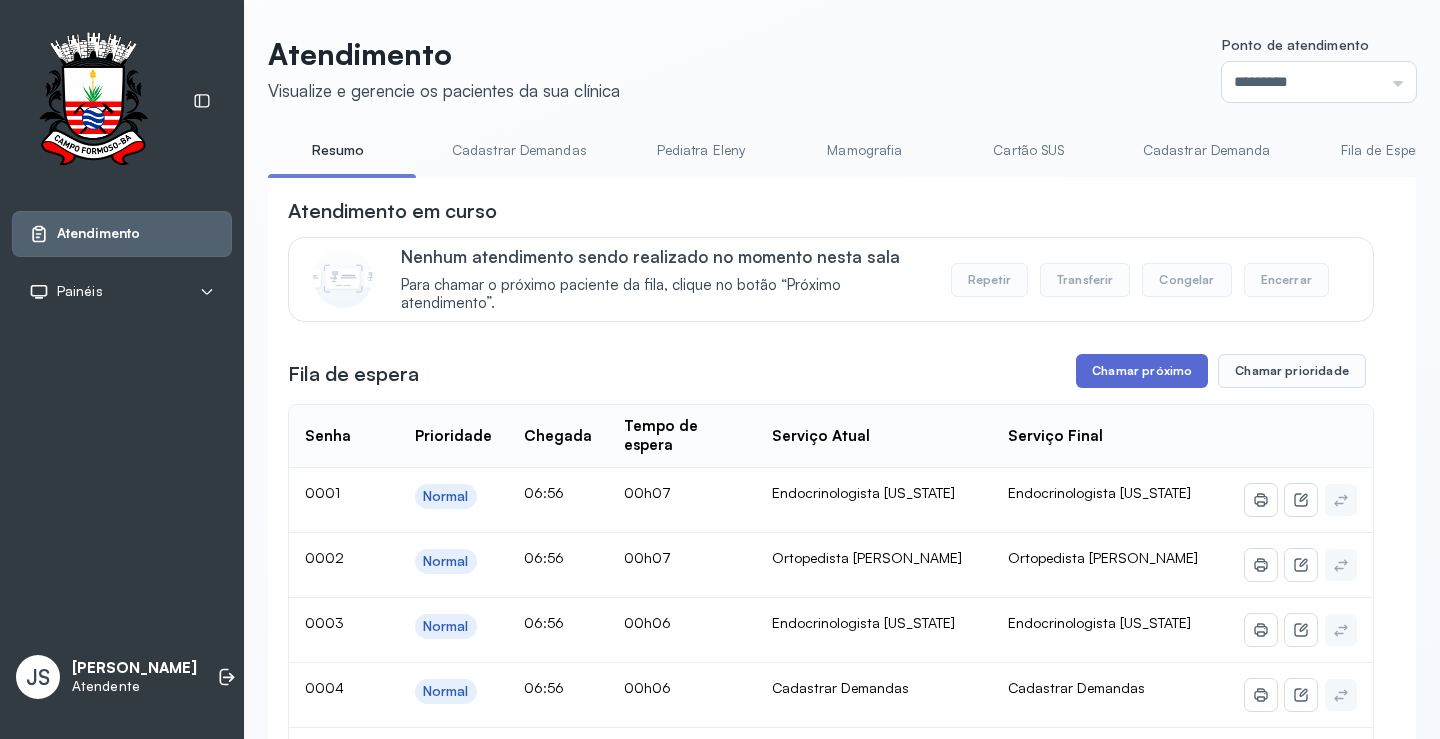 click on "Chamar próximo" at bounding box center (1142, 371) 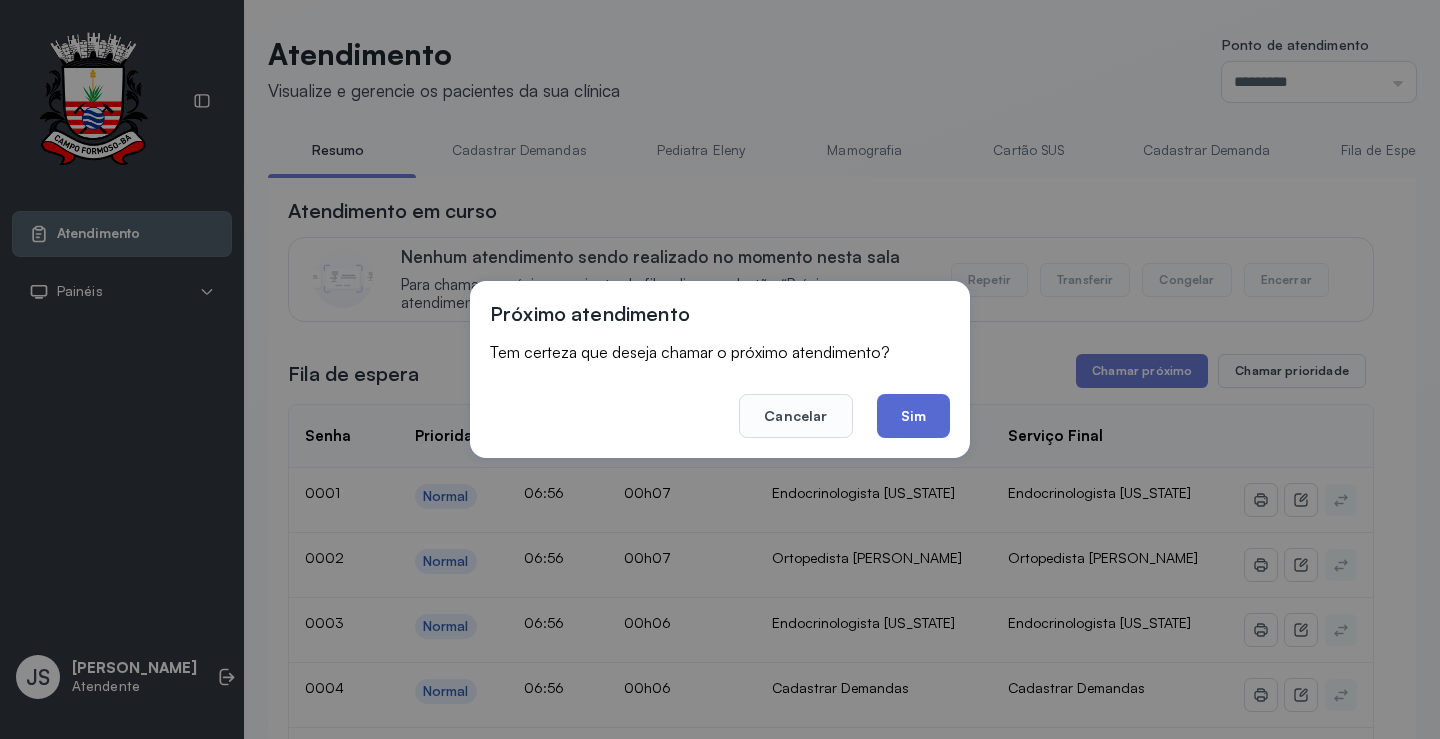 click on "Sim" 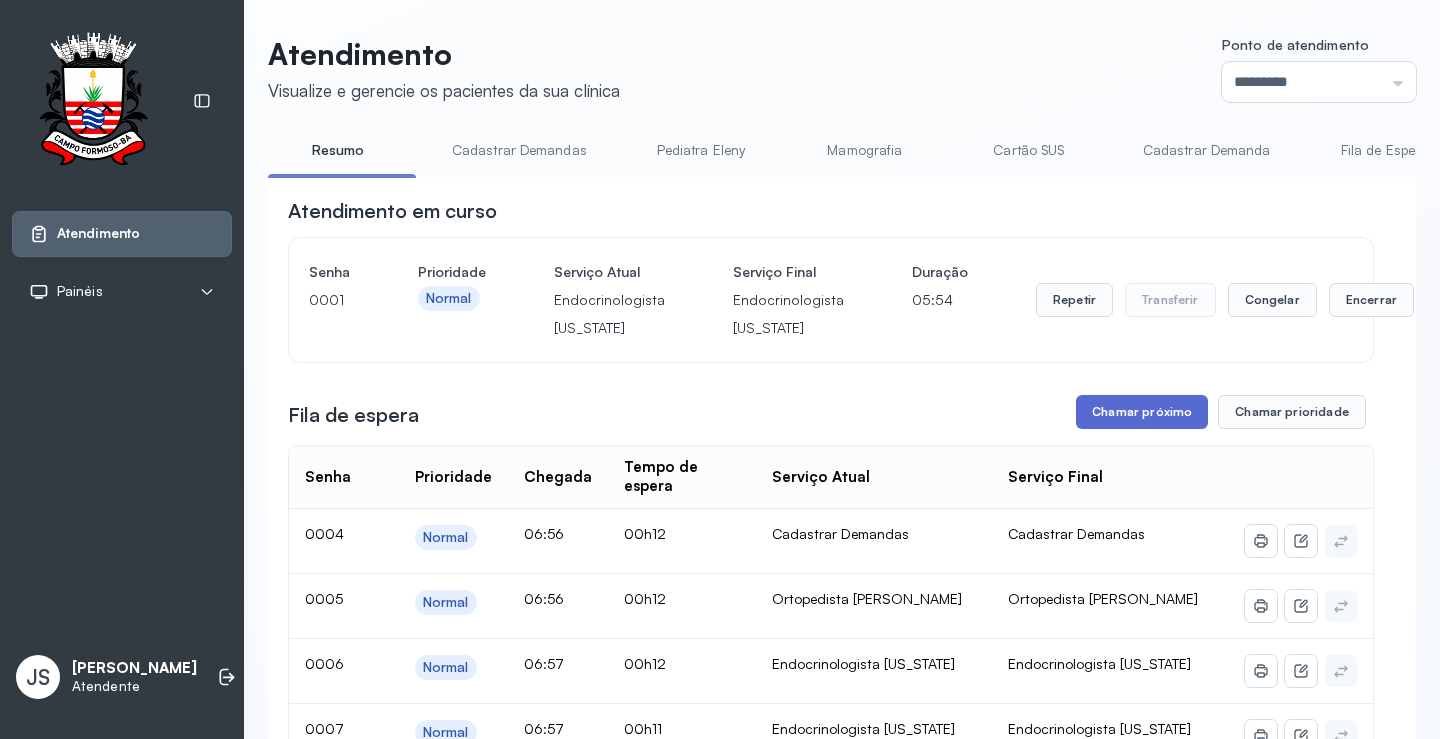 click on "Chamar próximo" at bounding box center (1142, 412) 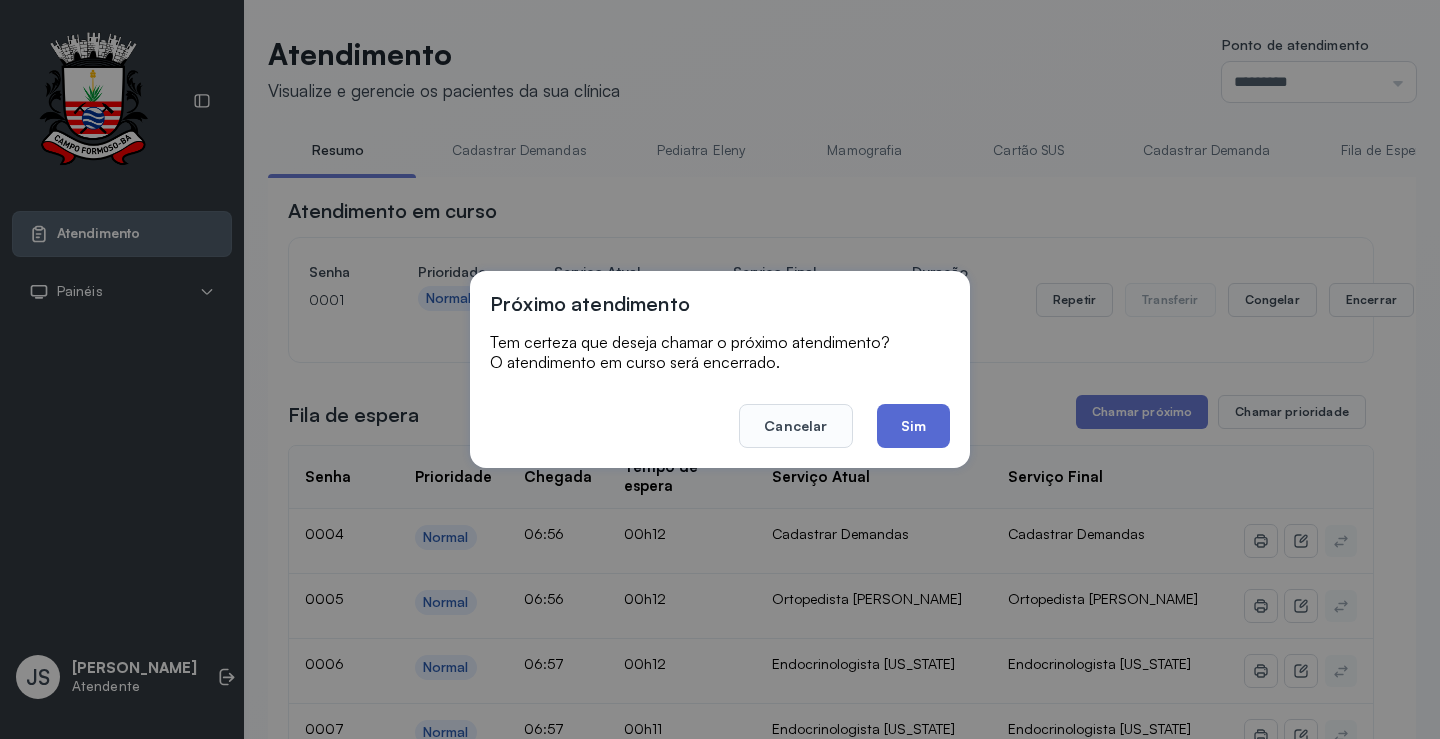 click on "Sim" 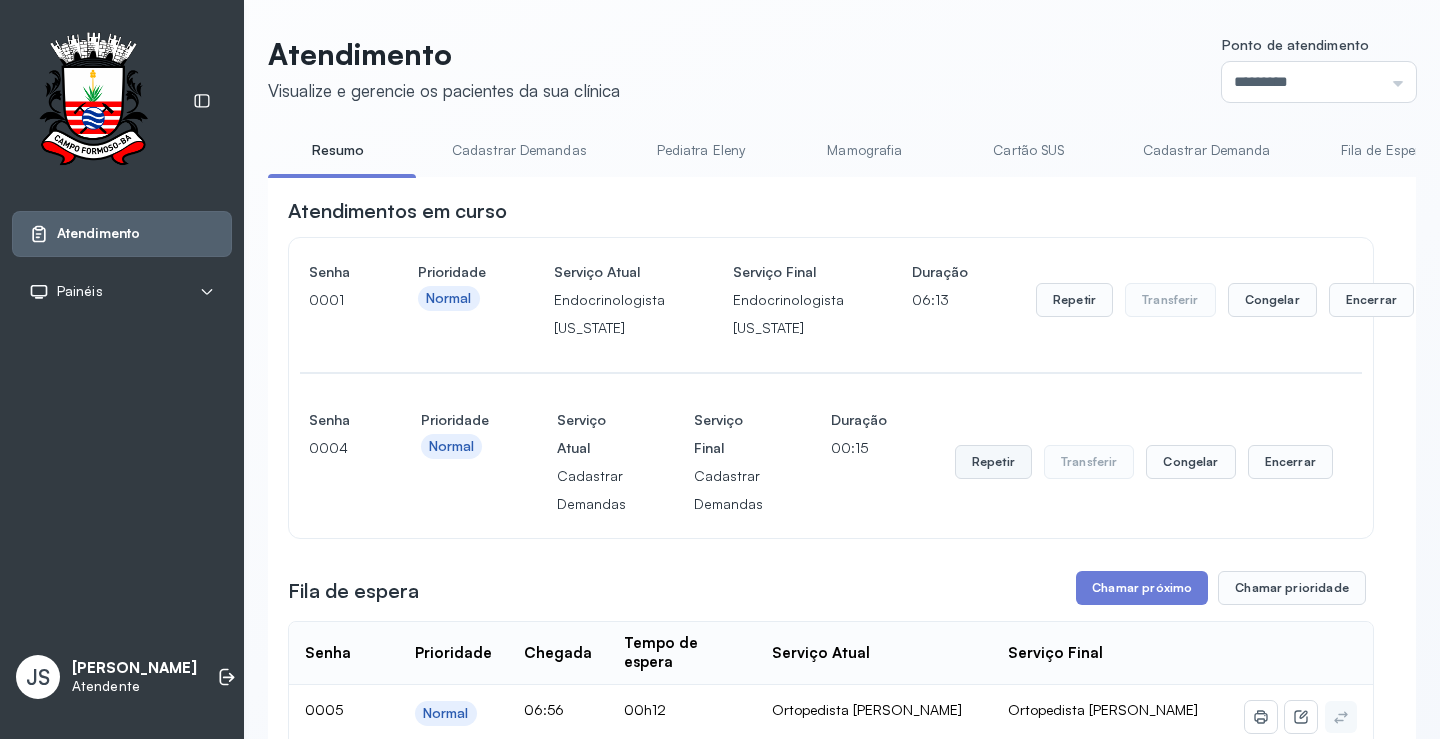 click on "Repetir" at bounding box center (1074, 300) 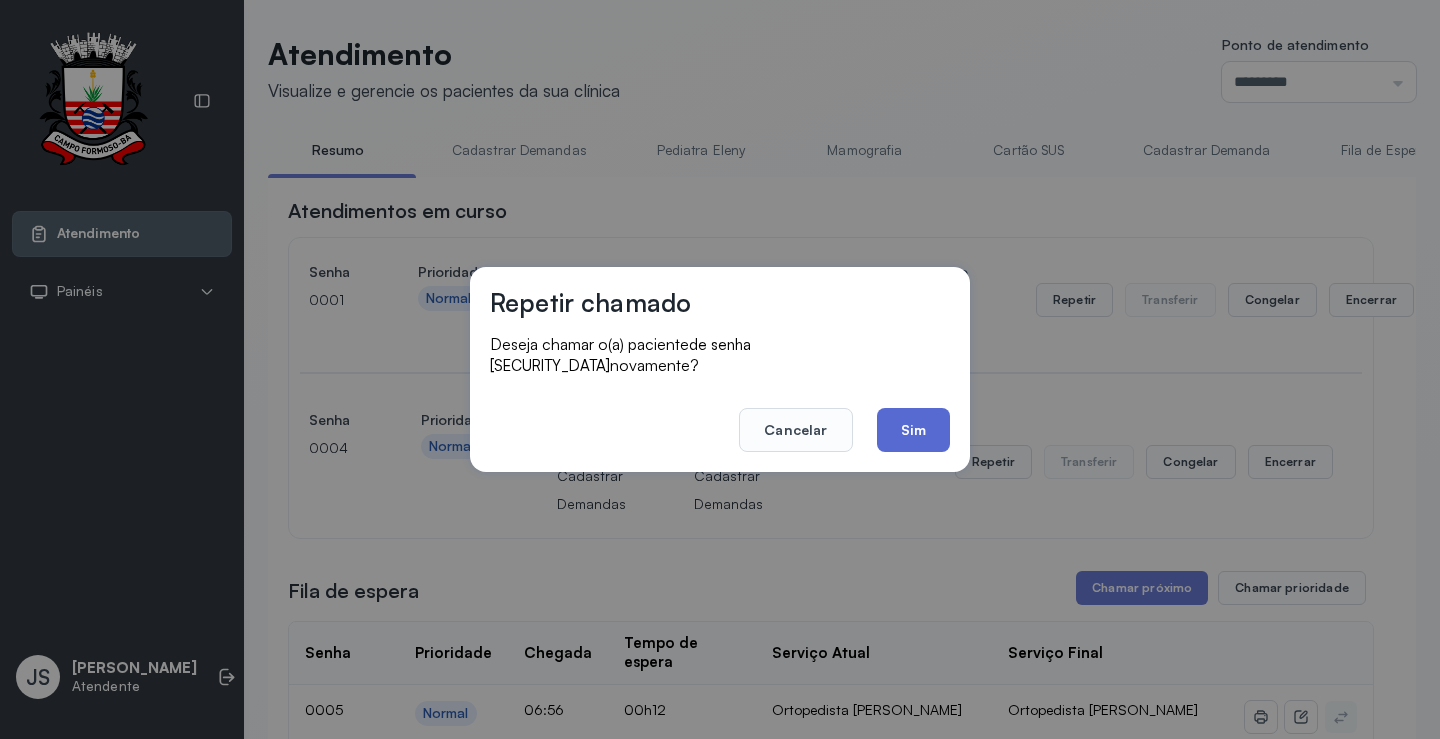 click on "Sim" 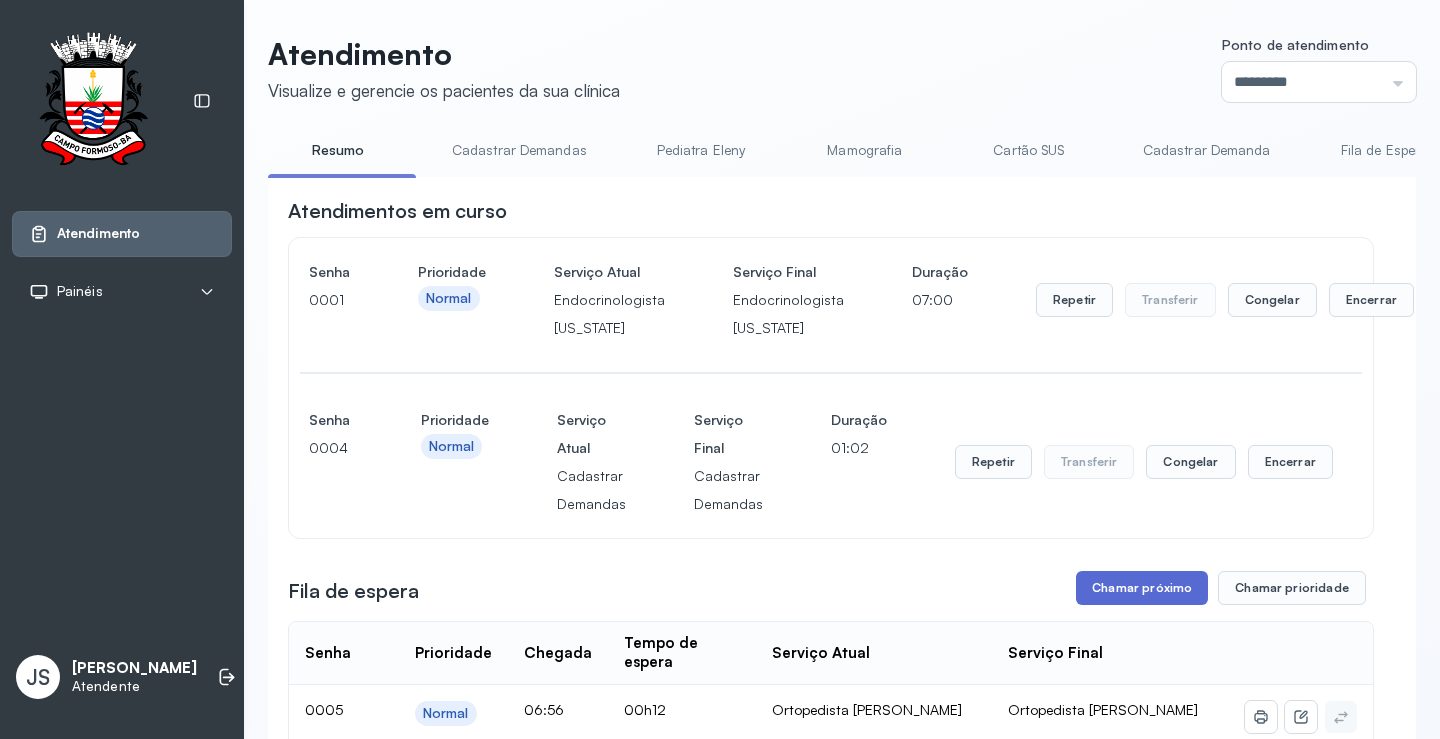 click on "Chamar próximo" at bounding box center (1142, 588) 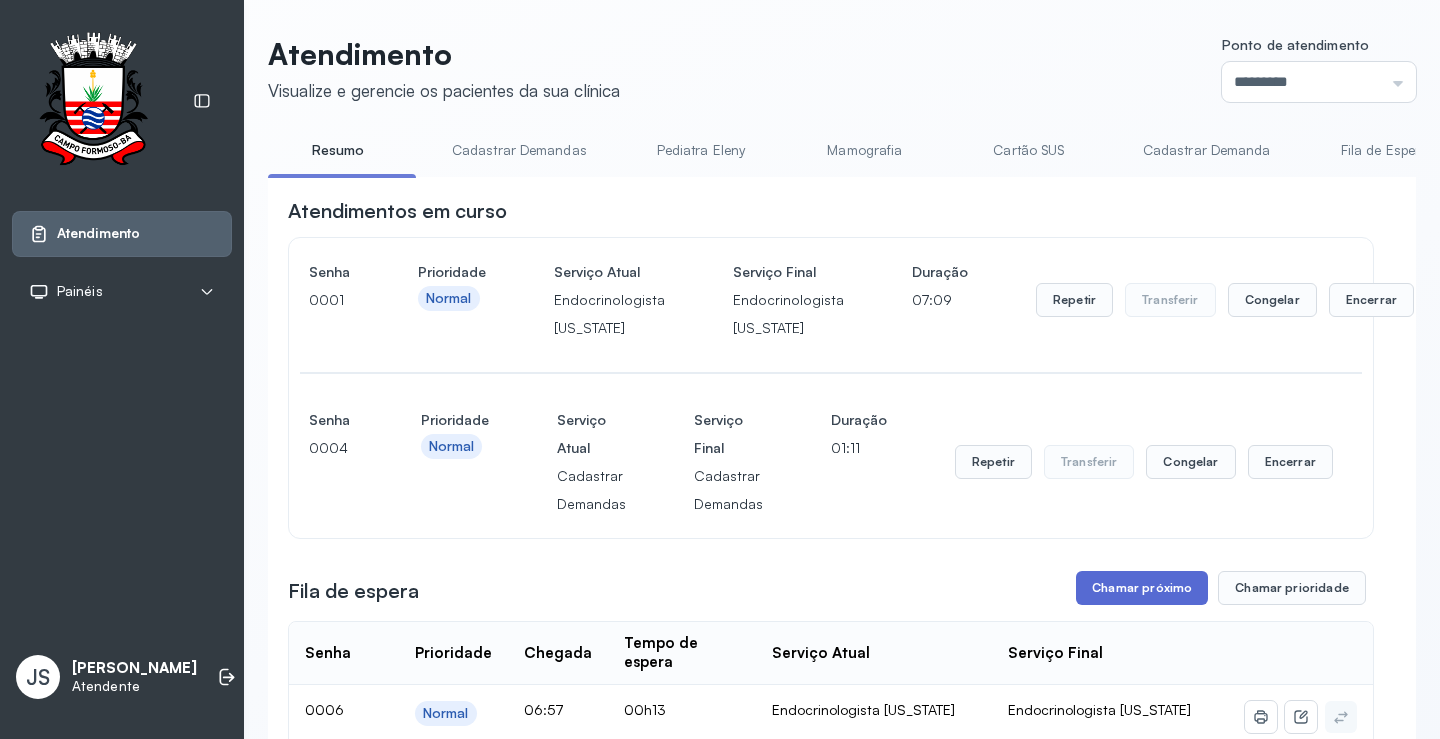 click on "Chamar próximo" at bounding box center [1142, 588] 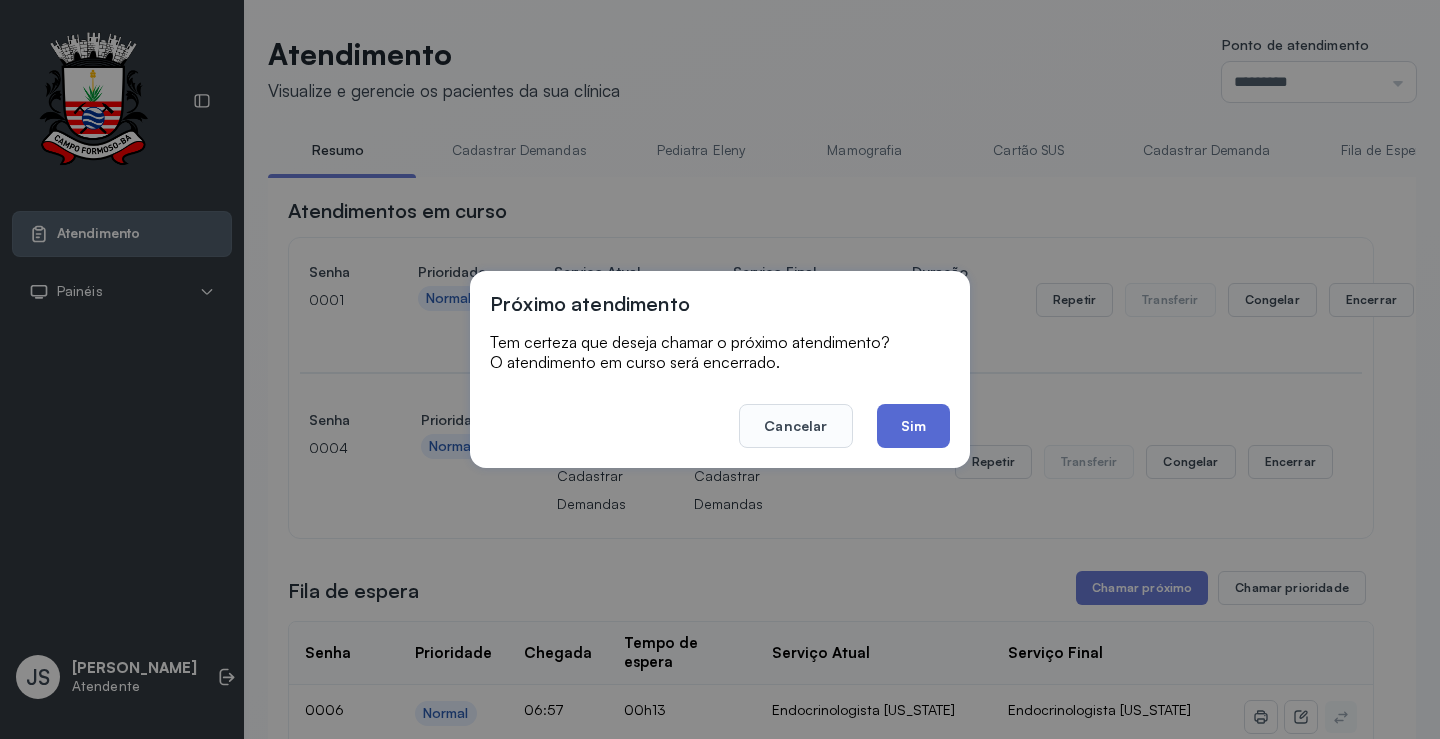 click on "Sim" 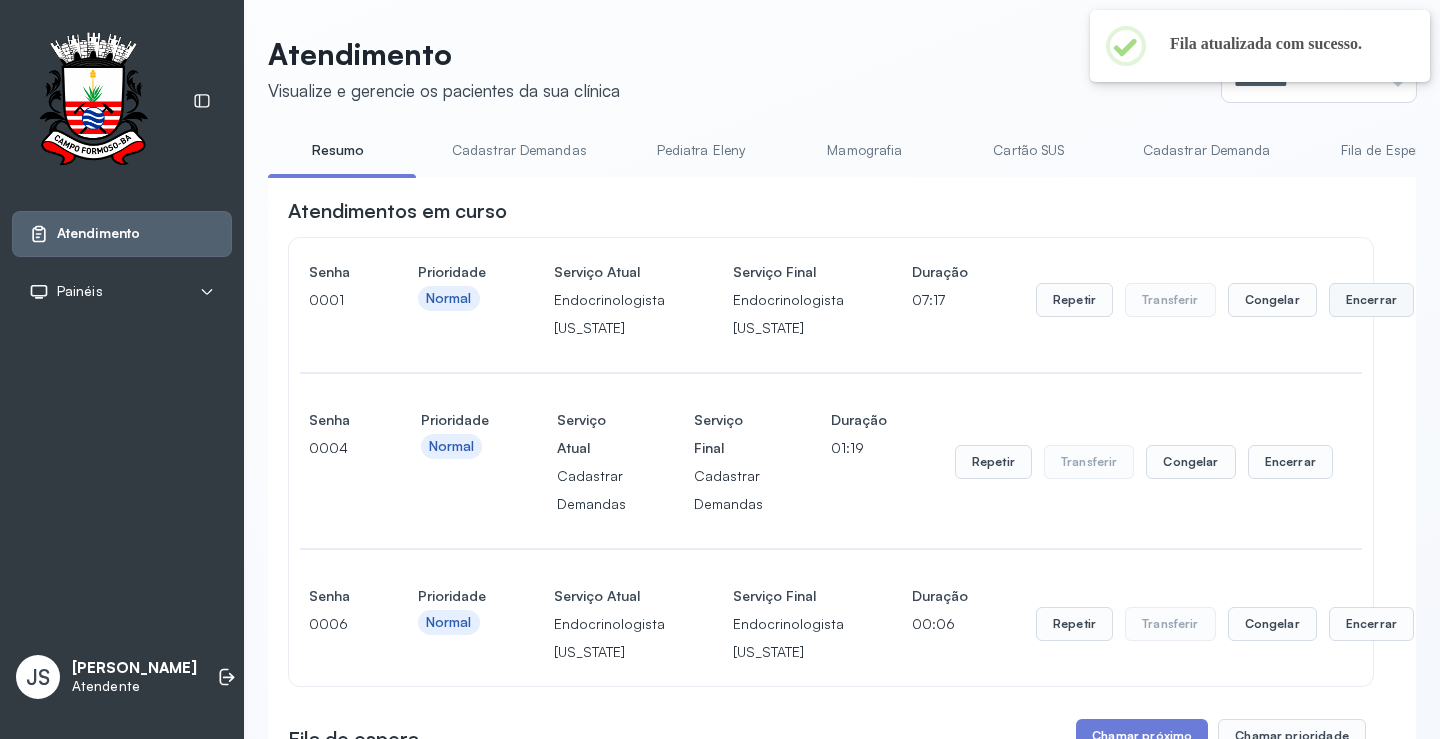 click on "Encerrar" at bounding box center (1371, 300) 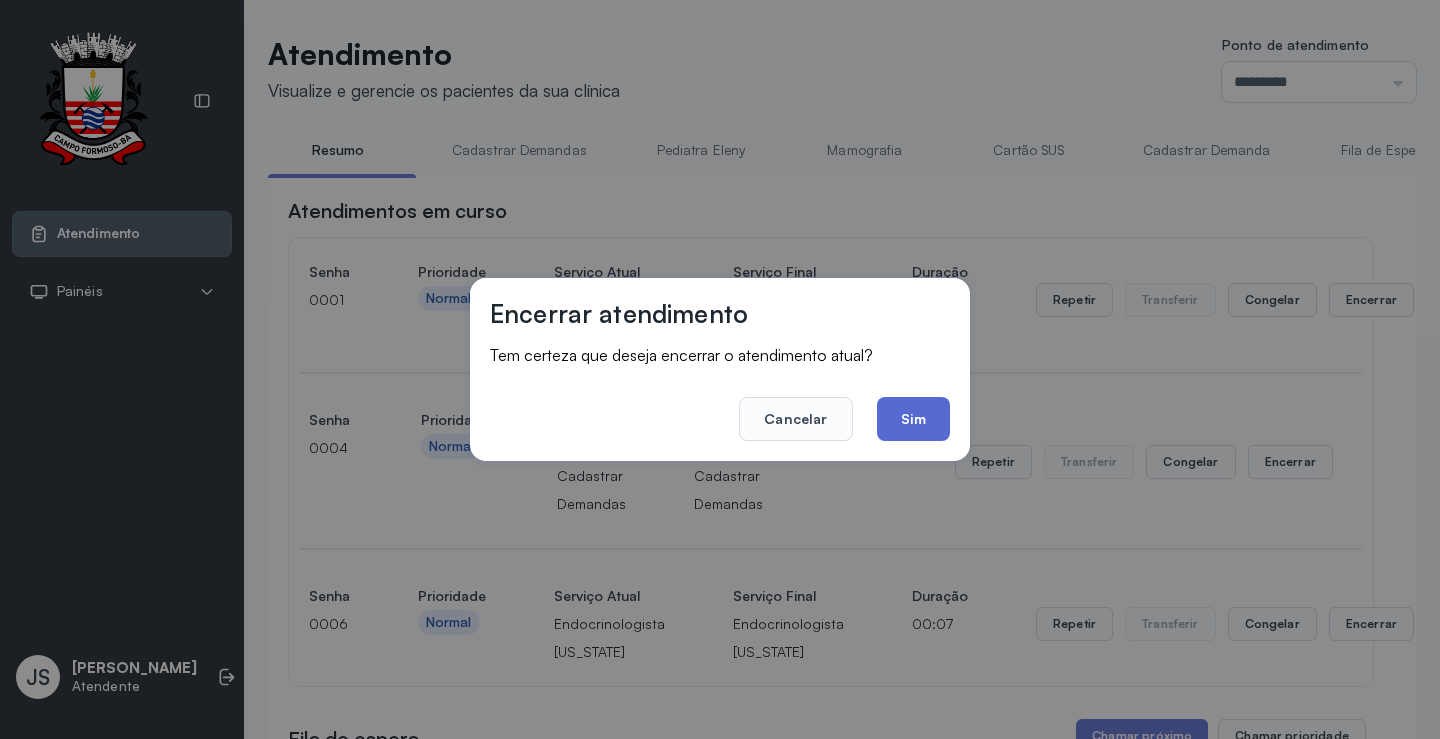click on "Sim" 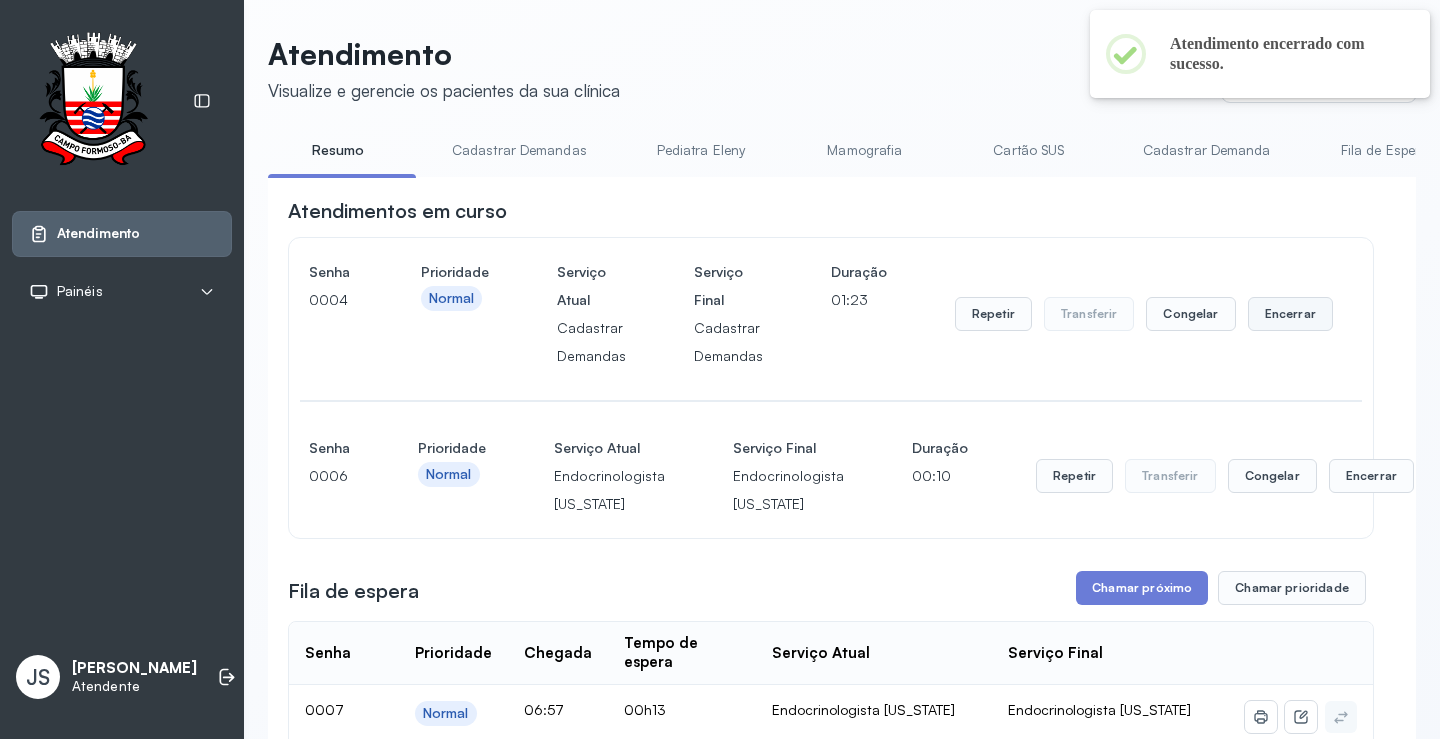click on "Encerrar" at bounding box center [1290, 314] 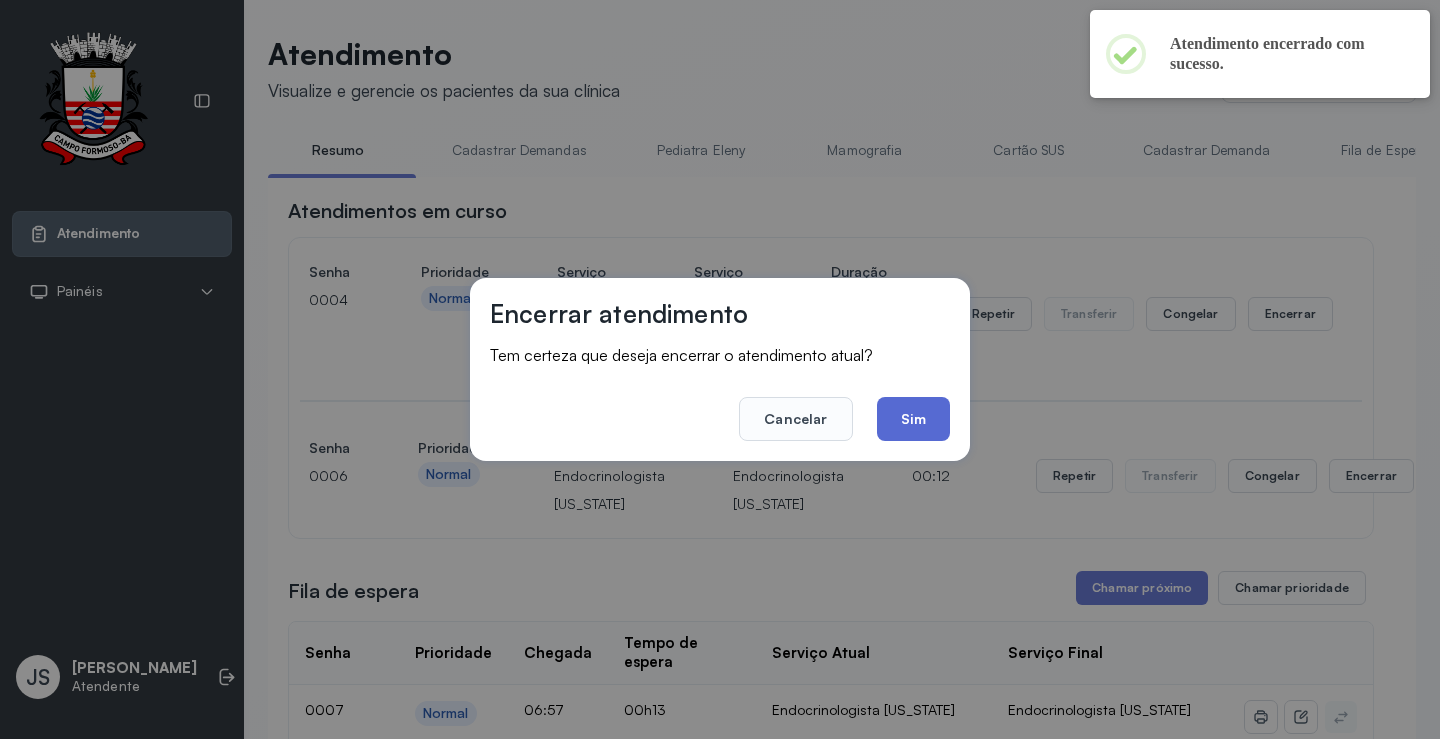 click on "Sim" 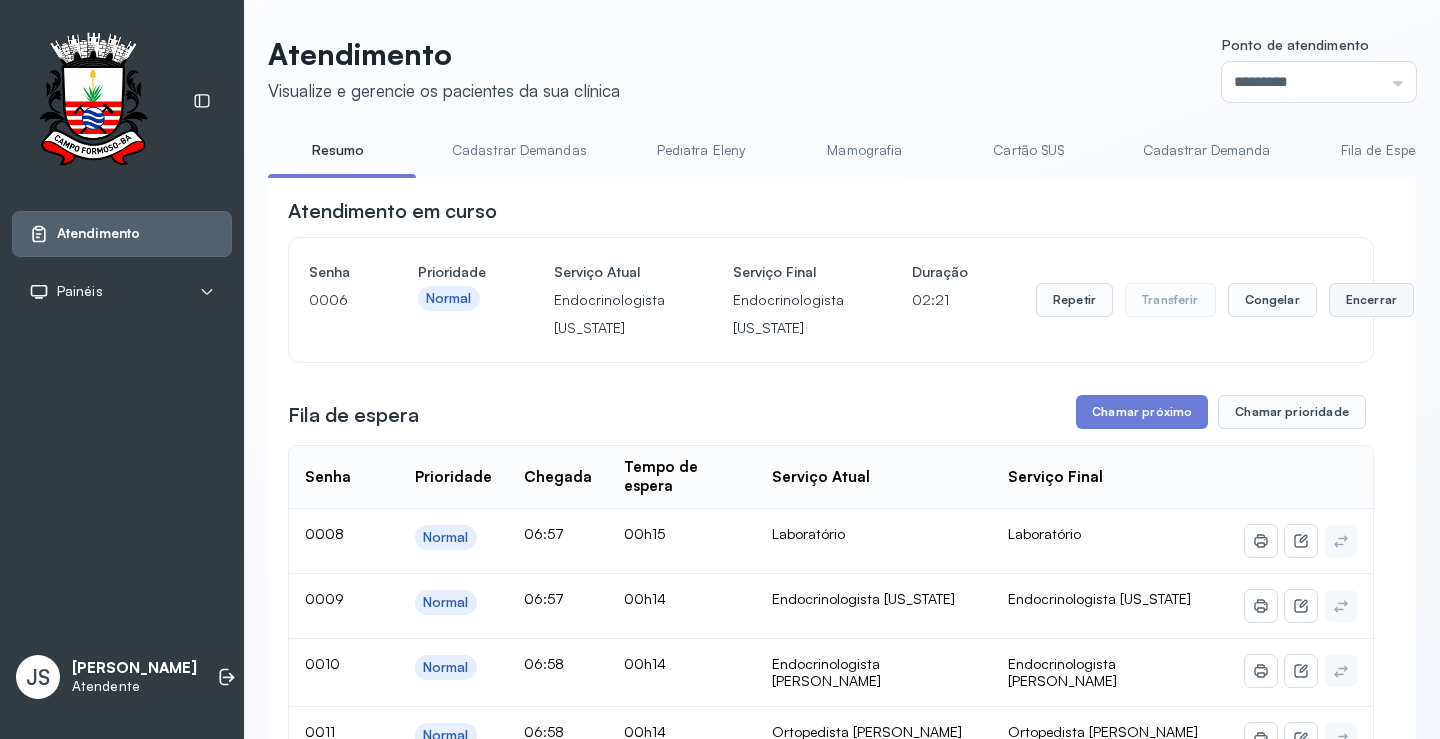 click on "Encerrar" at bounding box center (1371, 300) 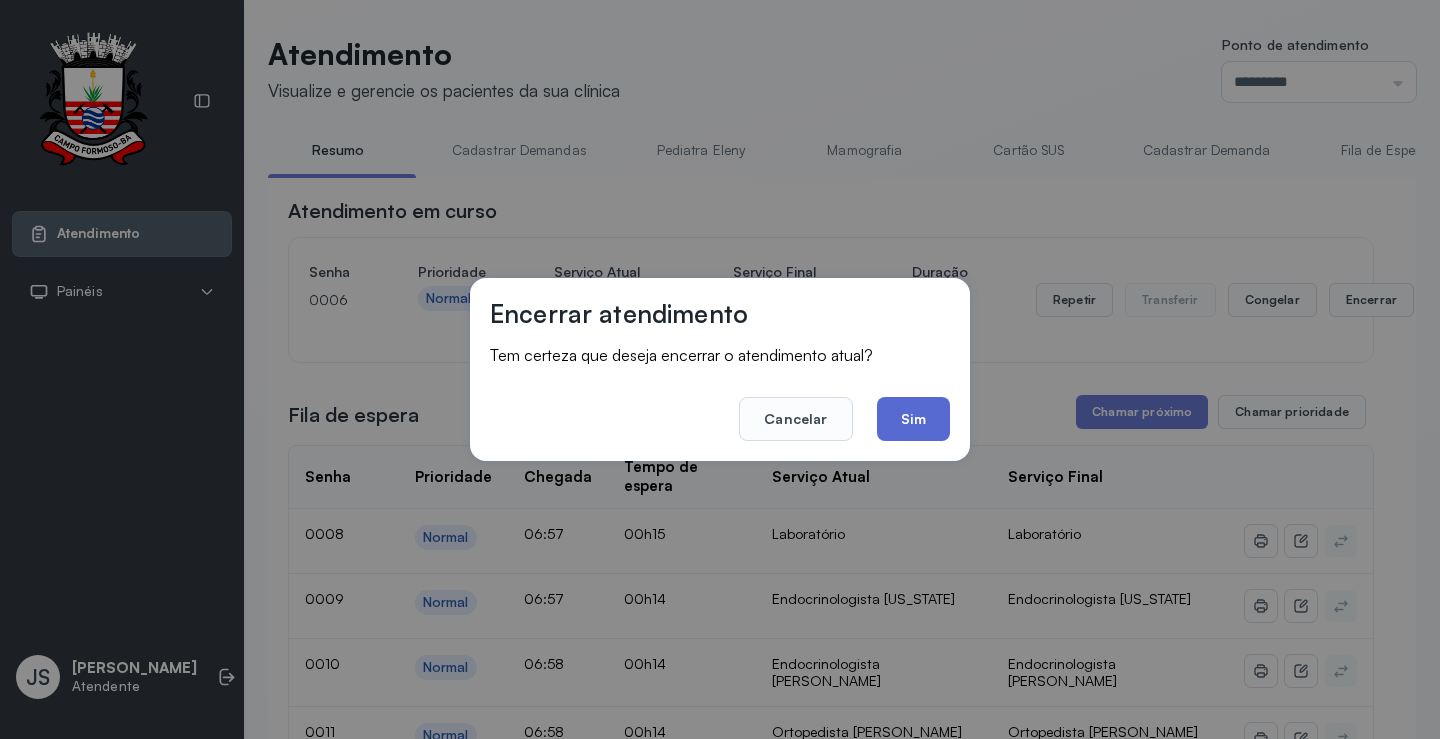 click on "Sim" 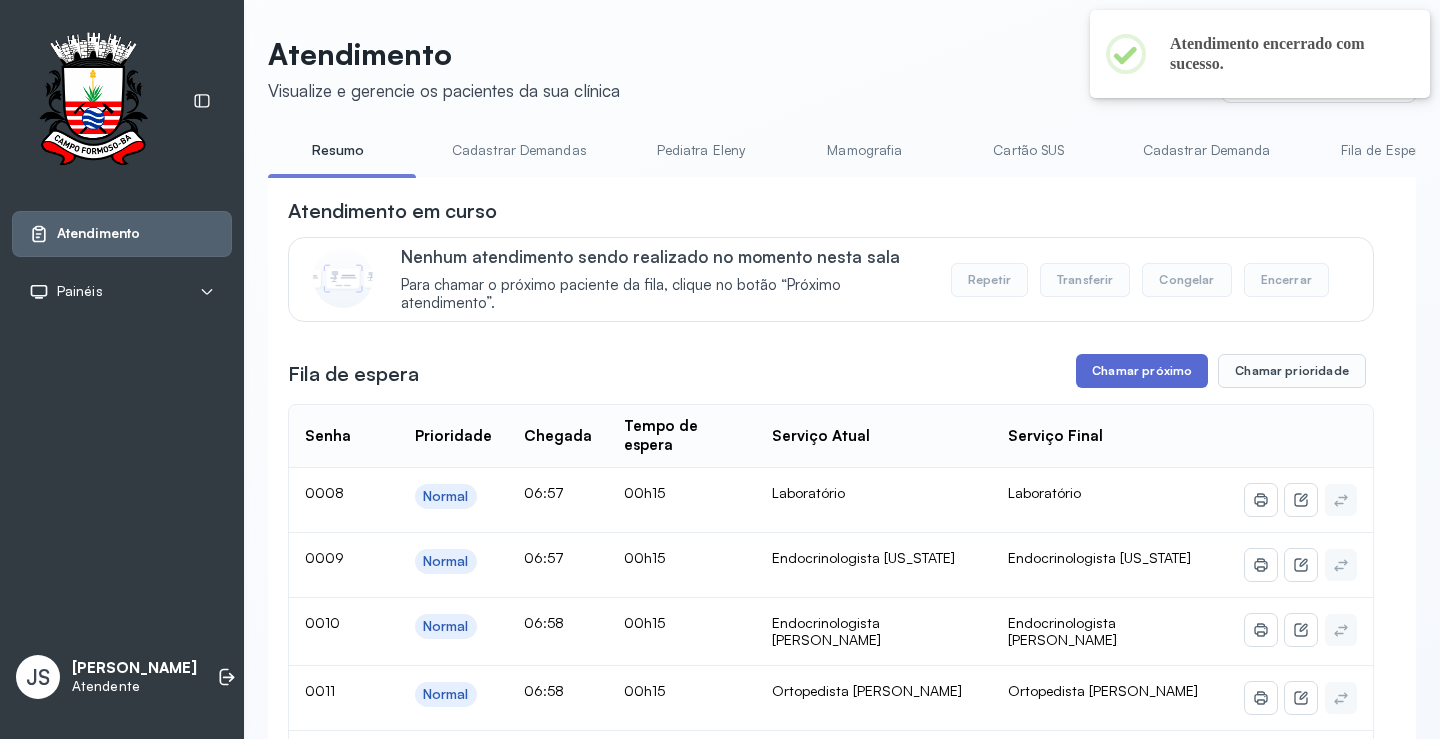 click on "Chamar próximo" at bounding box center (1142, 371) 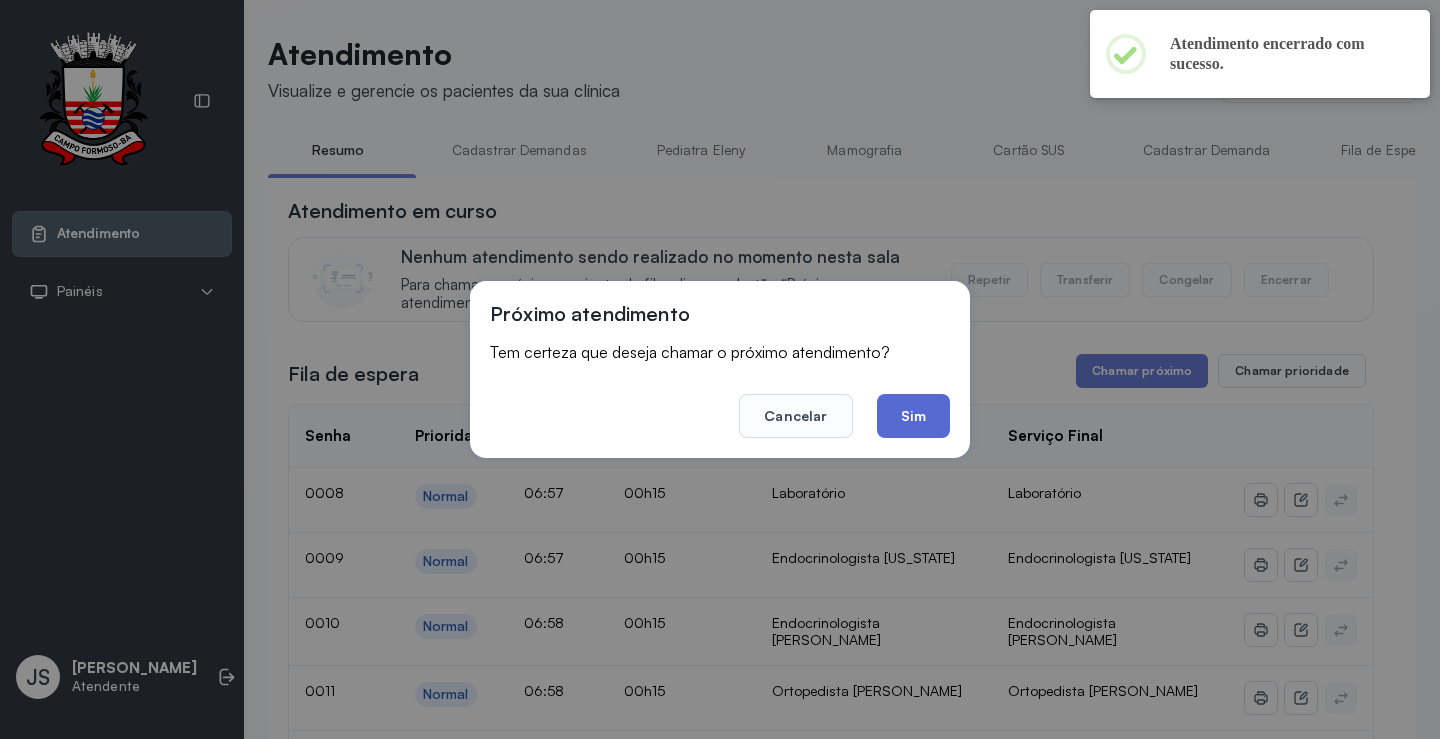 click on "Sim" 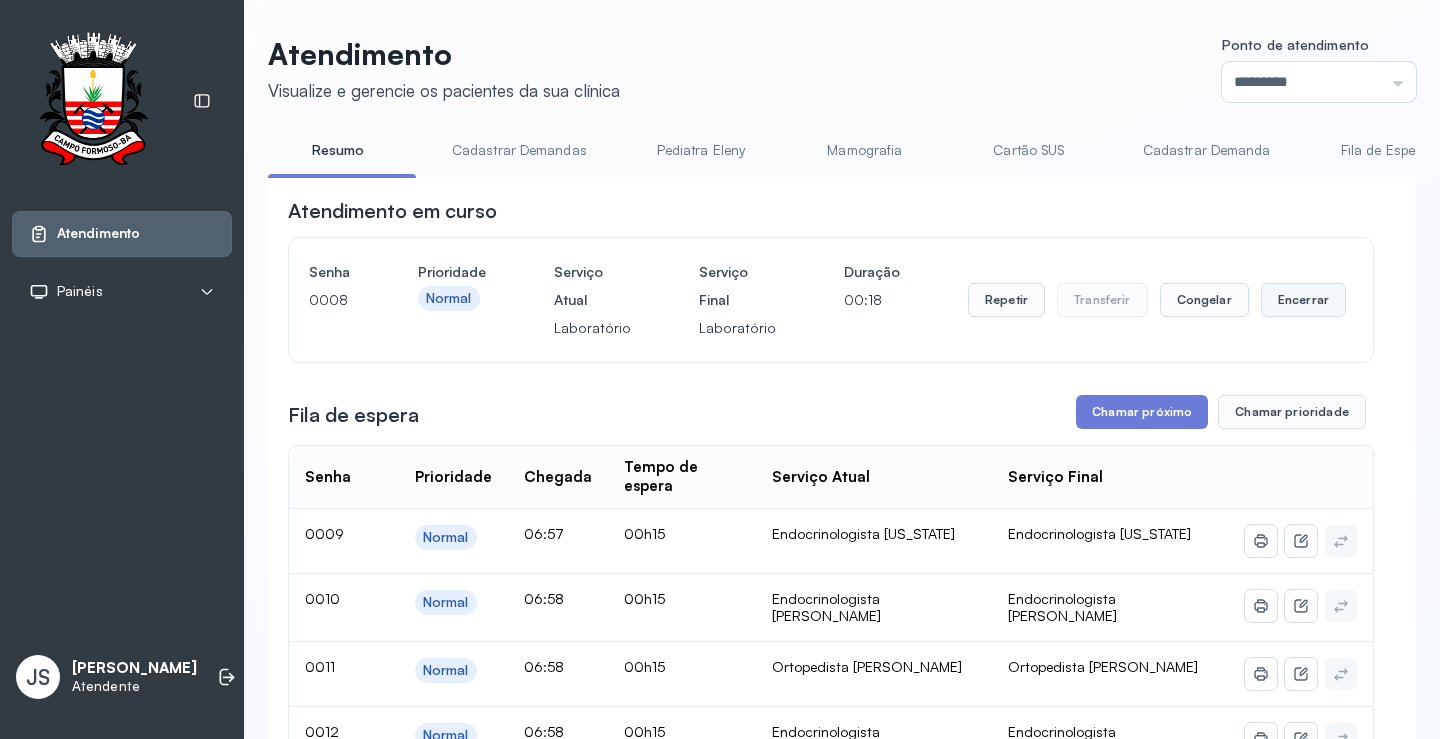 click on "Encerrar" at bounding box center [1303, 300] 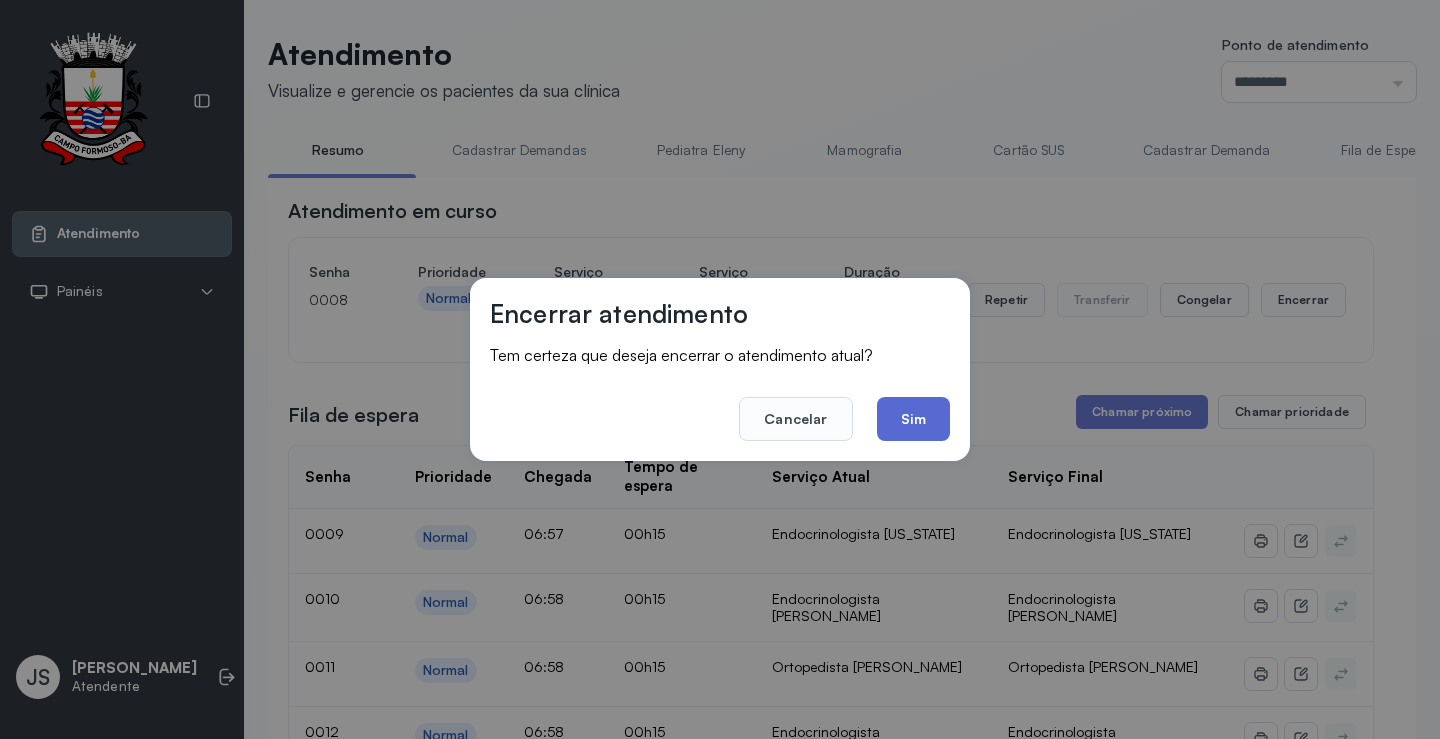 click on "Sim" 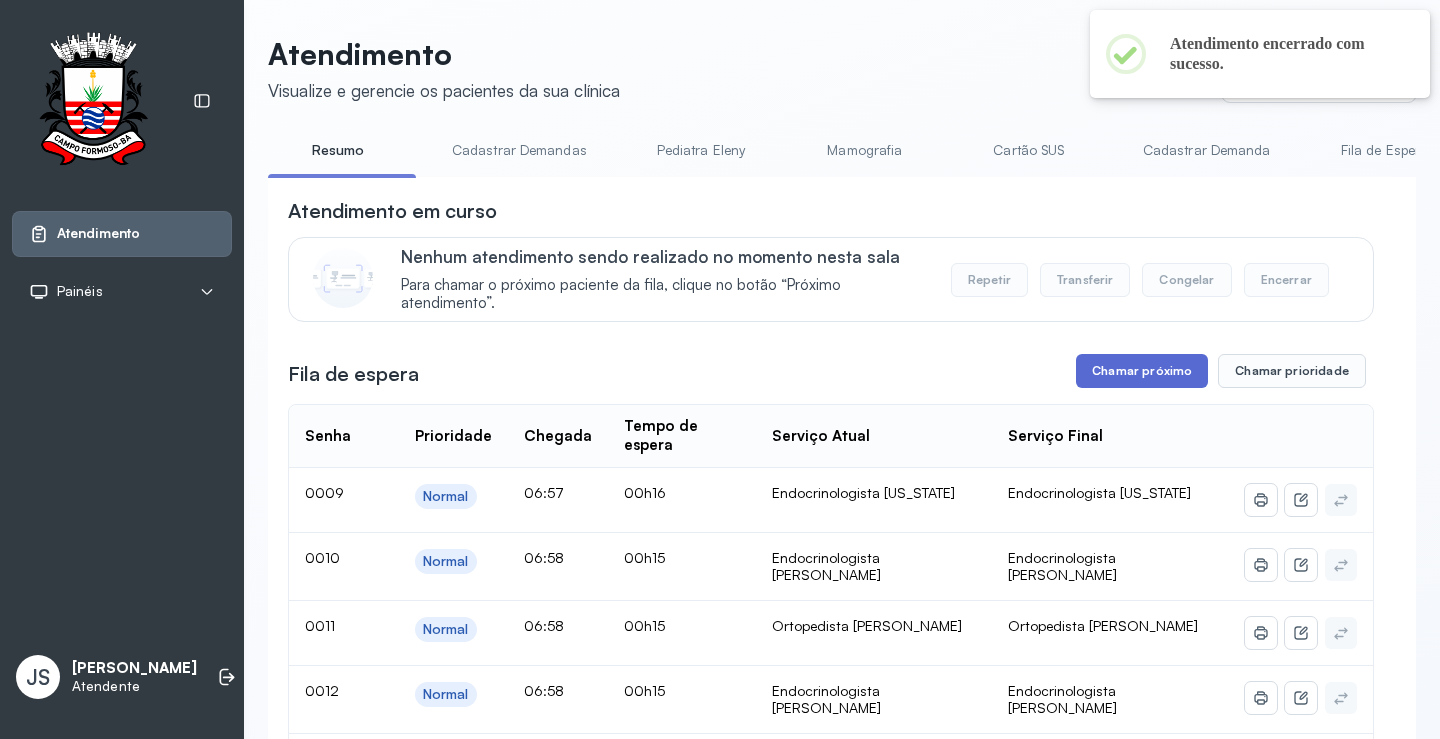 click on "Chamar próximo" at bounding box center (1142, 371) 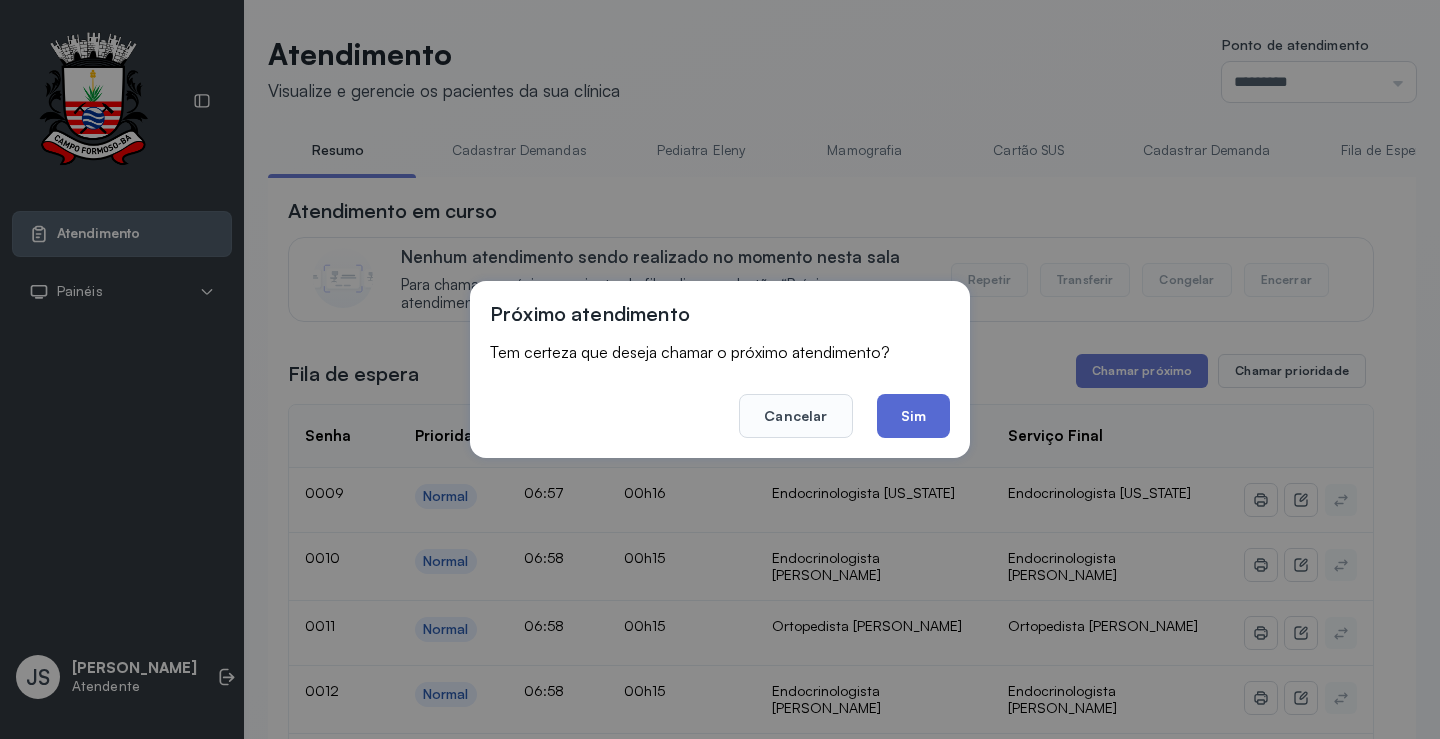 click on "Sim" 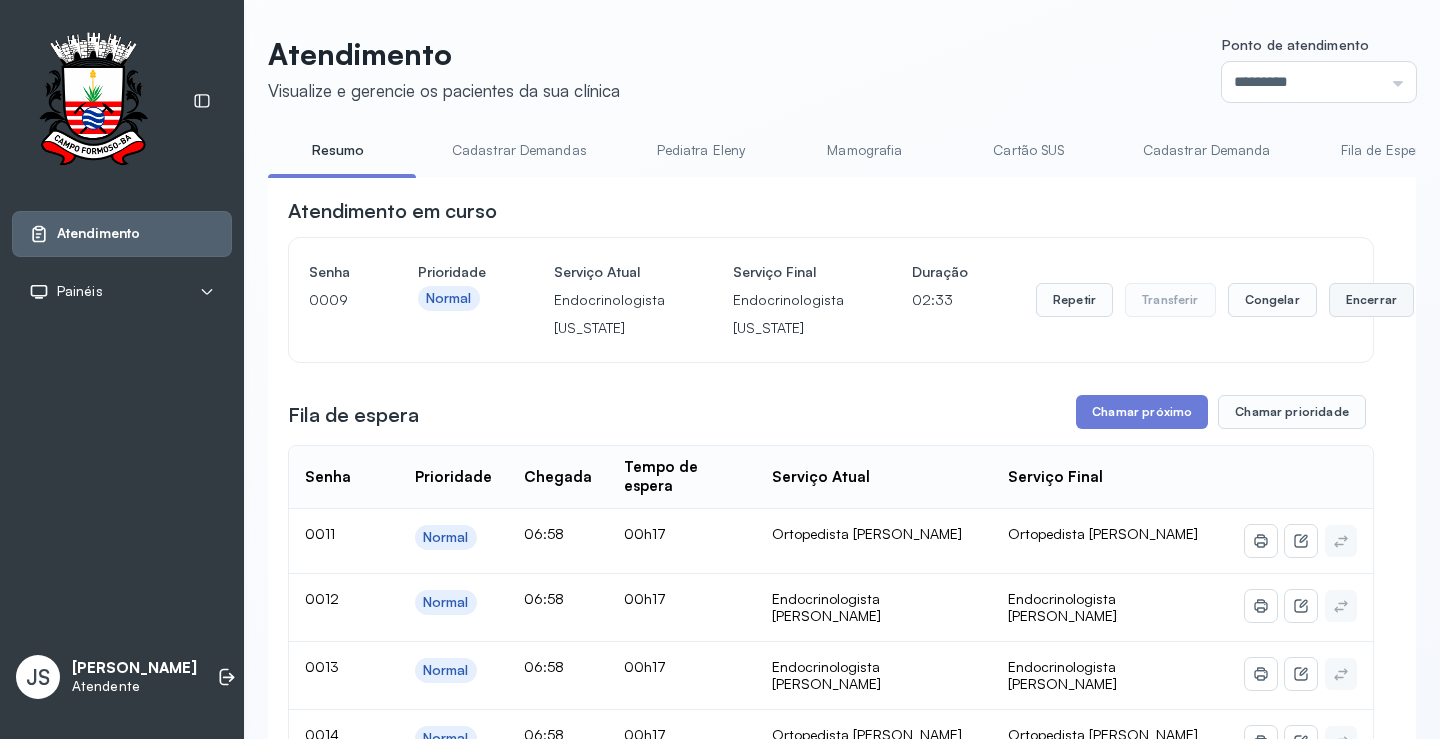 click on "Encerrar" at bounding box center [1371, 300] 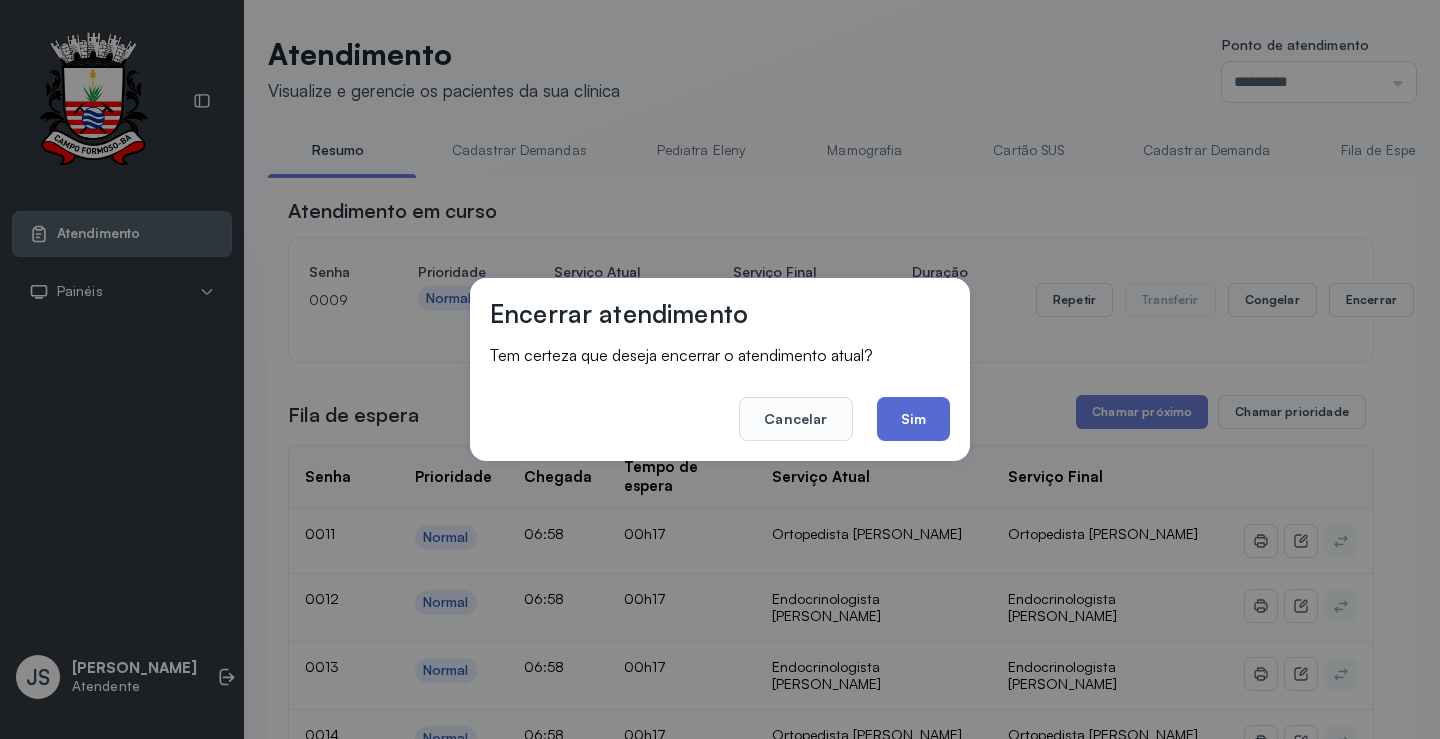 click on "Sim" 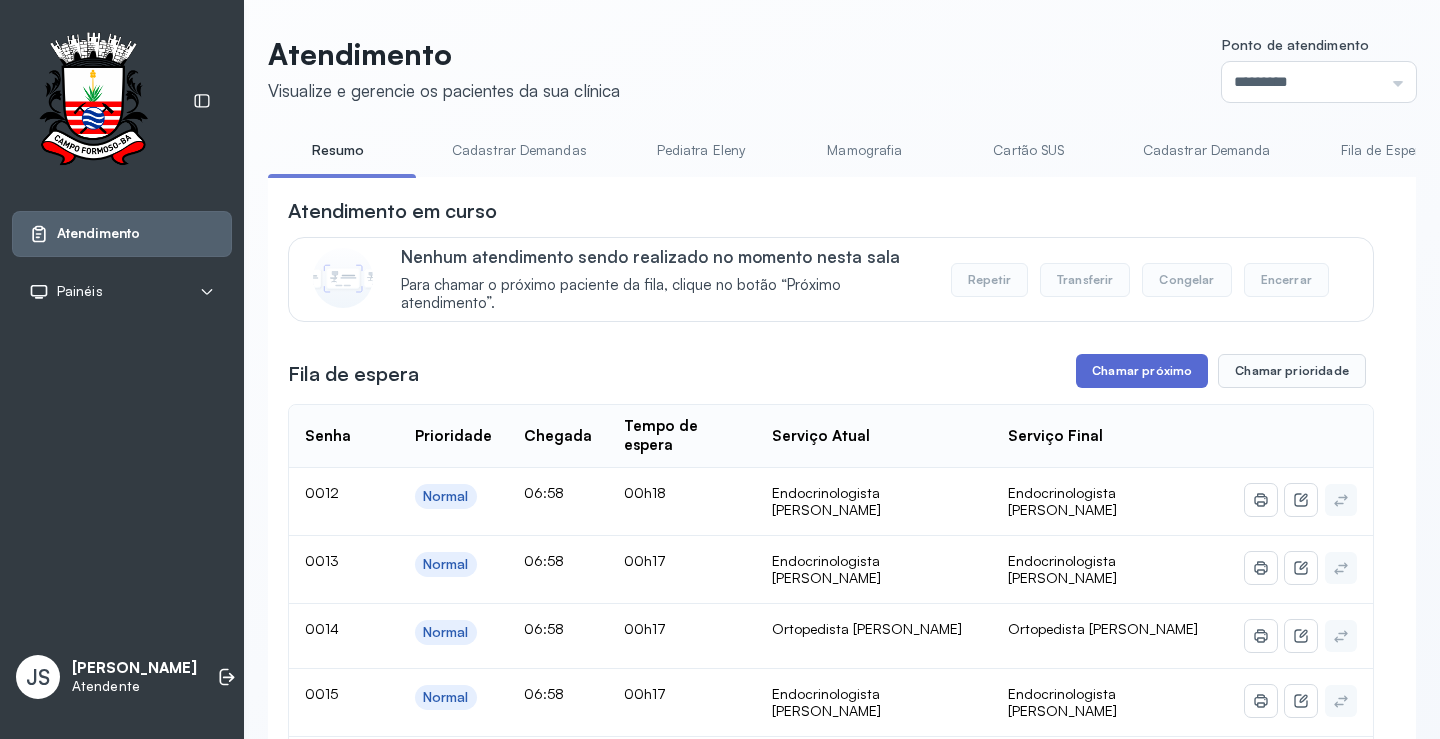 click on "Chamar próximo" at bounding box center (1142, 371) 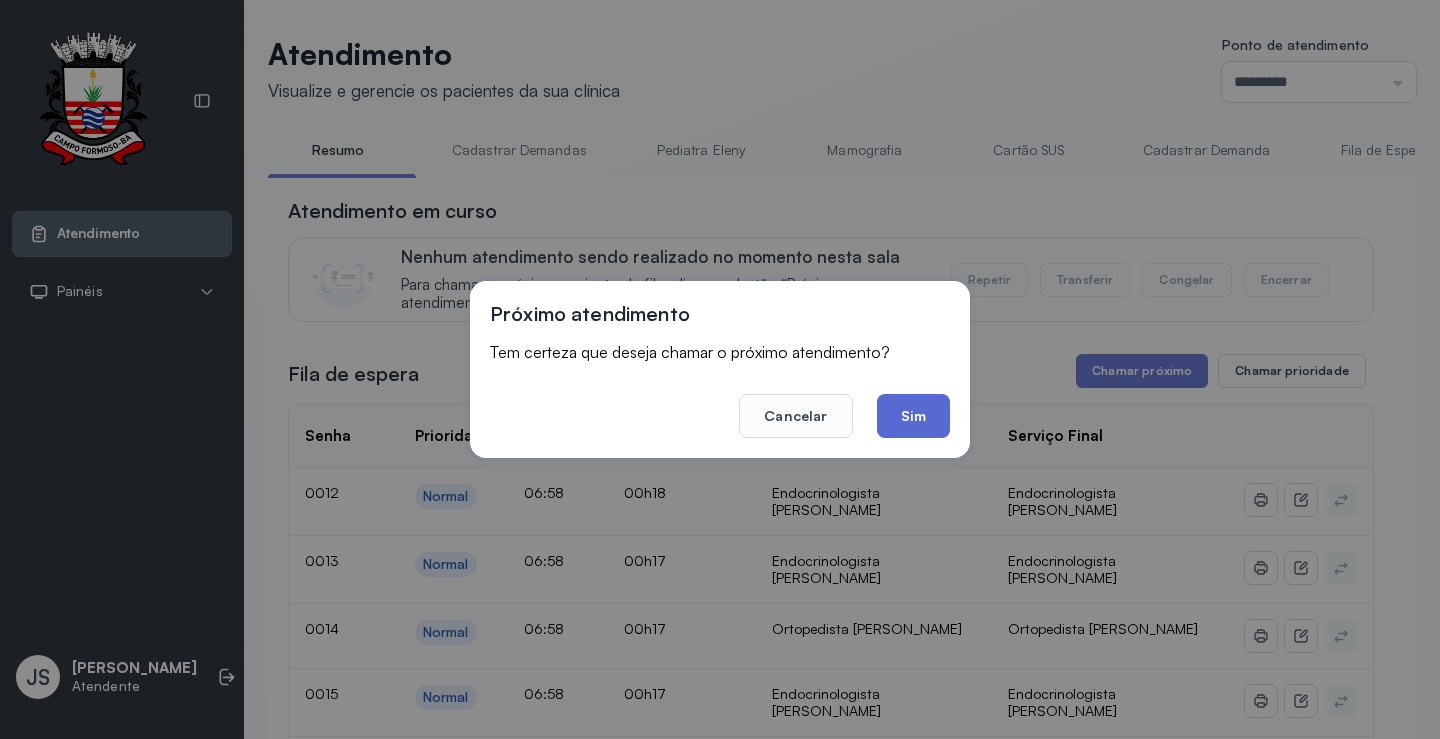 click on "Sim" 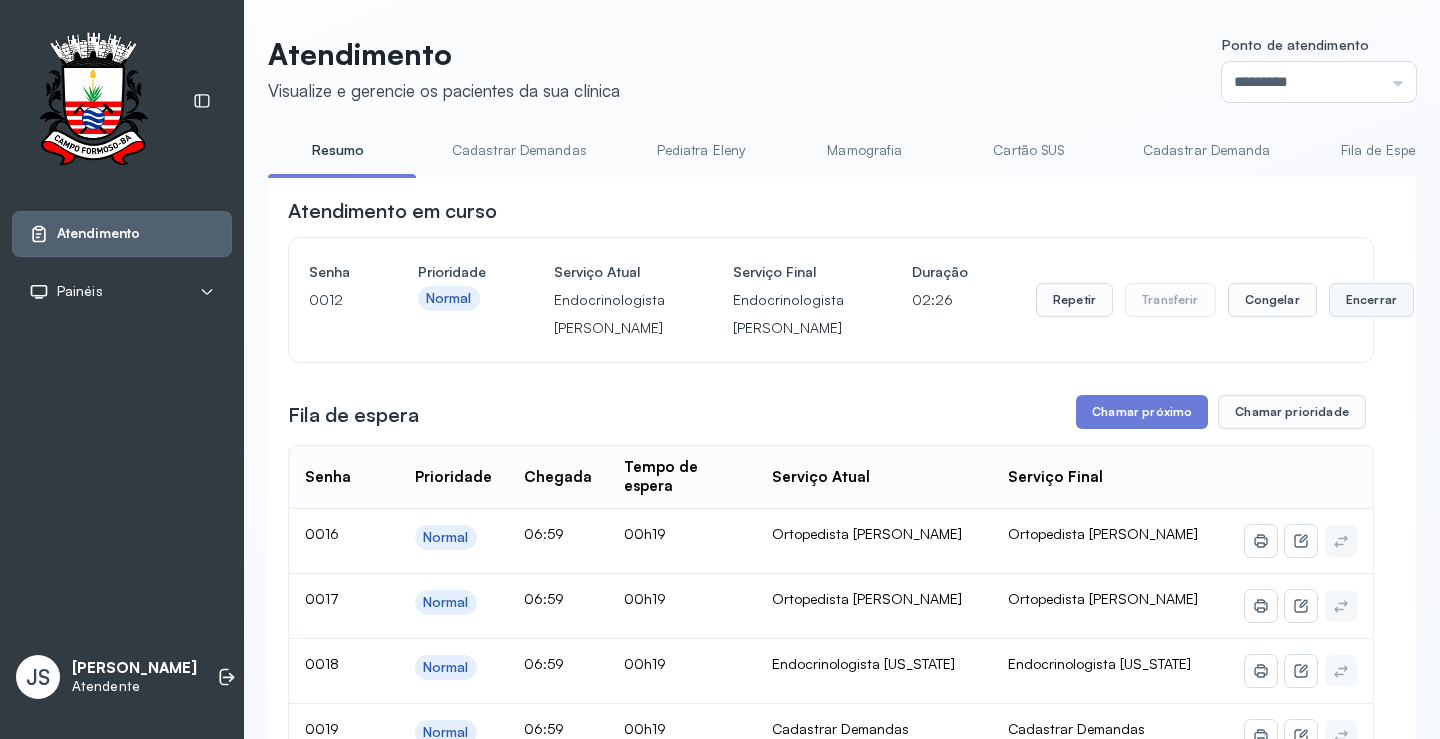 click on "Encerrar" at bounding box center [1371, 300] 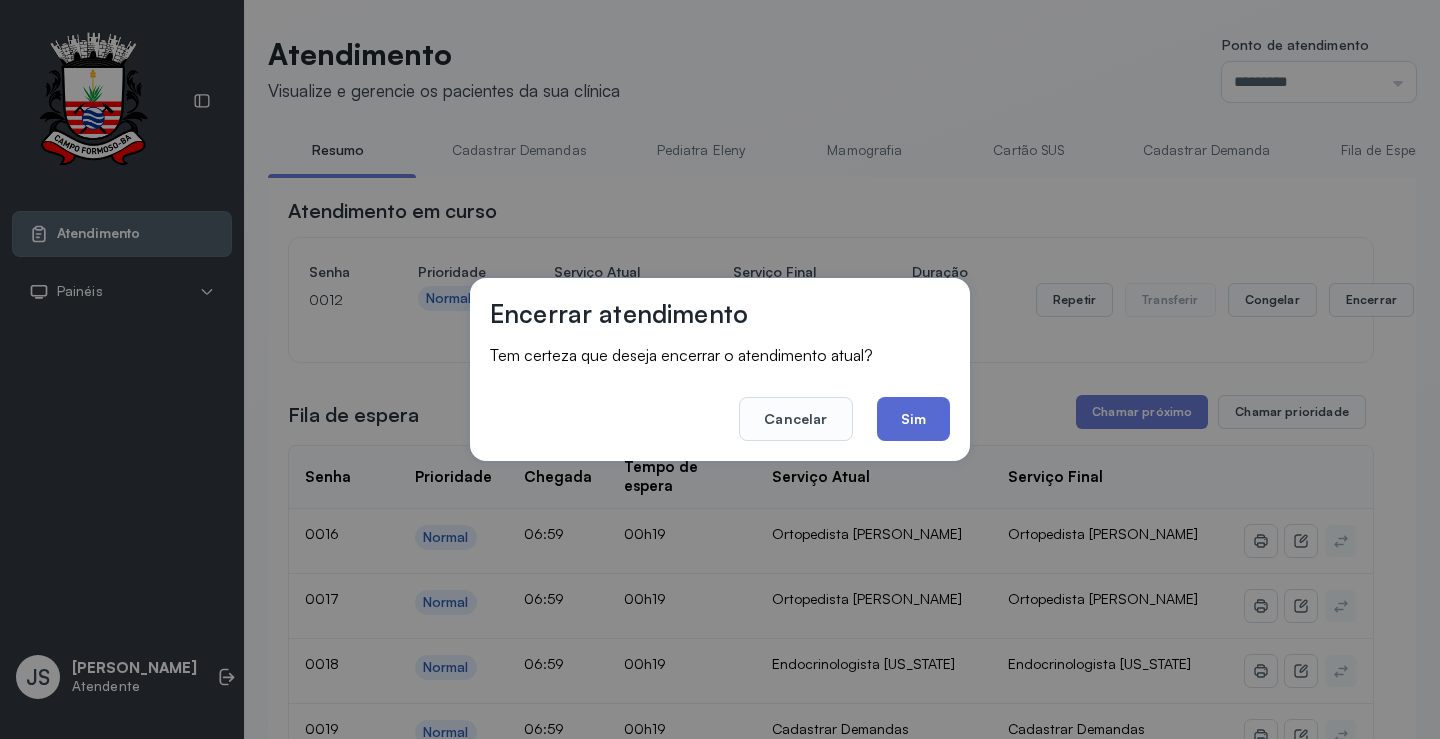 click on "Sim" 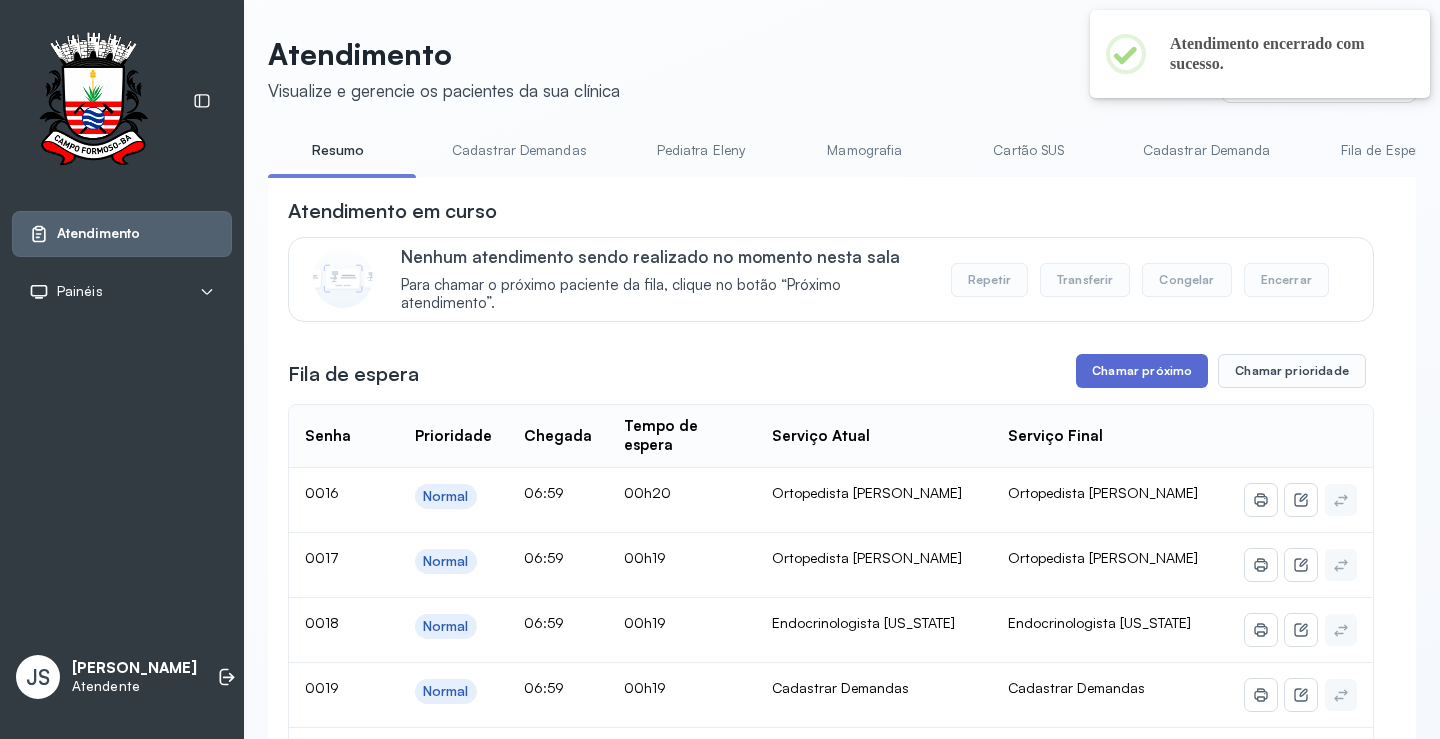 click on "Chamar próximo" at bounding box center (1142, 371) 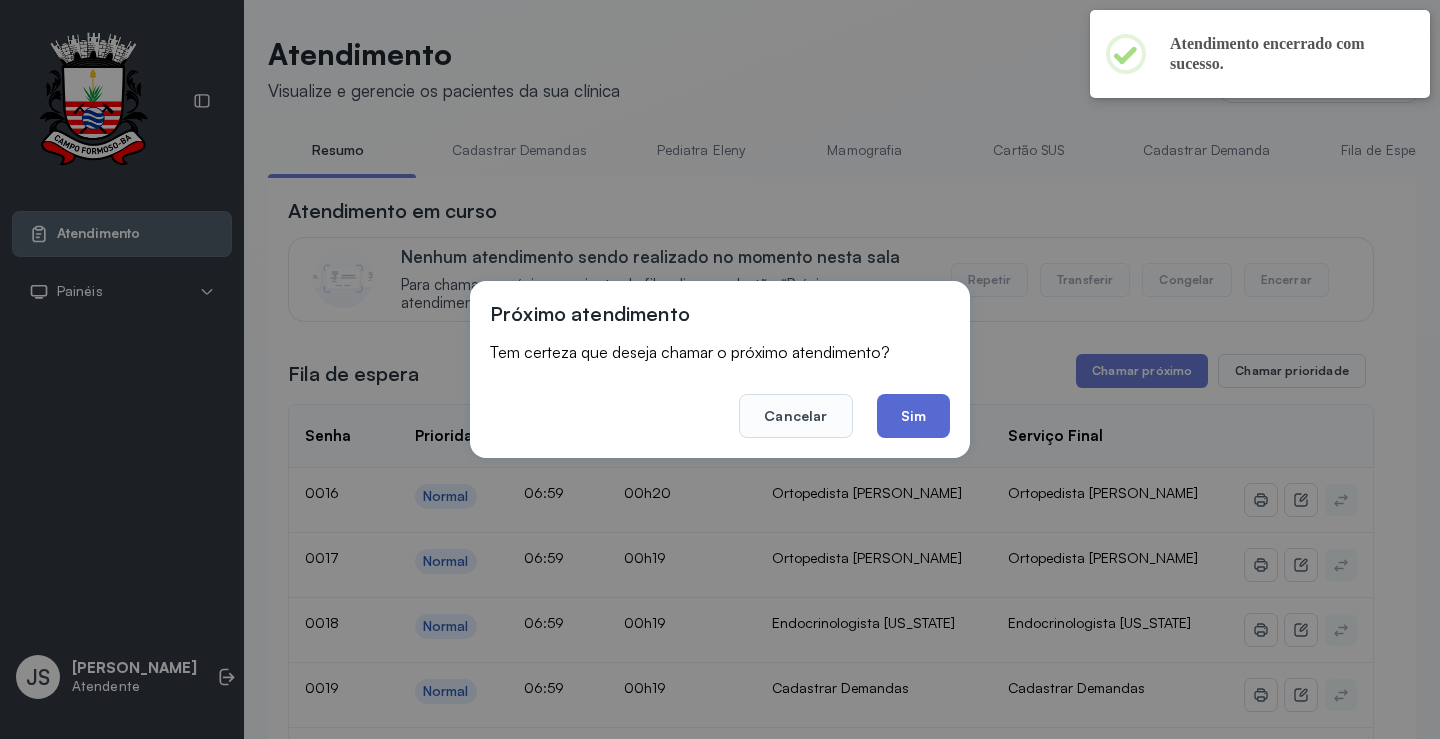 click on "Sim" 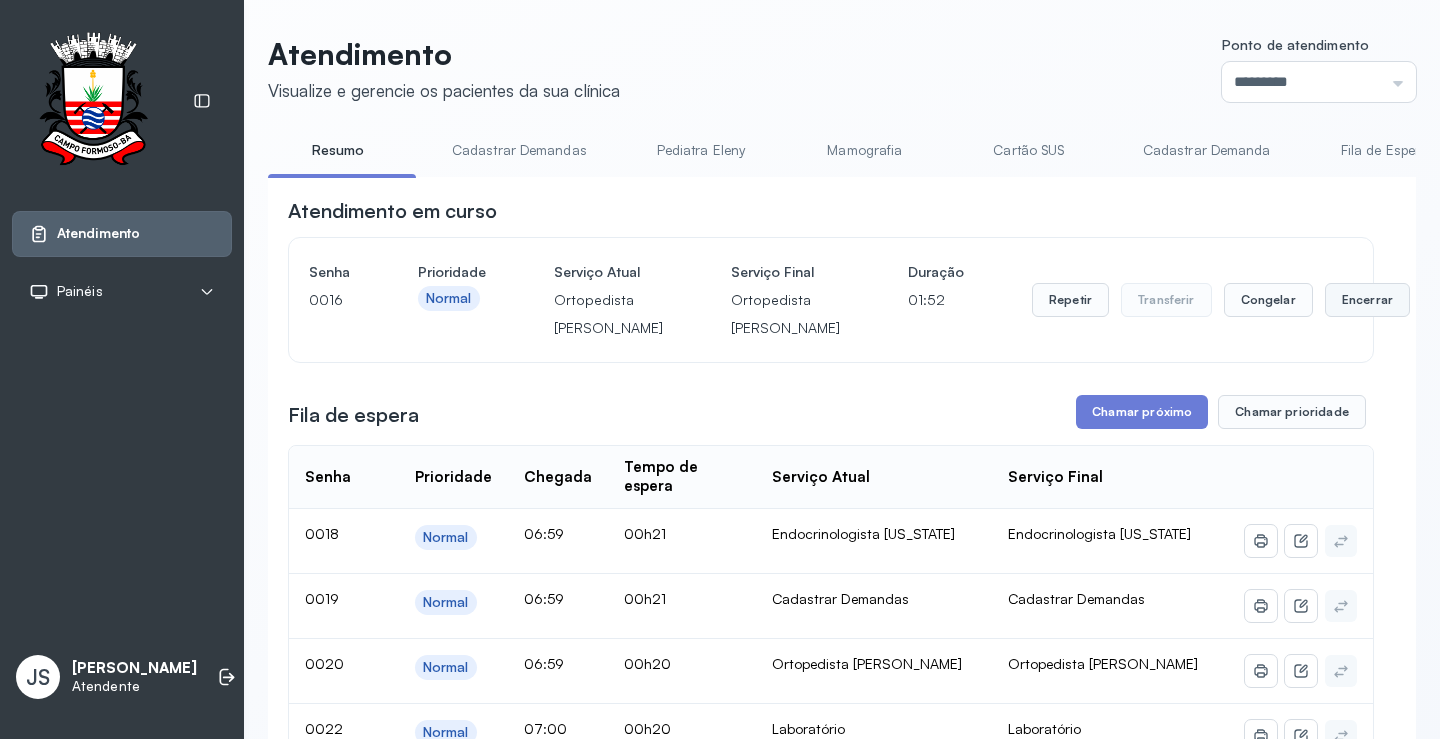 click on "Encerrar" at bounding box center [1367, 300] 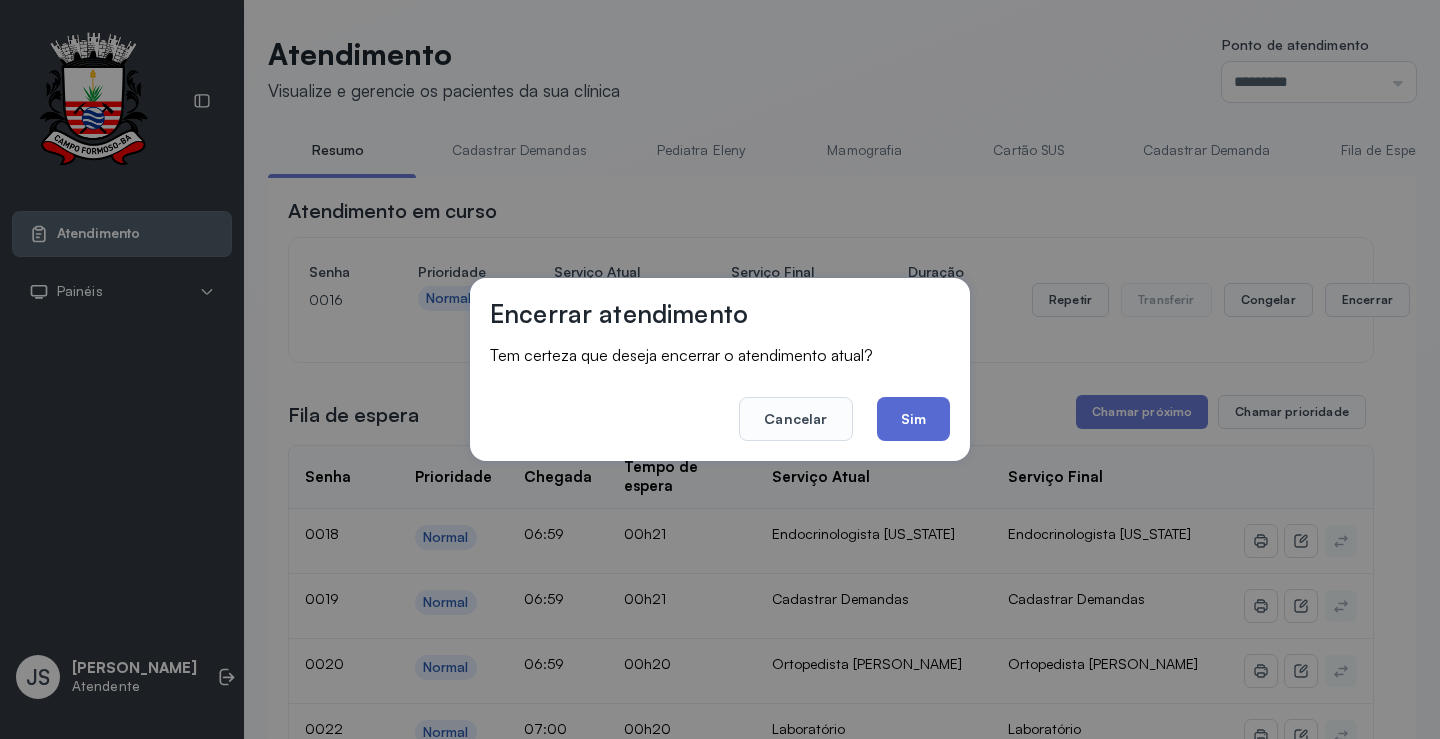 click on "Sim" 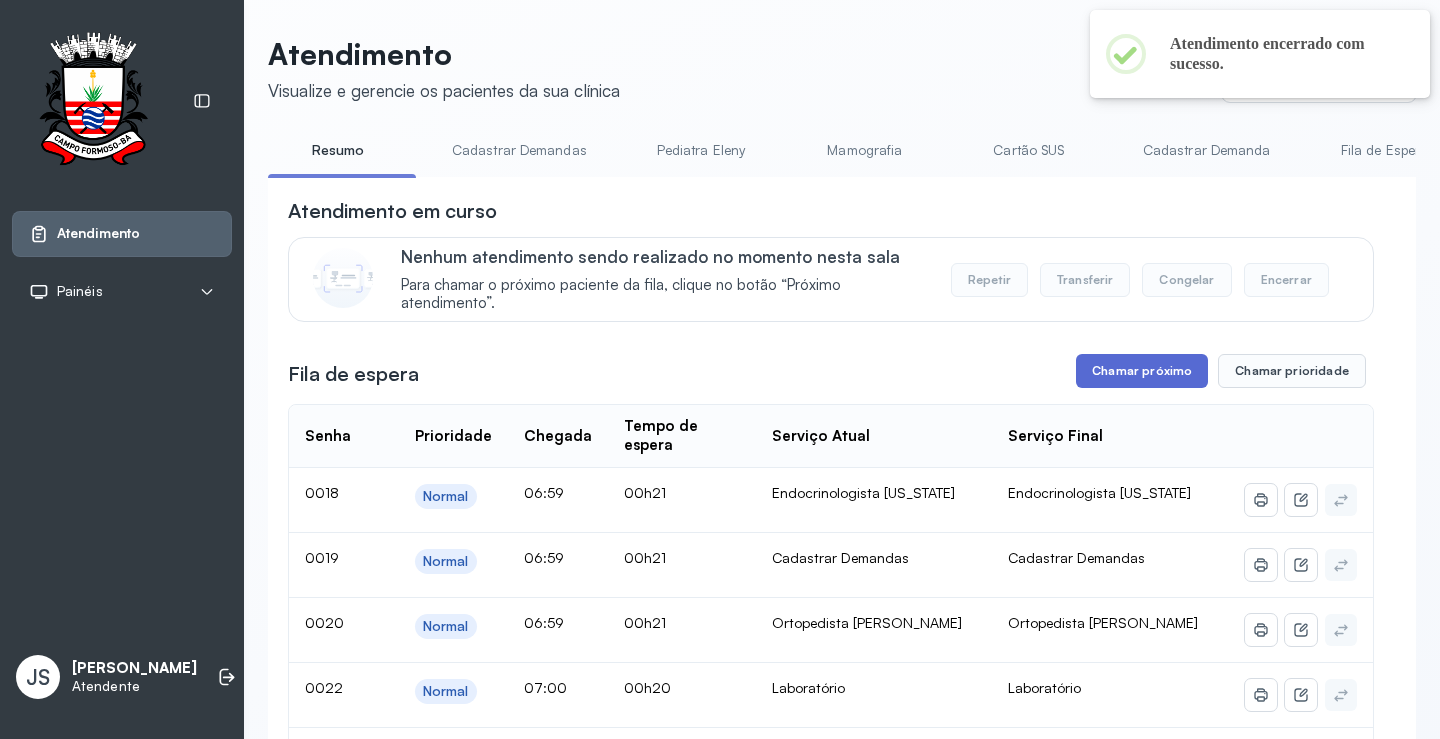 click on "Chamar próximo" at bounding box center [1142, 371] 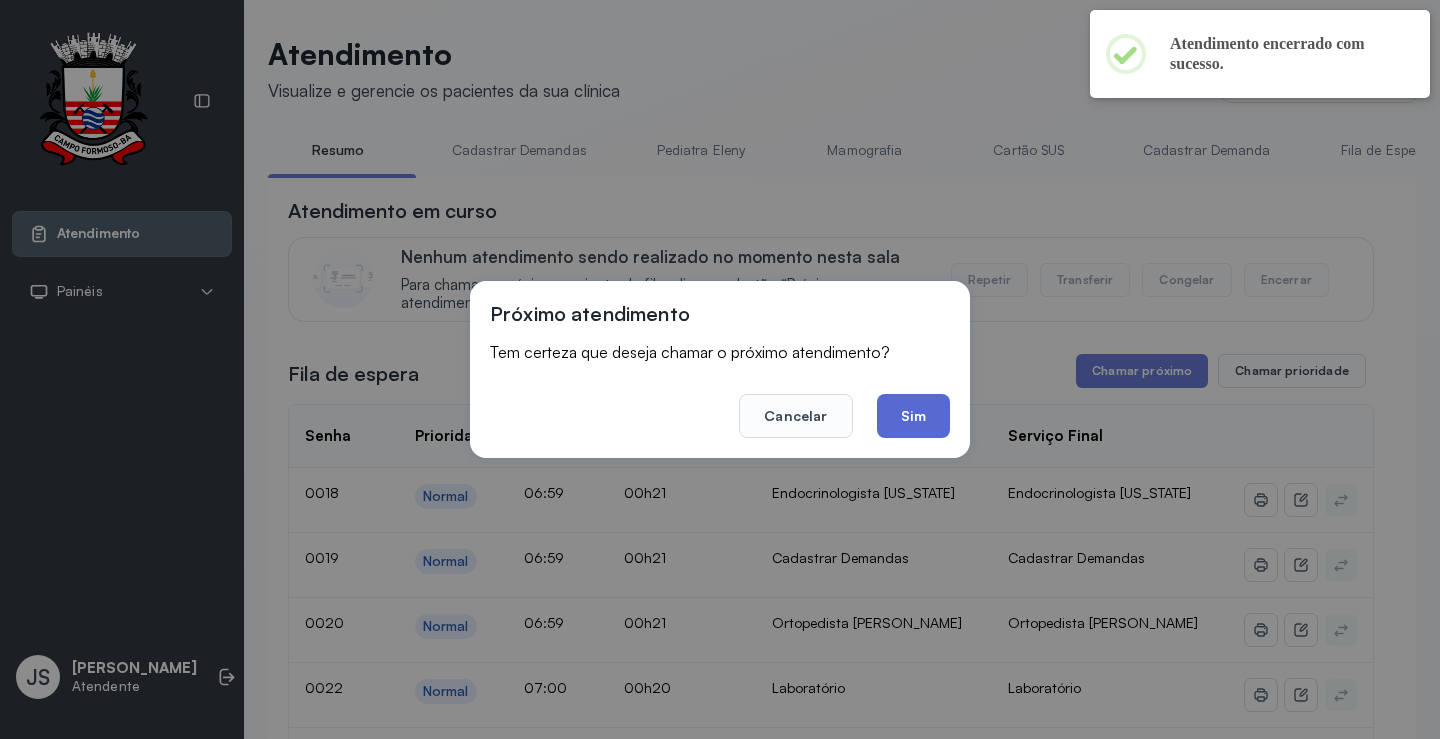click on "Sim" 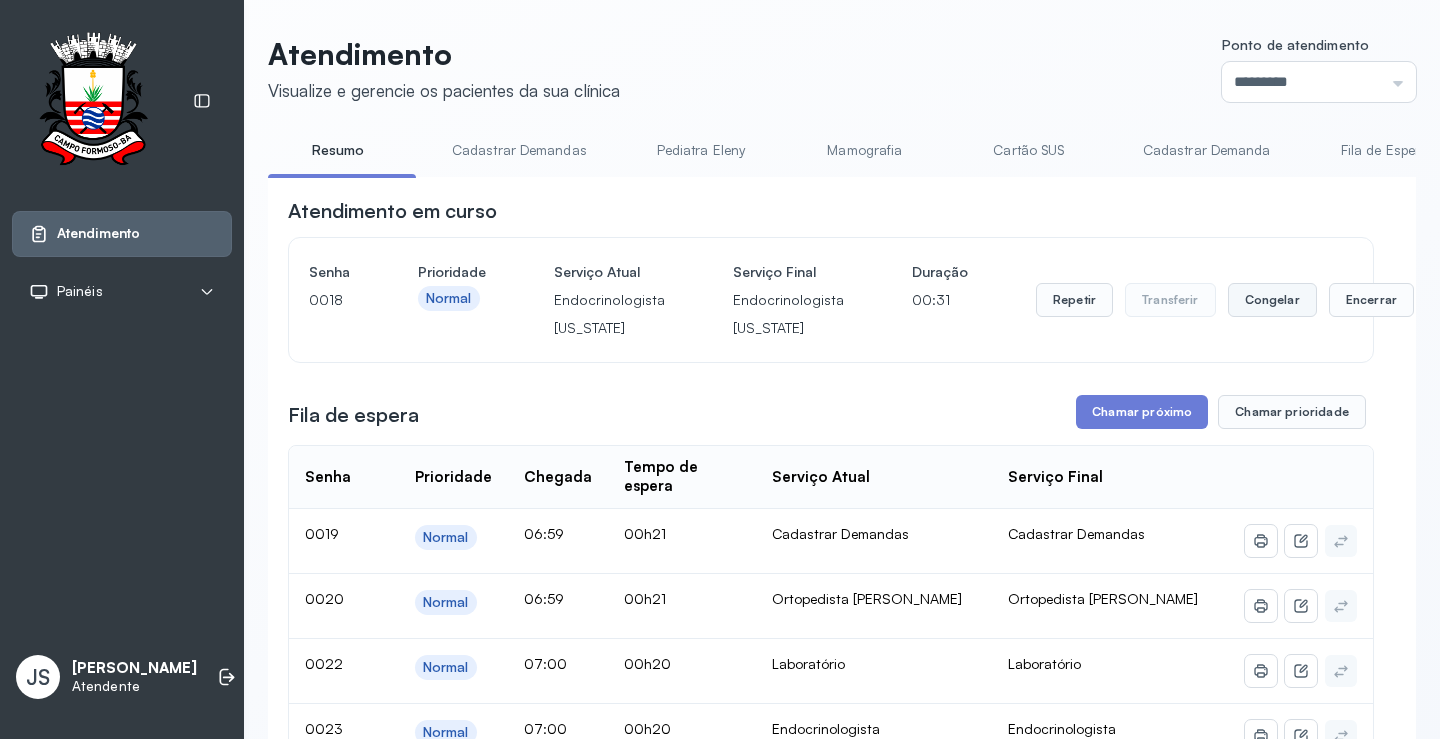 click on "Congelar" at bounding box center (1272, 300) 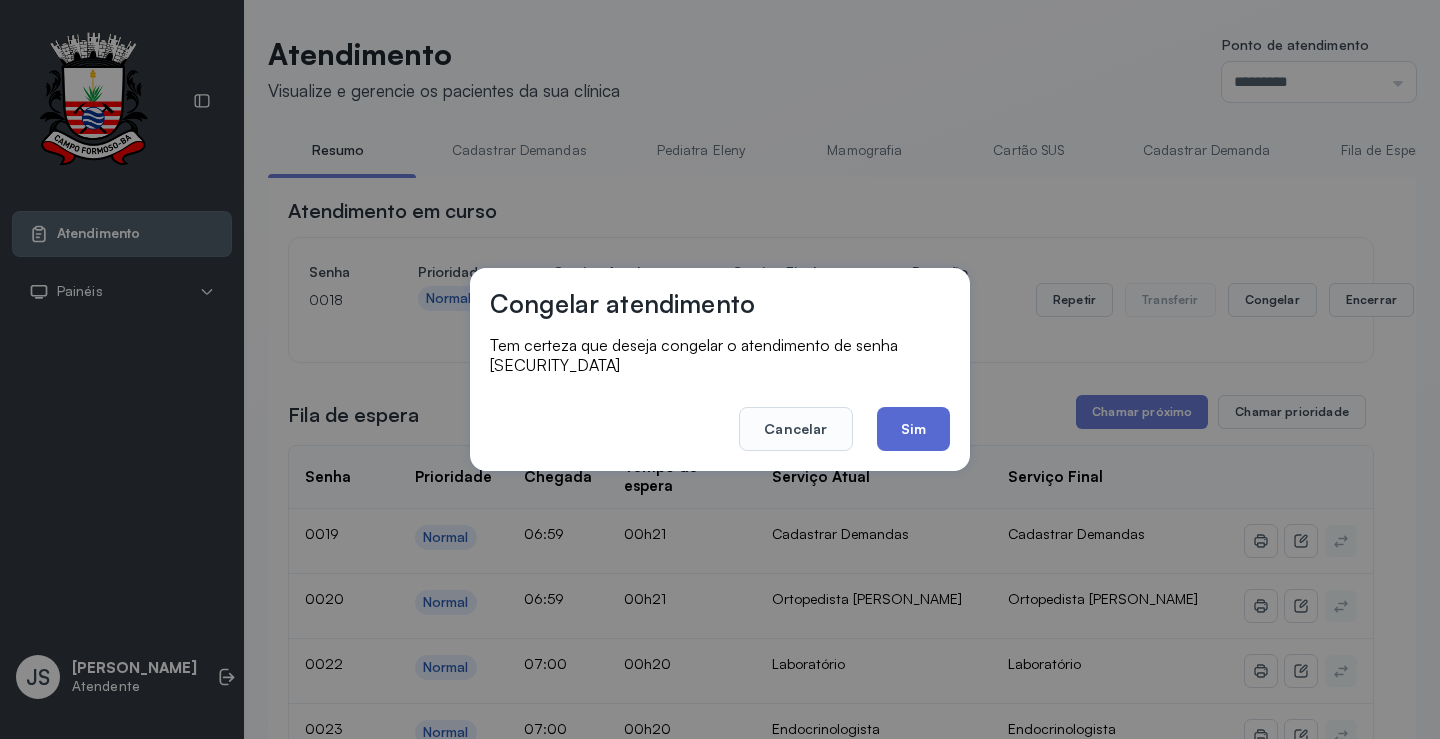 click on "Sim" 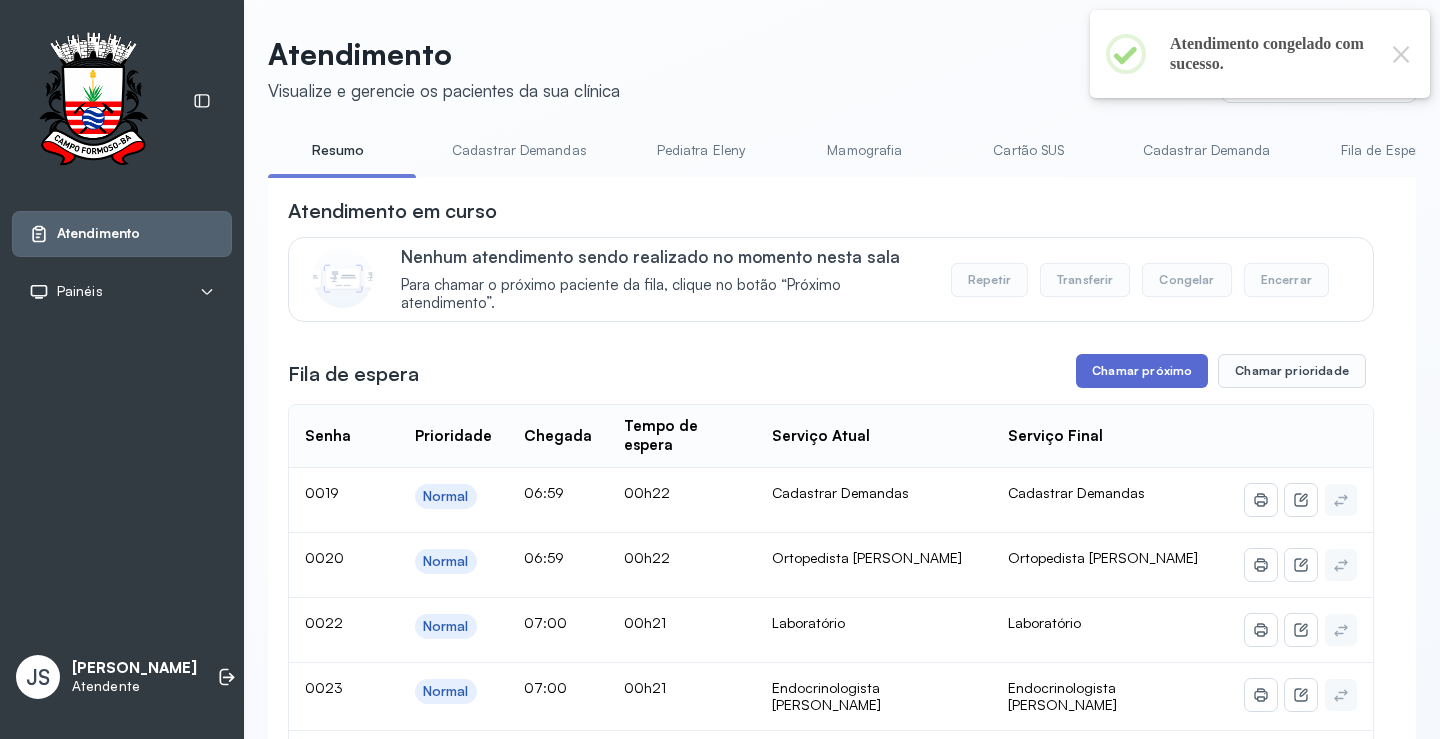 click on "Chamar próximo" at bounding box center (1142, 371) 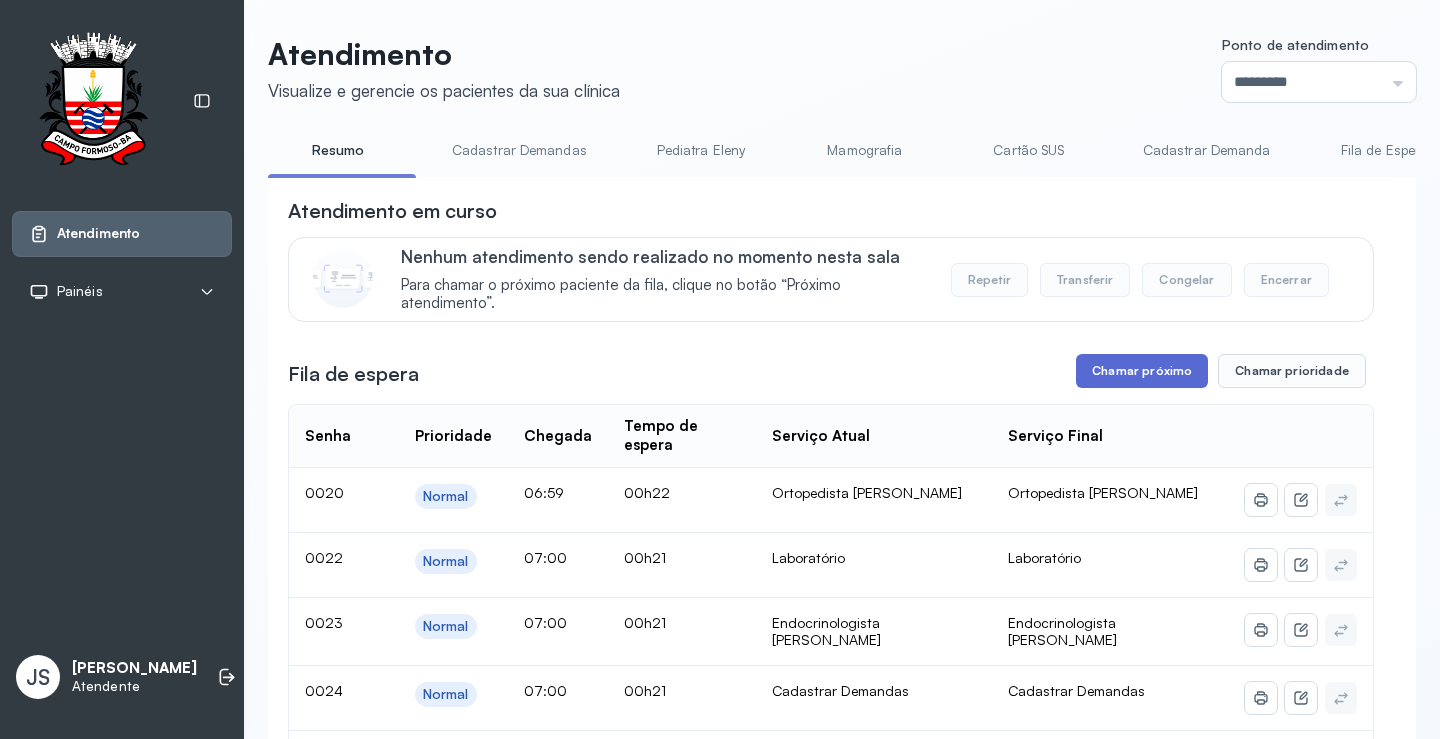 click on "Chamar próximo" at bounding box center (1142, 371) 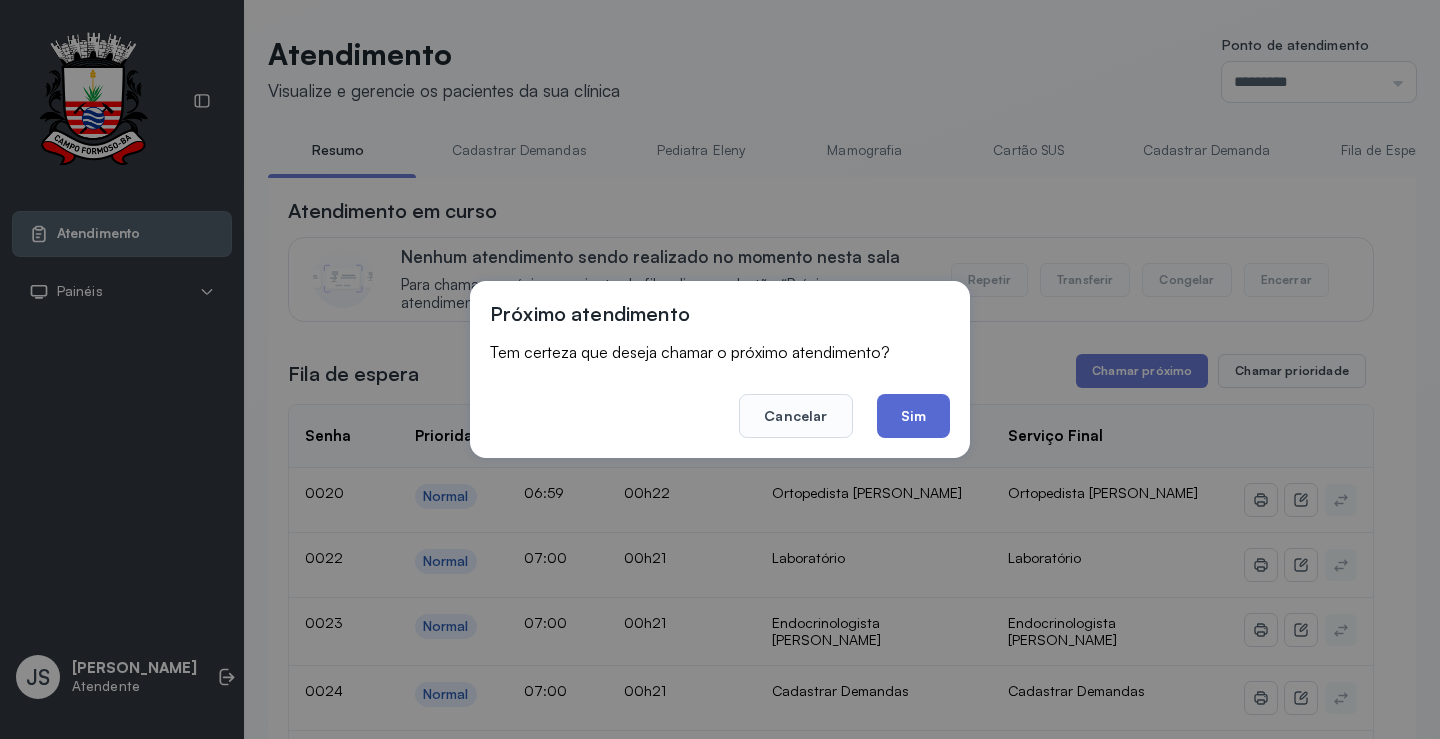 click on "Sim" 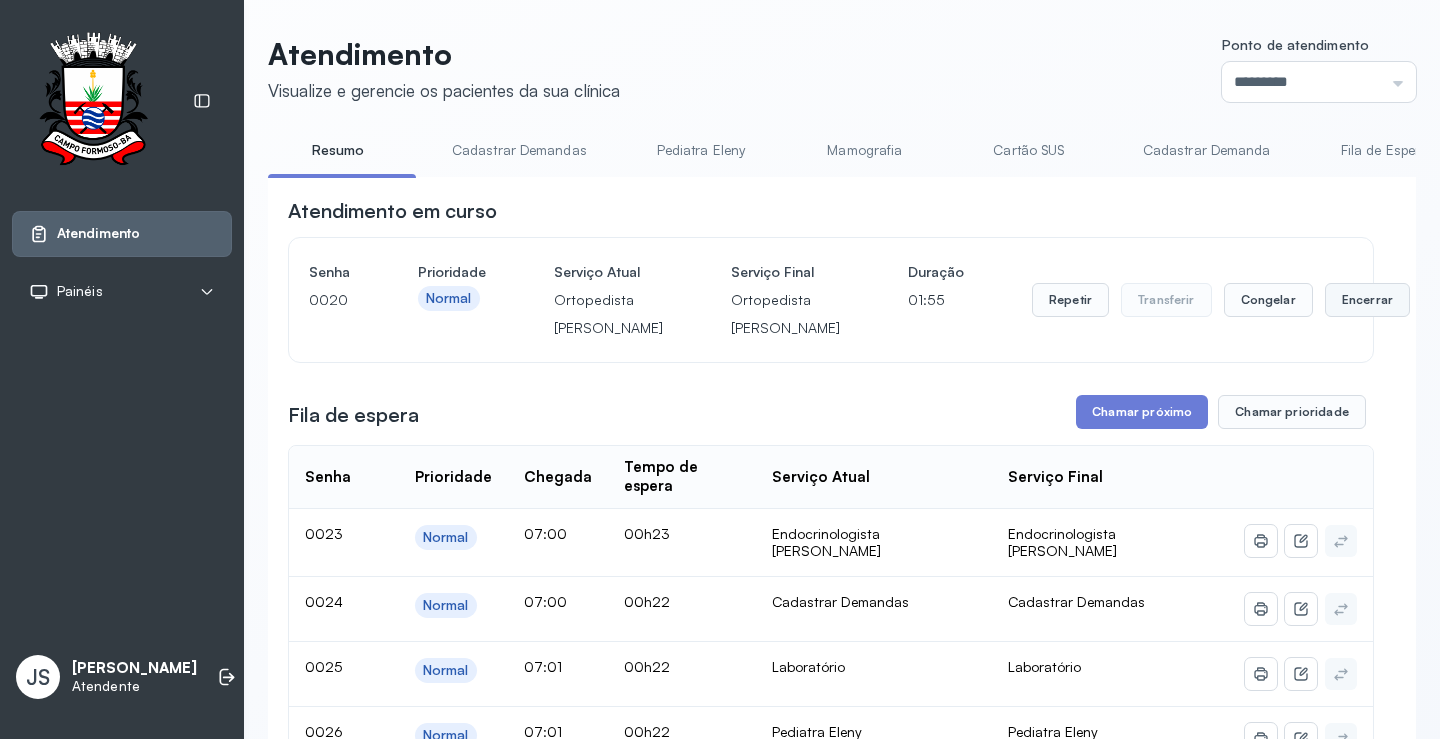 click on "Encerrar" at bounding box center [1367, 300] 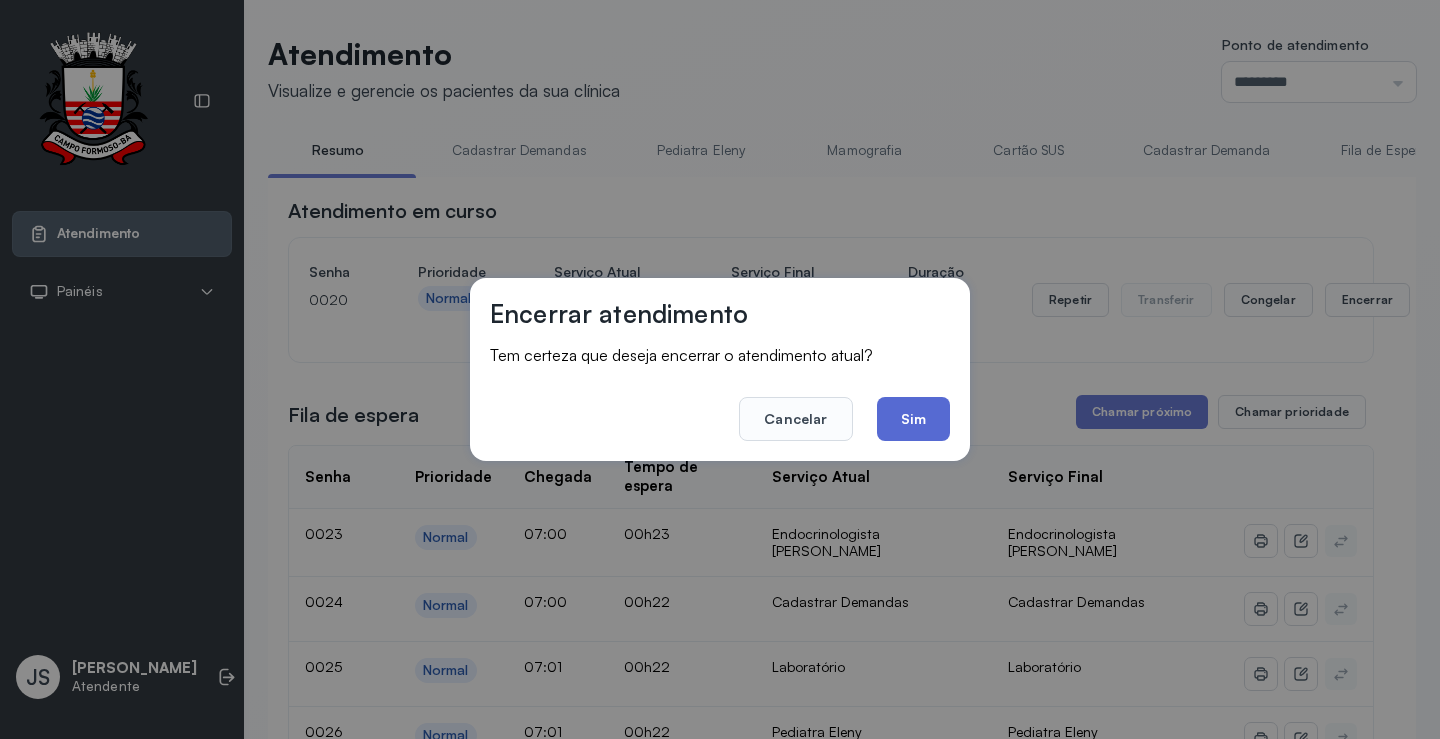 click on "Sim" 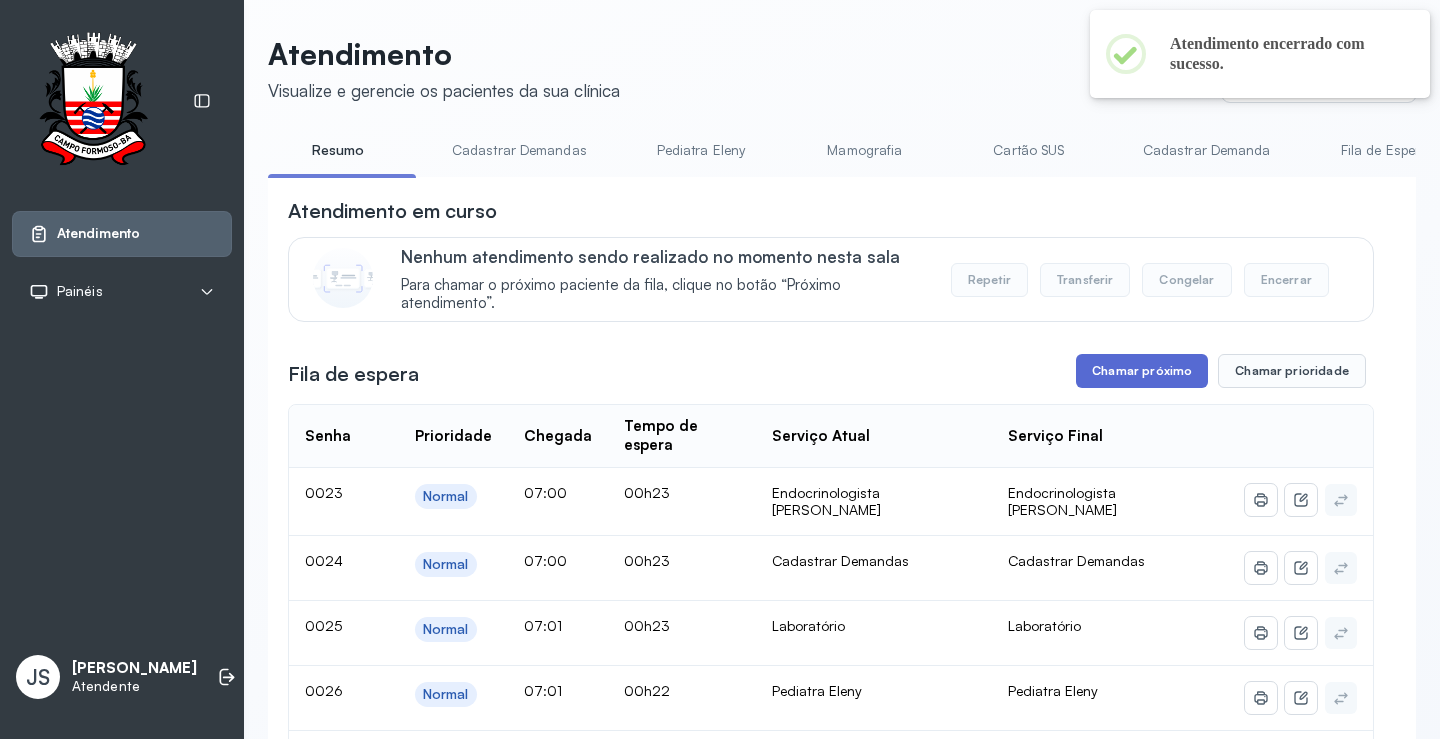 click on "Chamar próximo" at bounding box center [1142, 371] 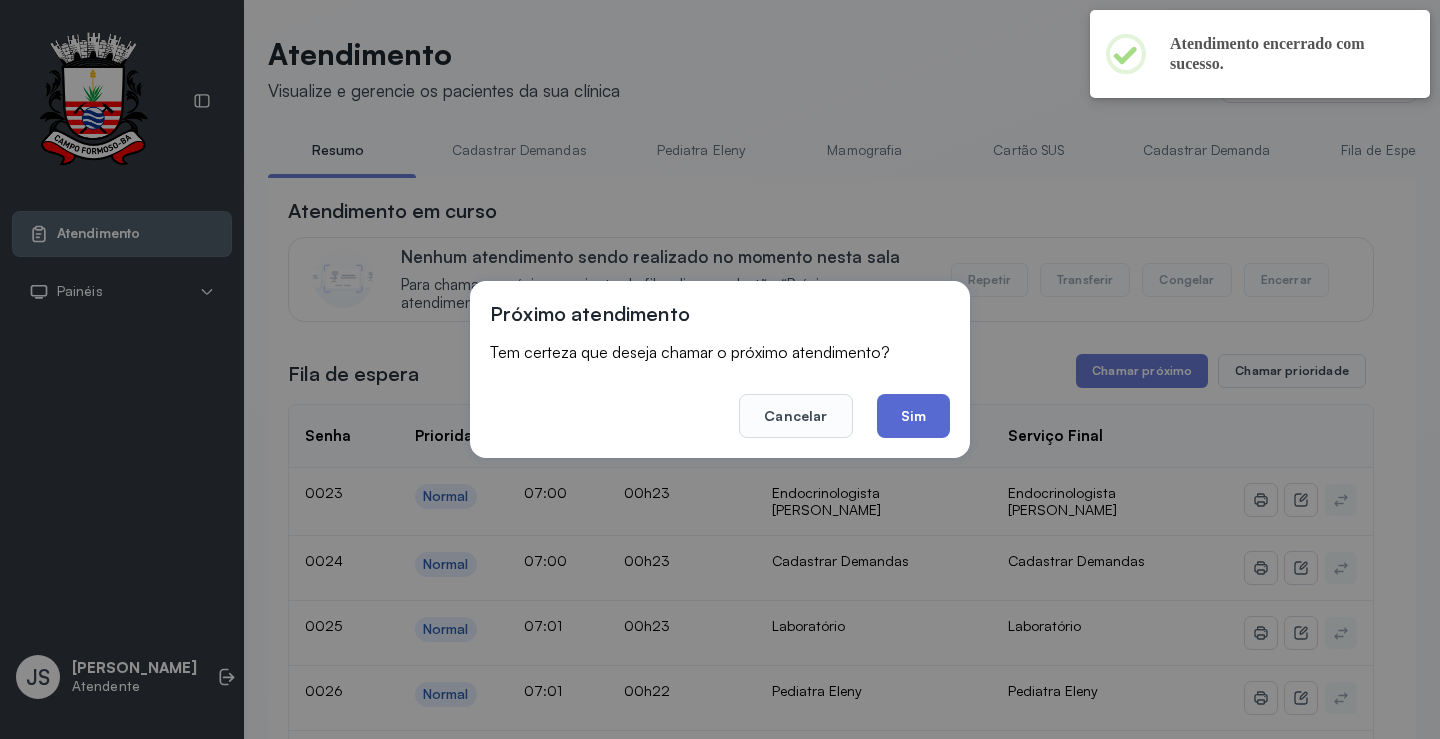 click on "Sim" 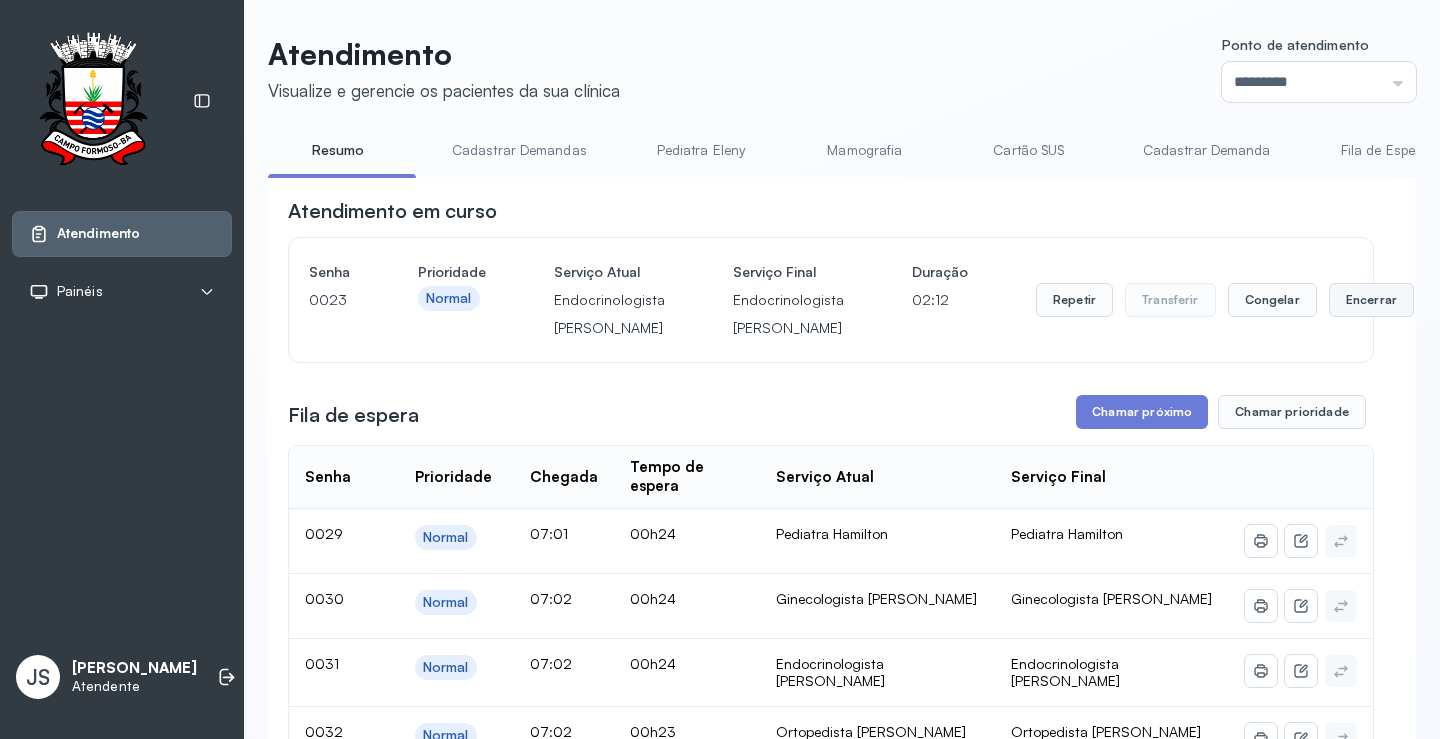 click on "Encerrar" at bounding box center (1371, 300) 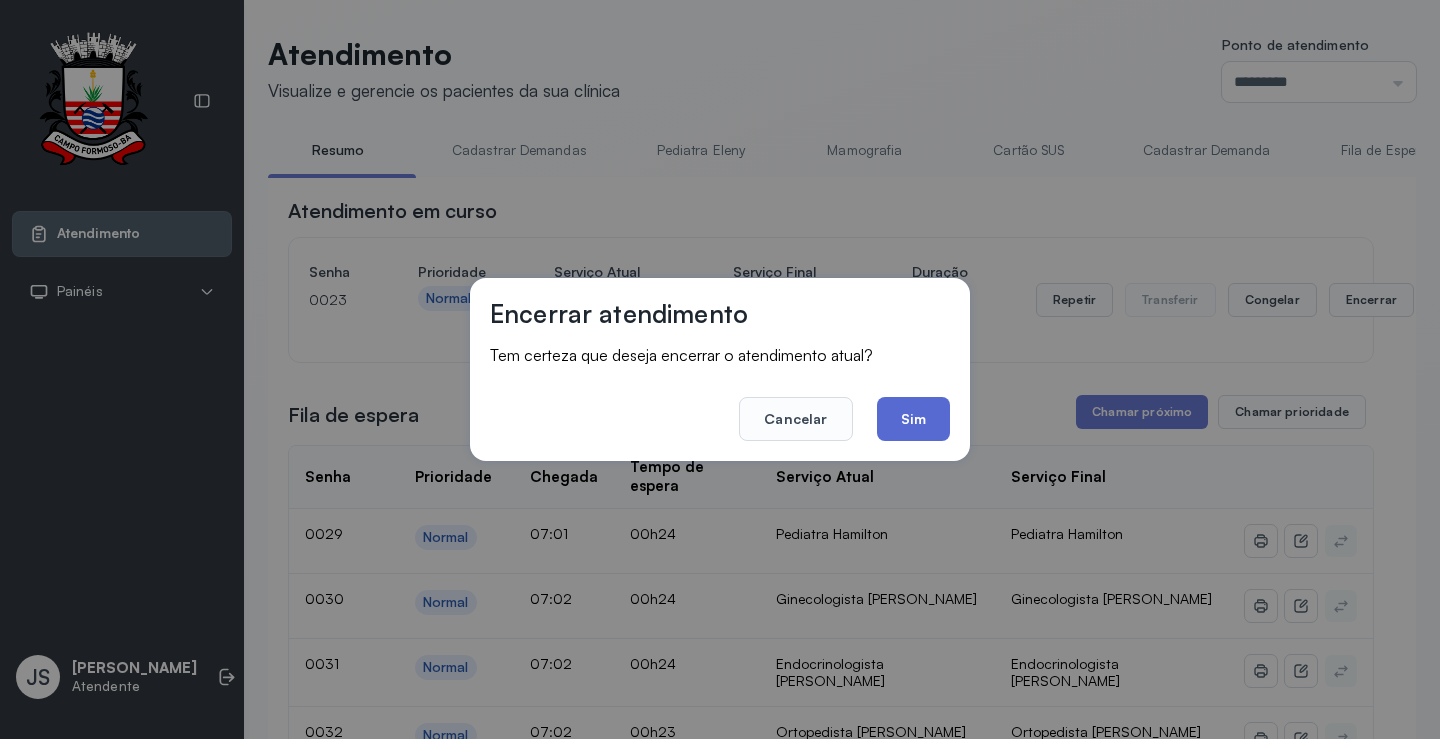 click on "Sim" 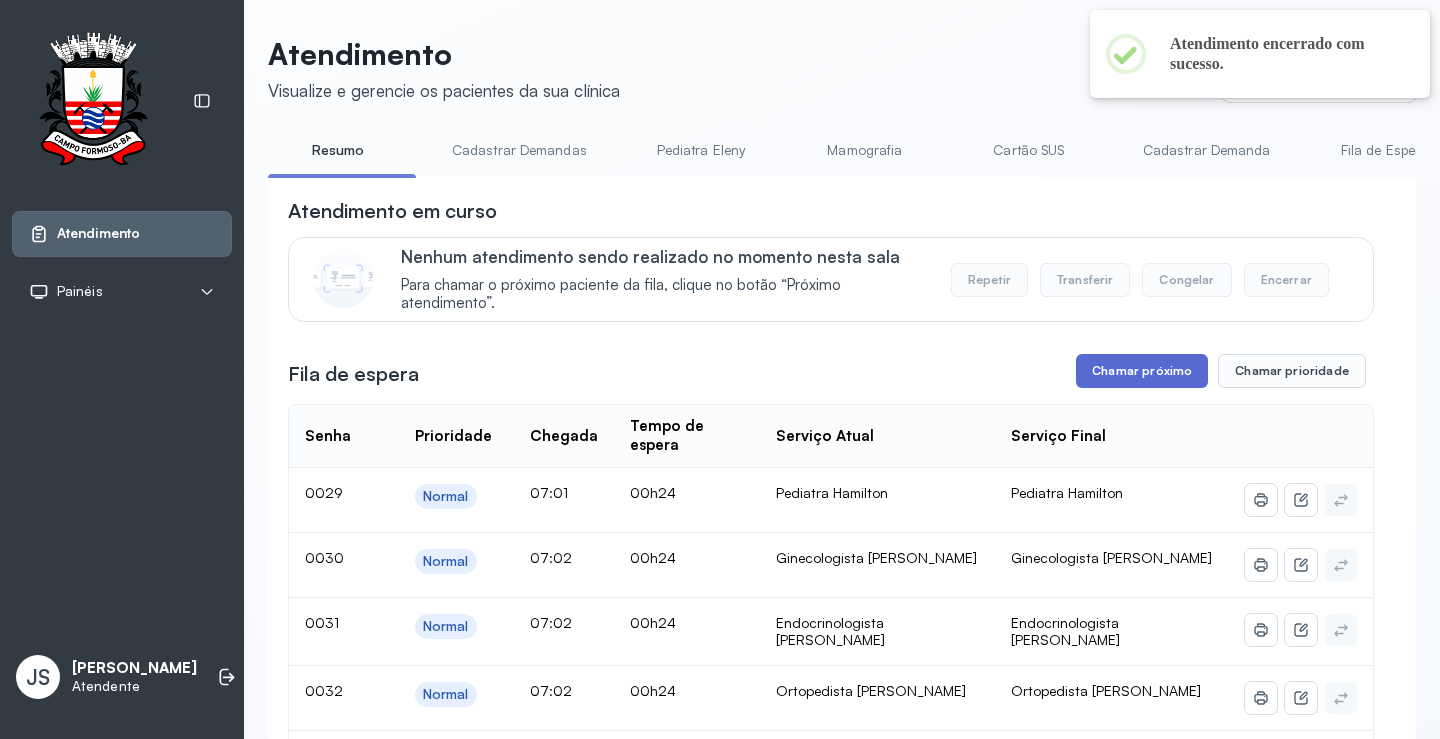 click on "Chamar próximo" at bounding box center (1142, 371) 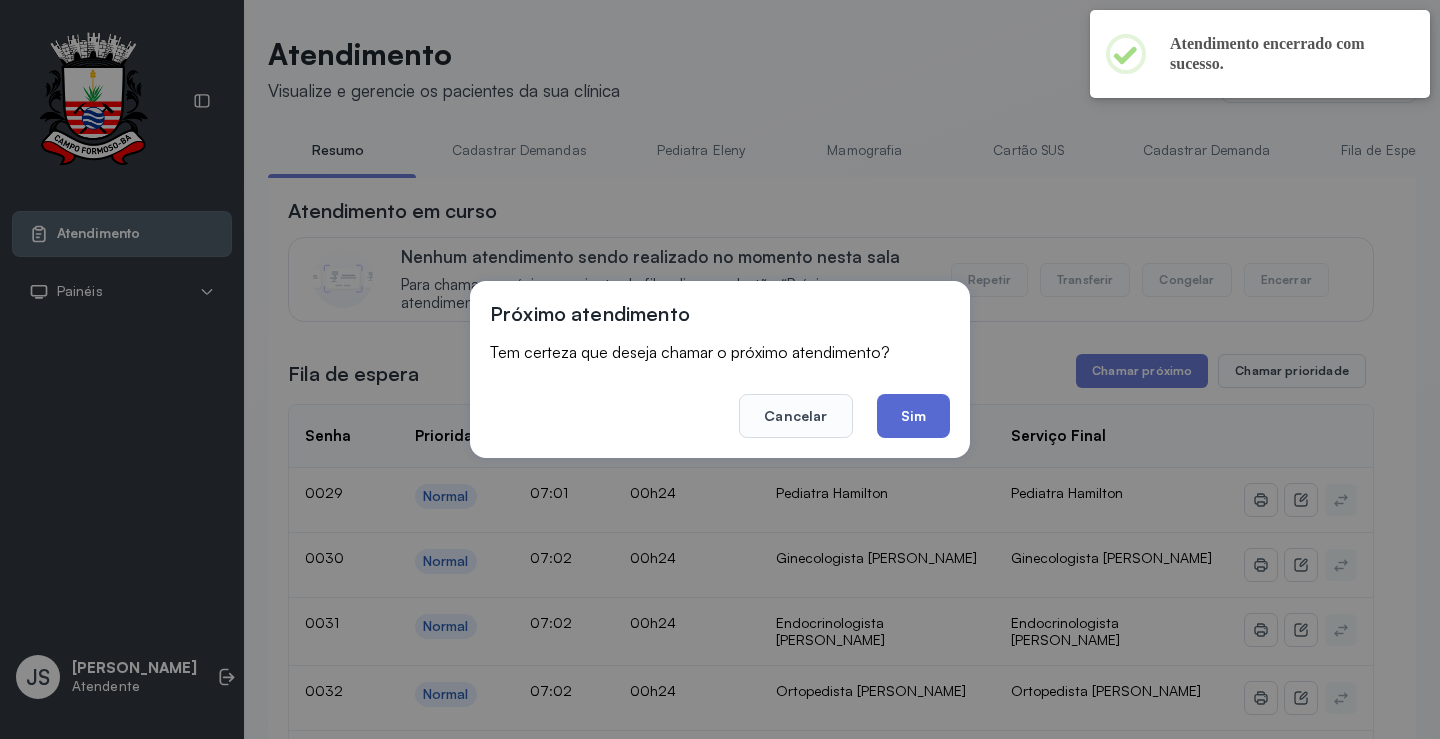 click on "Sim" 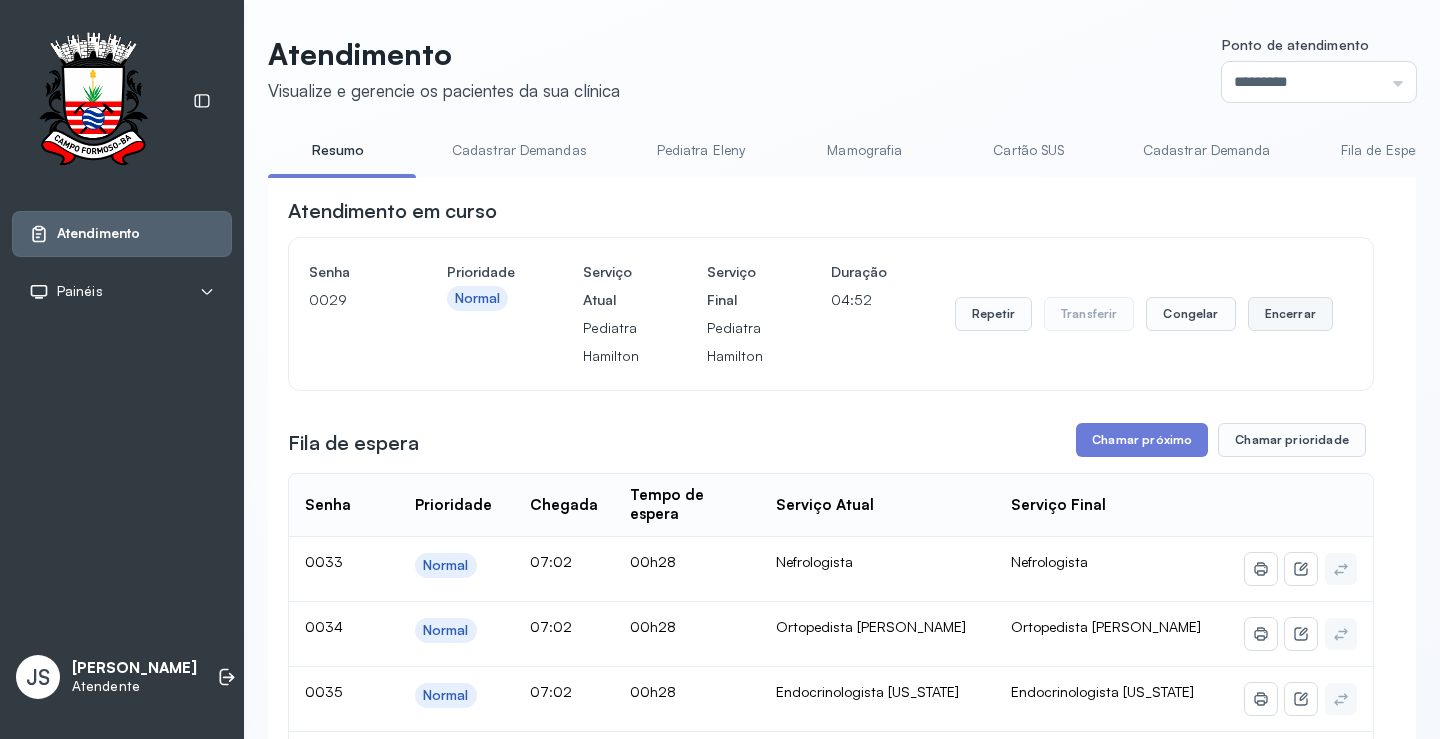 click on "Encerrar" at bounding box center [1290, 314] 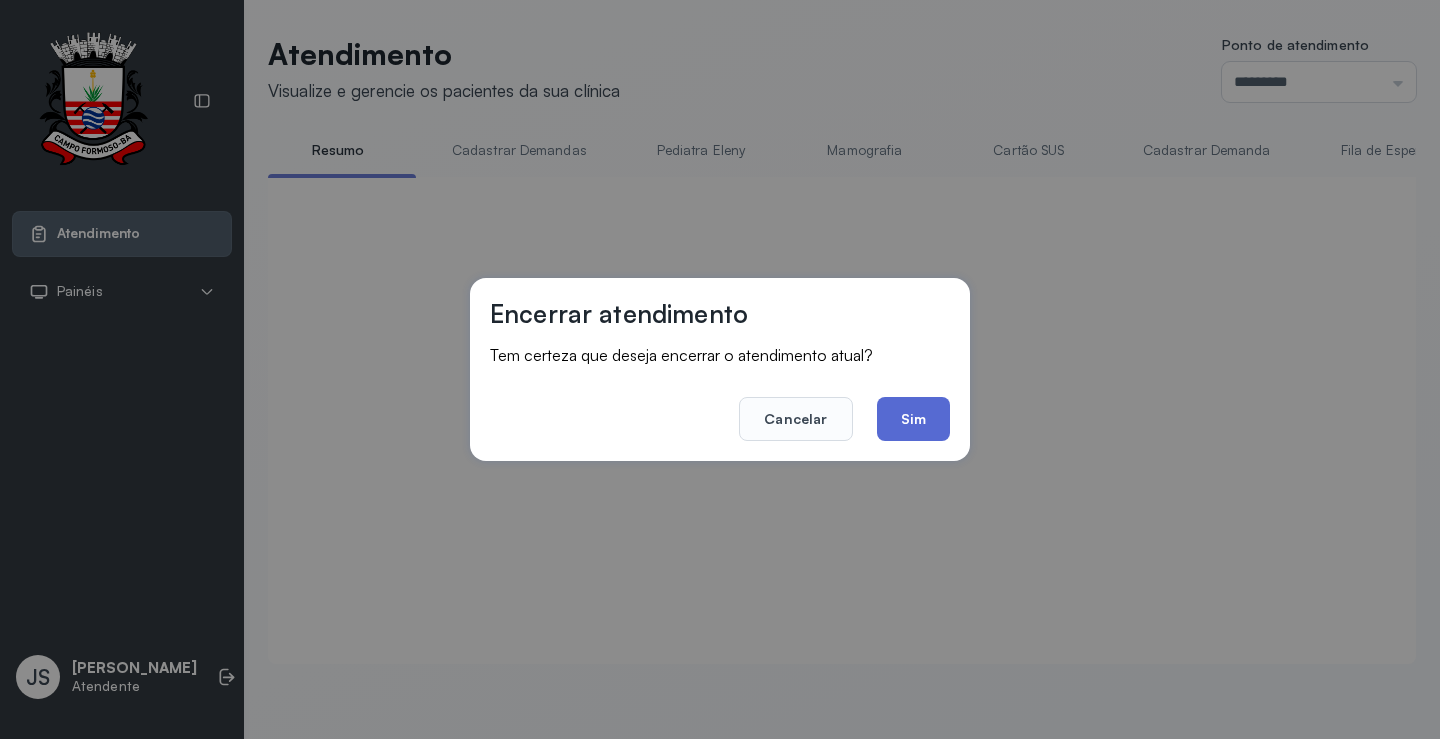 click on "Sim" 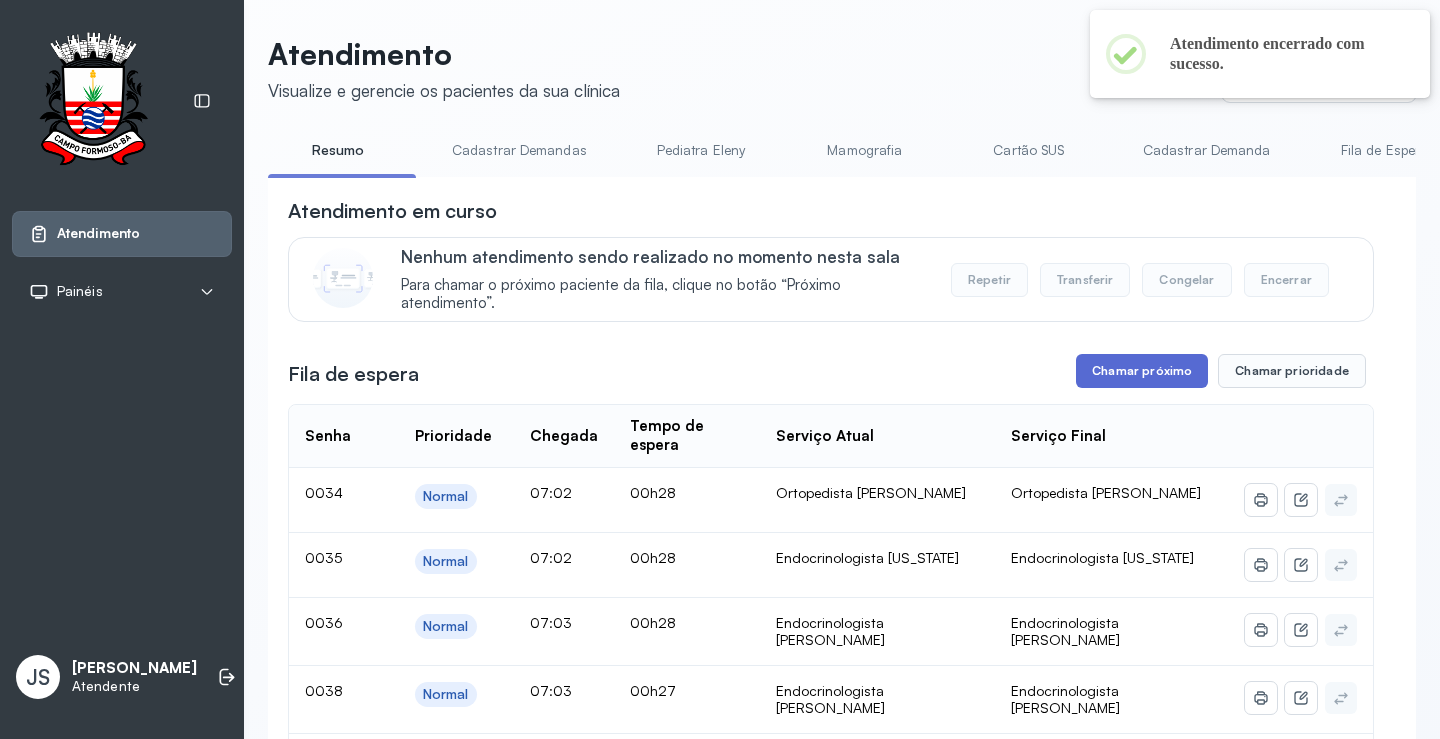 click on "Chamar próximo" at bounding box center (1142, 371) 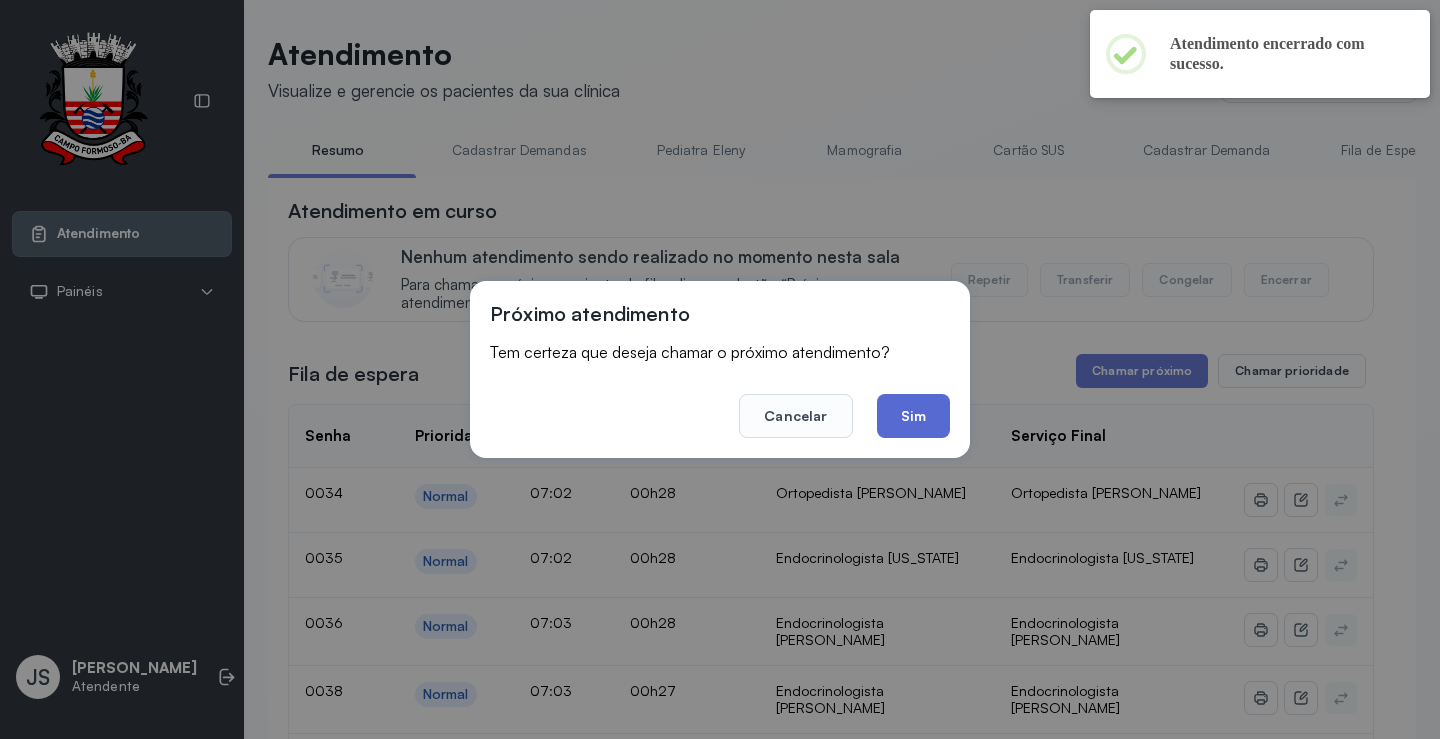 click on "Sim" 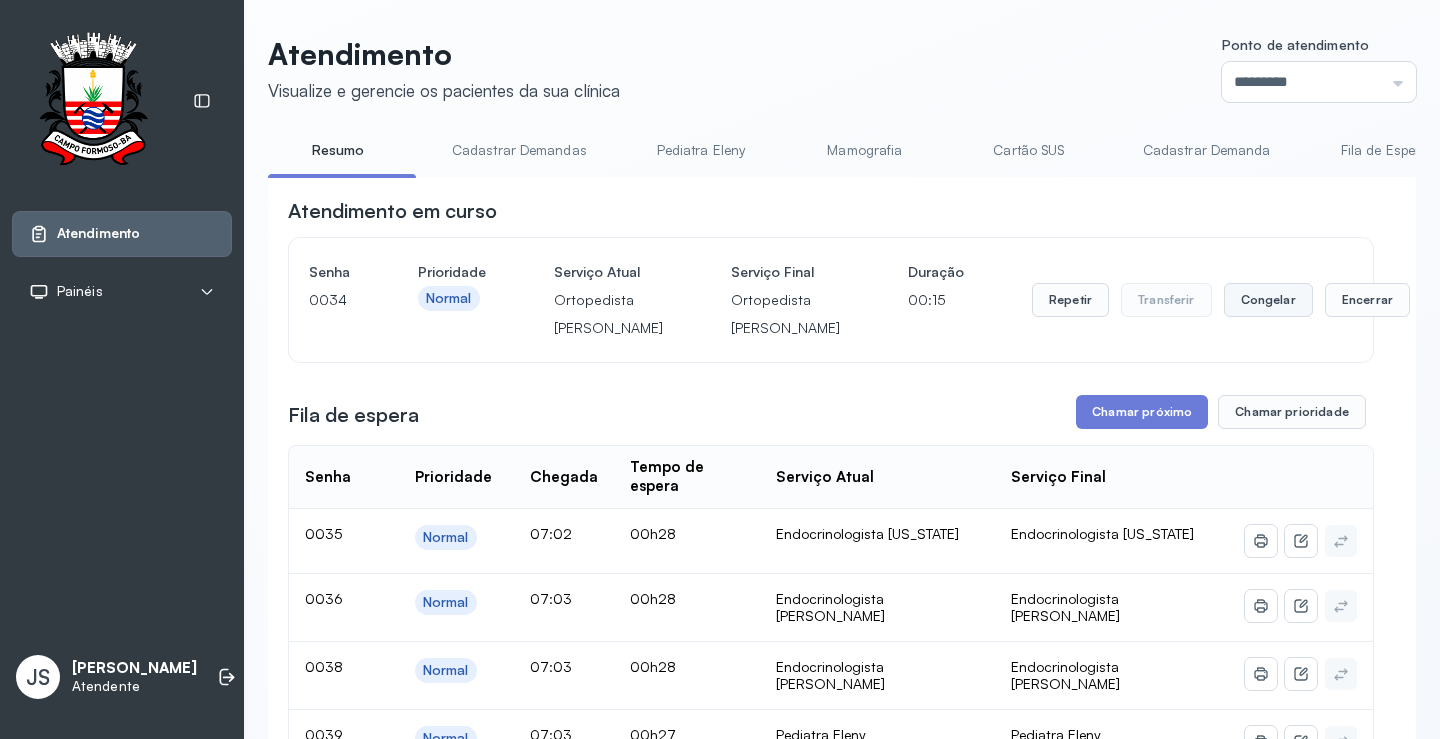 click on "Congelar" at bounding box center [1268, 300] 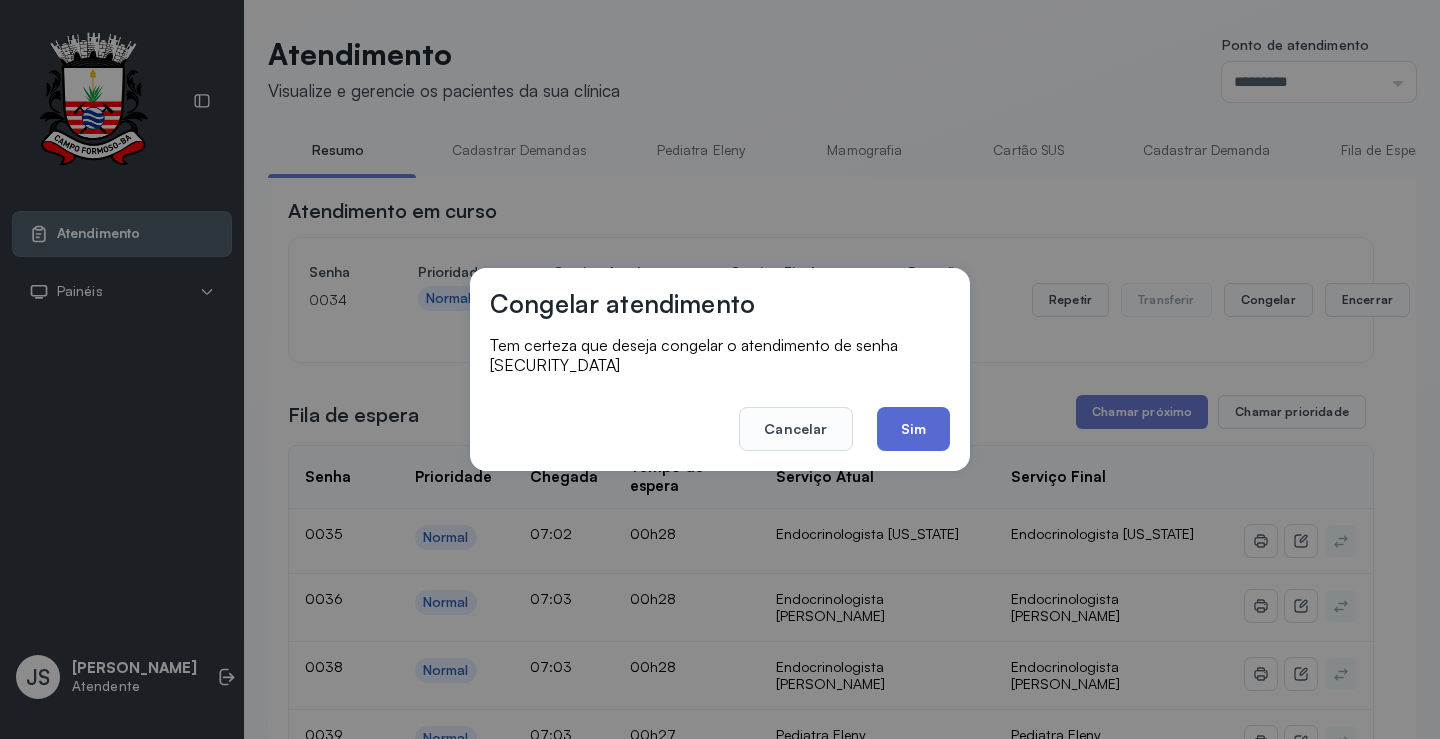 click on "Sim" 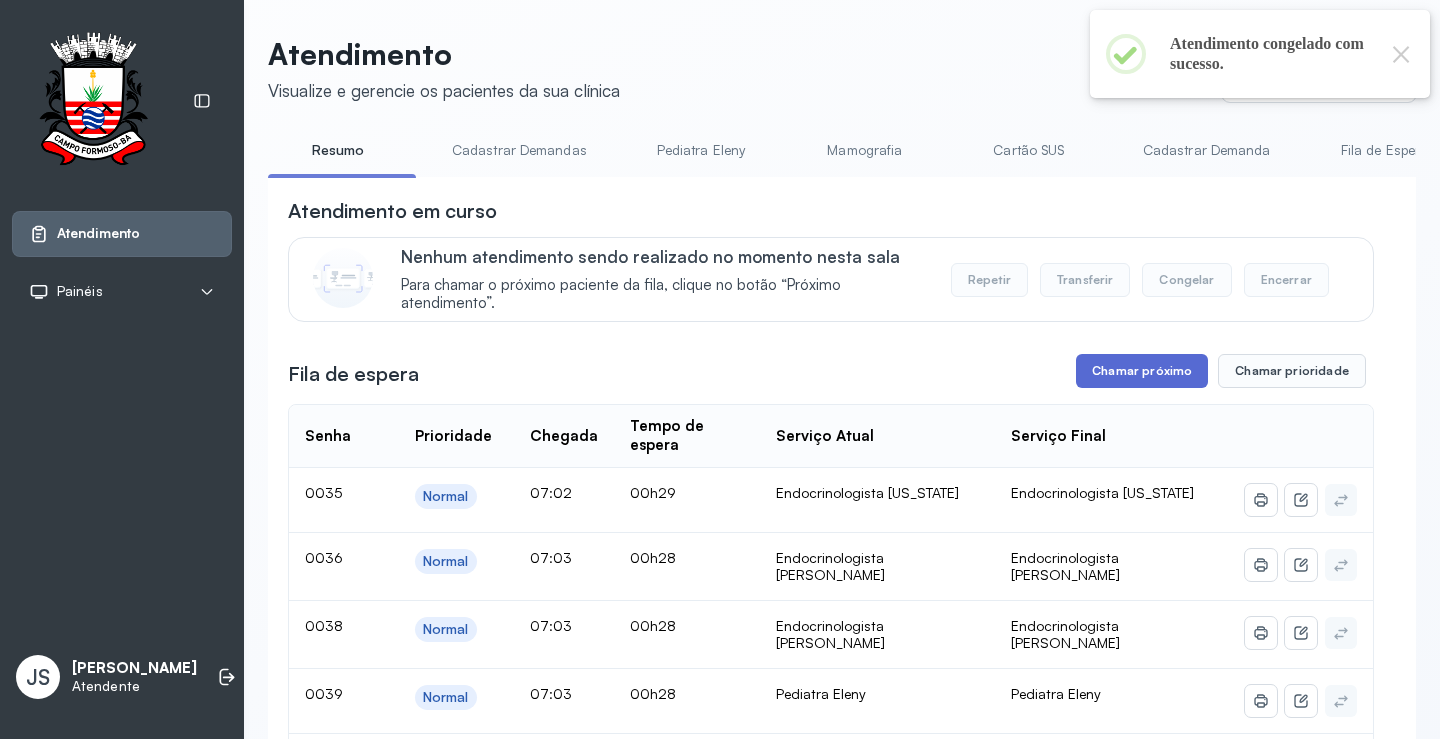 click on "Chamar próximo" at bounding box center (1142, 371) 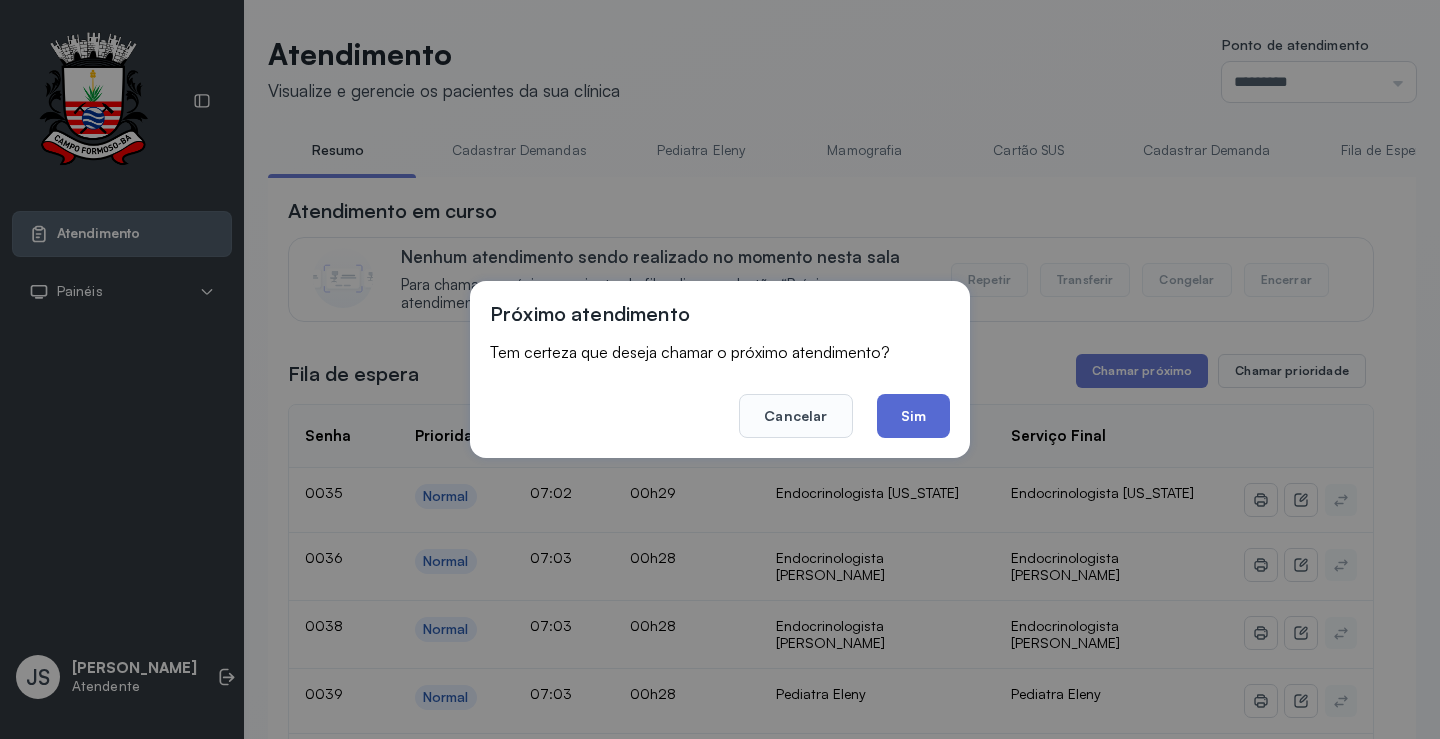 click on "Sim" 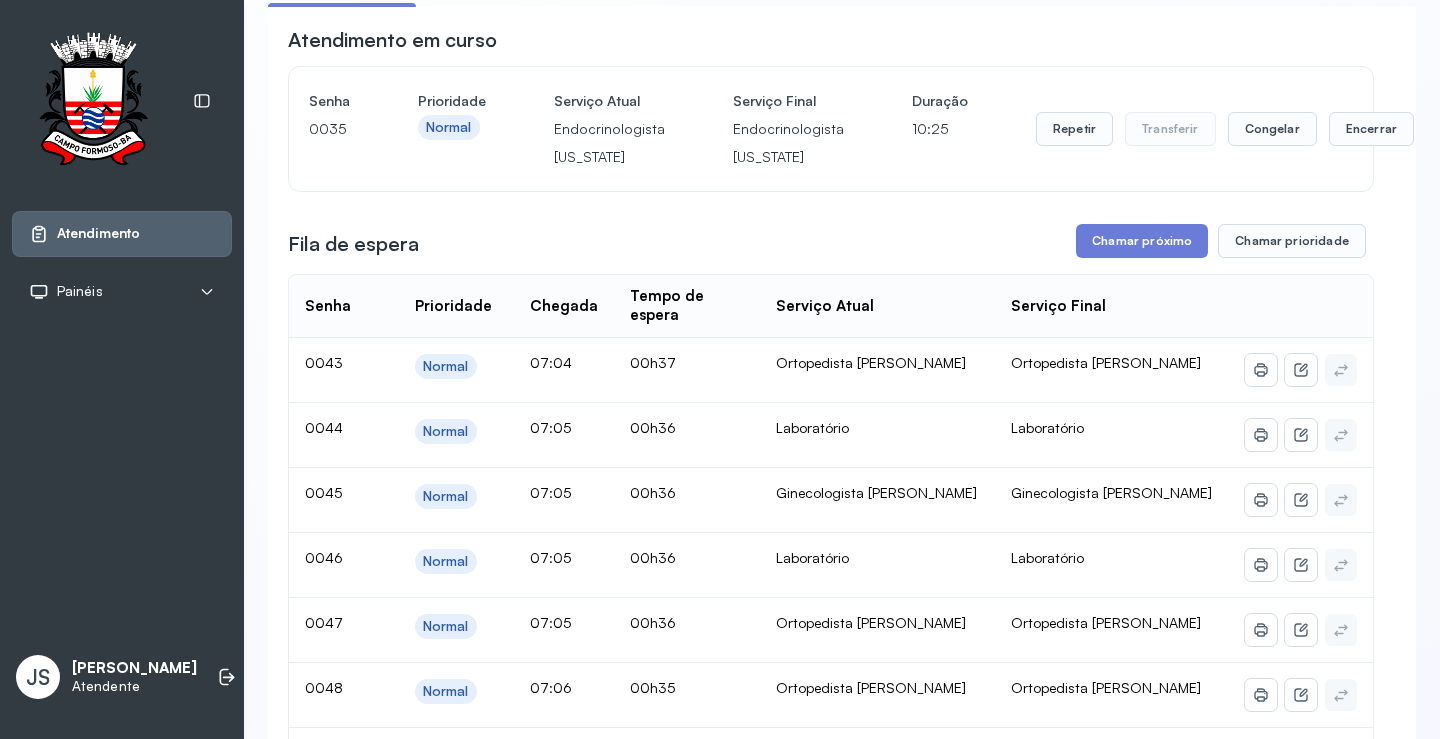 scroll, scrollTop: 0, scrollLeft: 0, axis: both 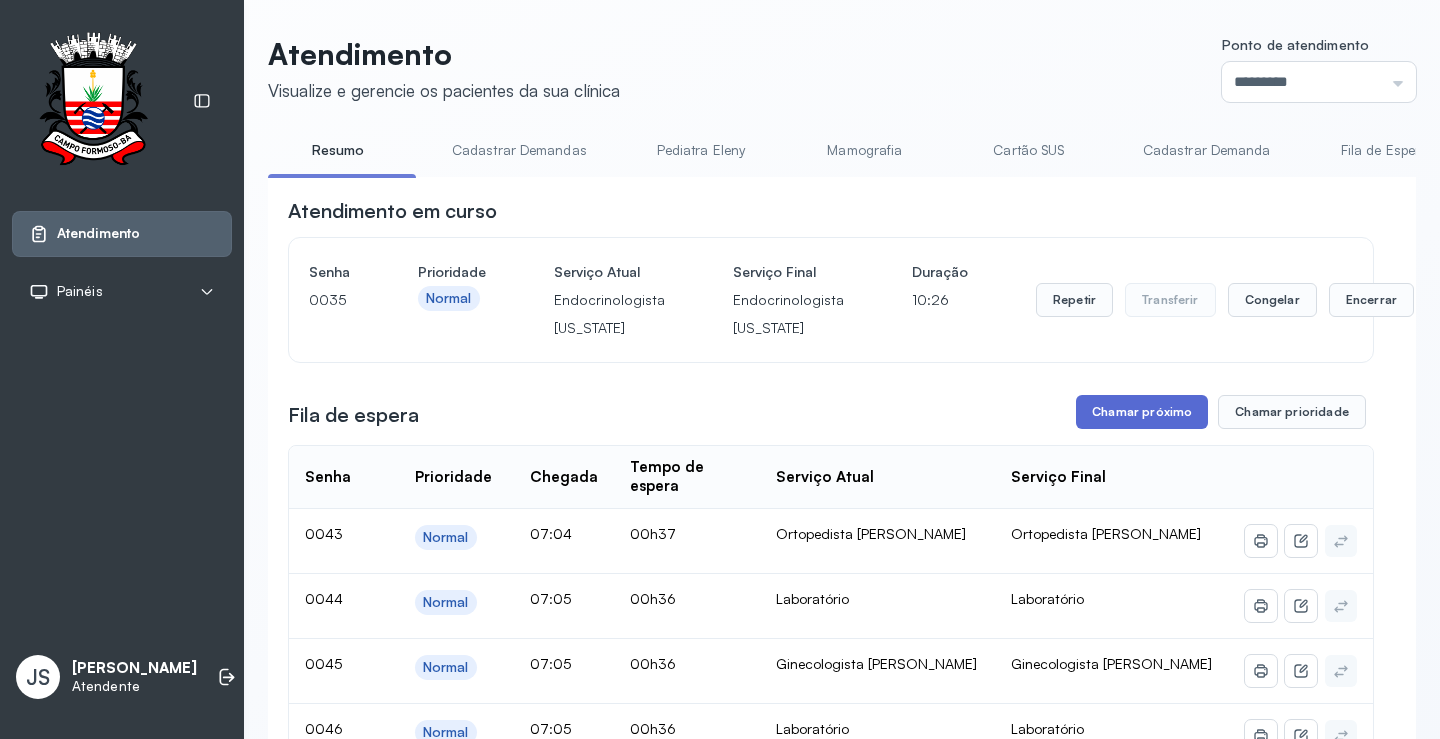 click on "Chamar próximo" at bounding box center [1142, 412] 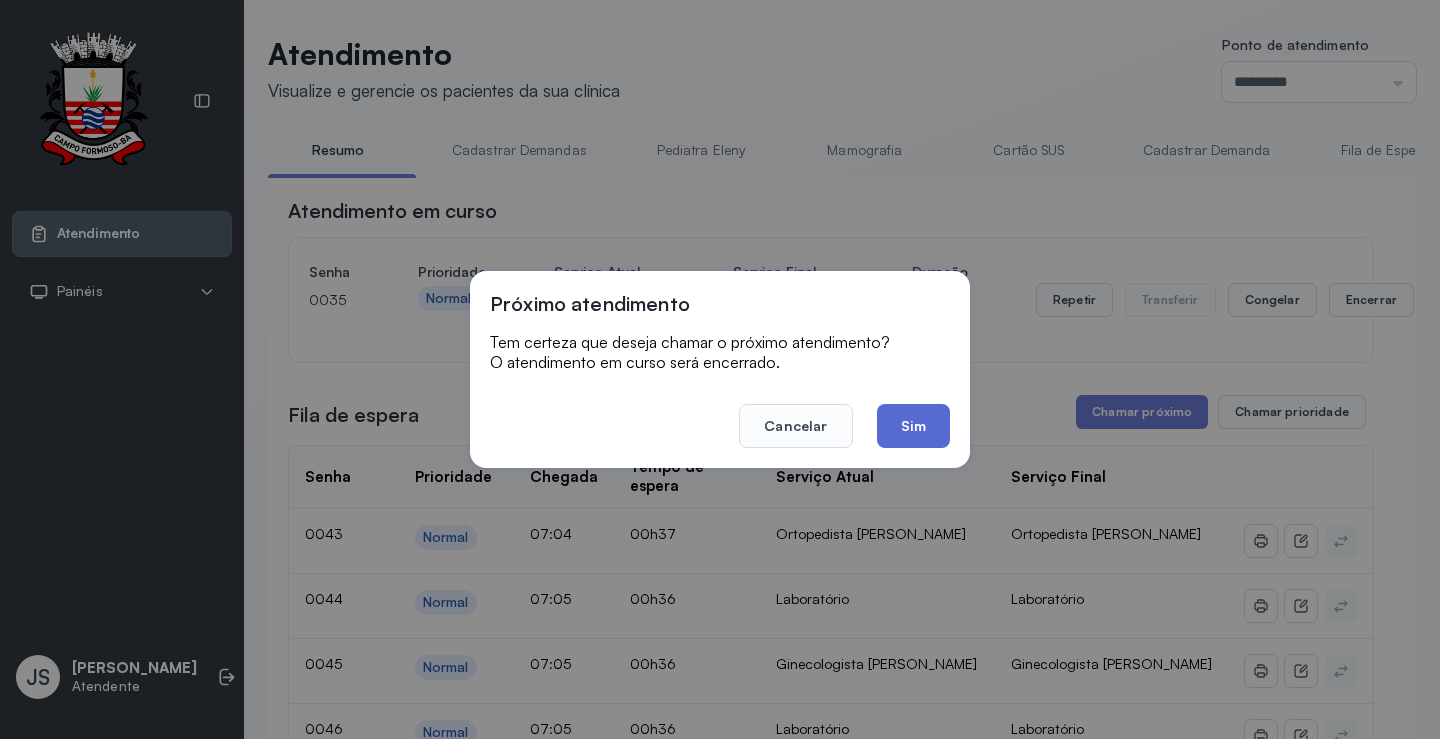 click on "Sim" 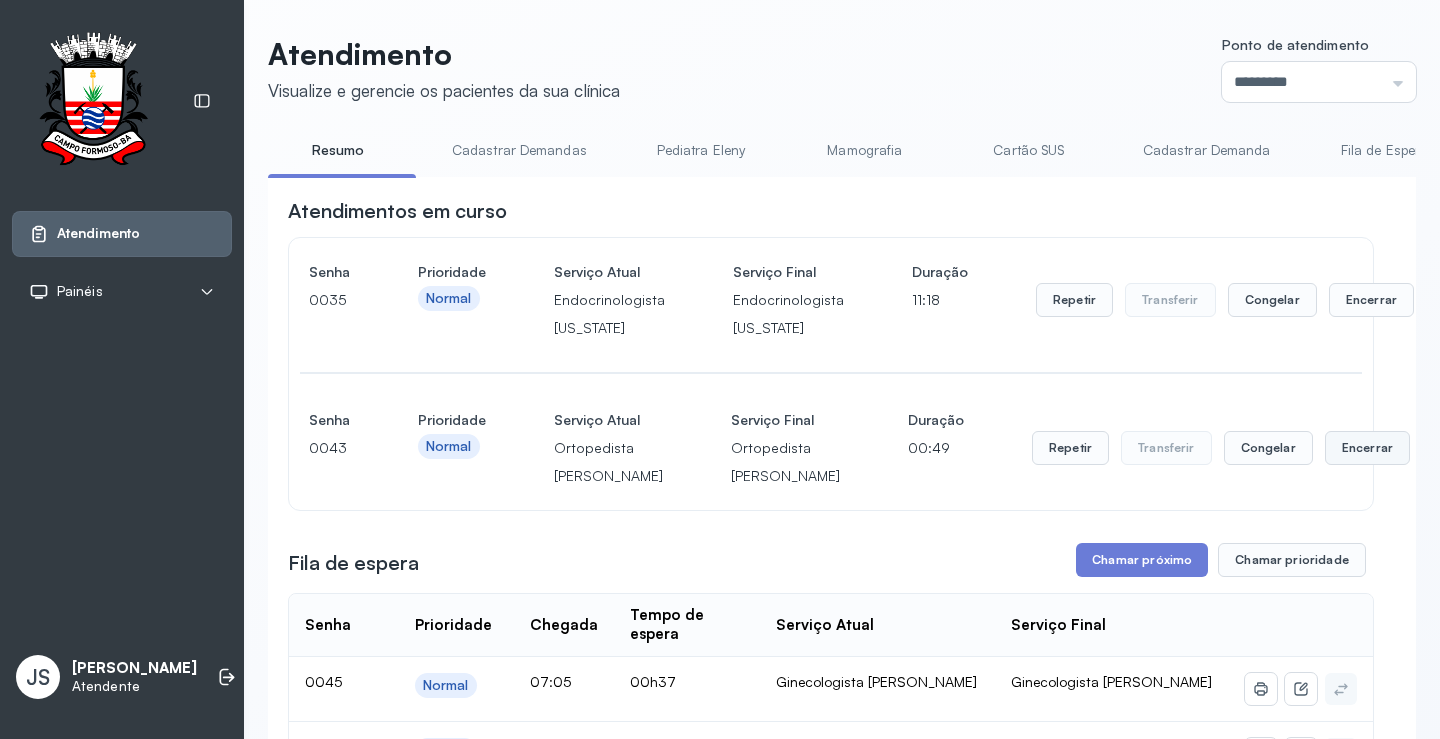 click on "Encerrar" at bounding box center [1371, 300] 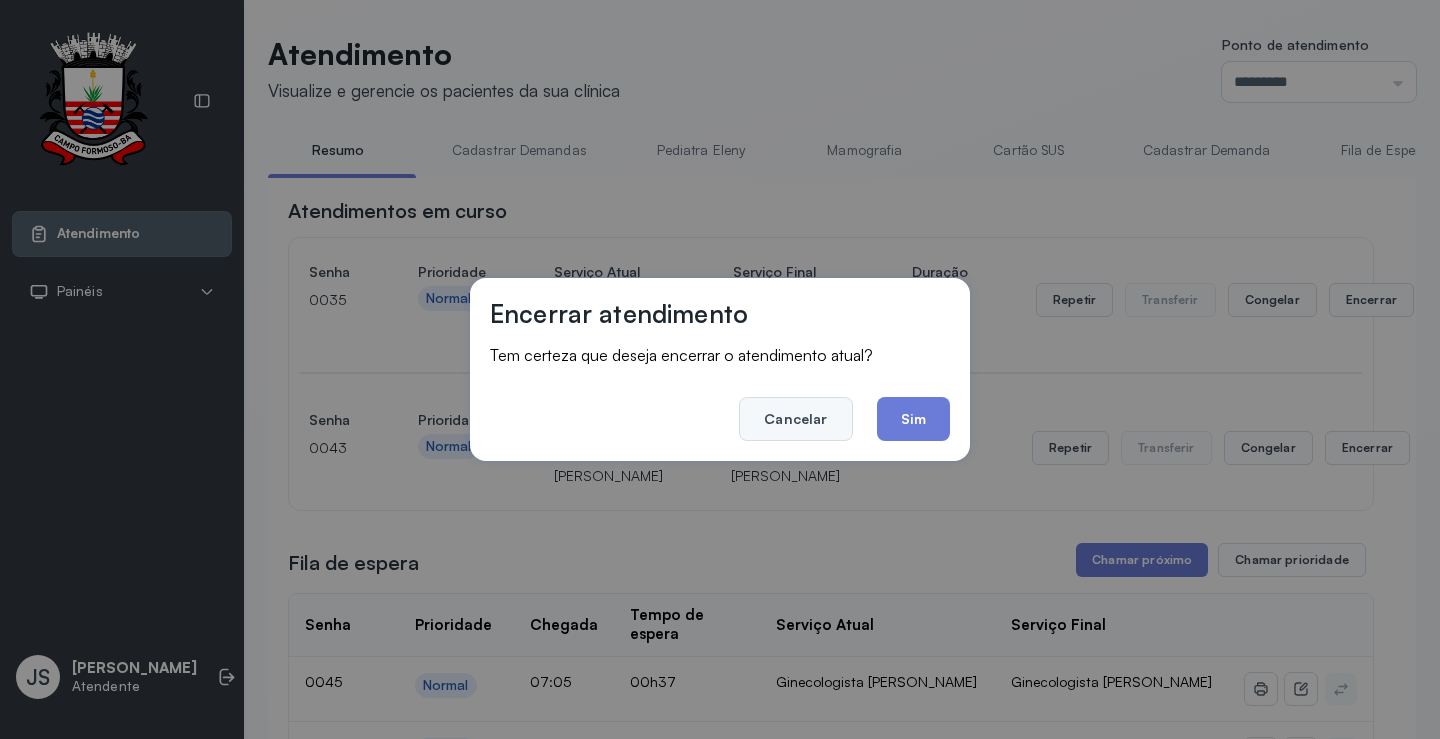 click on "Cancelar" 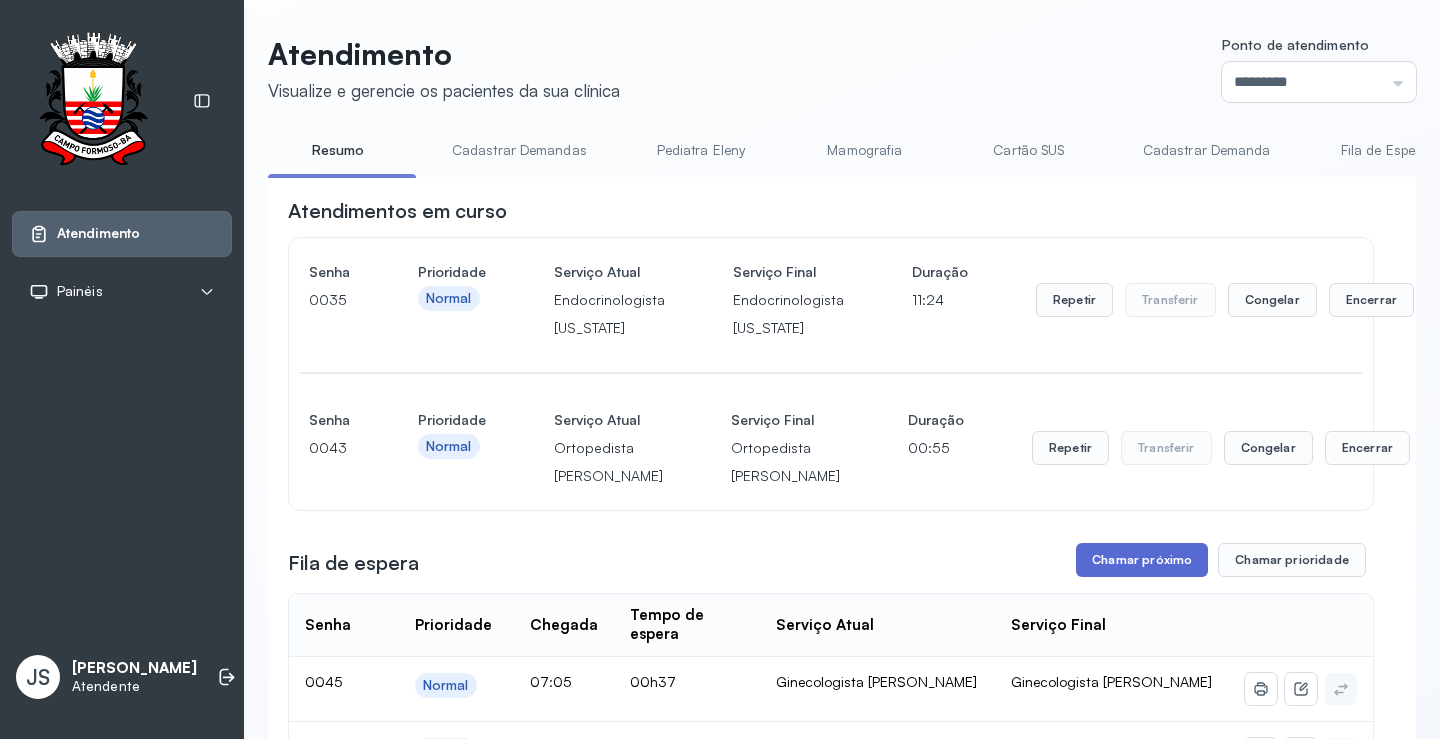 click on "Chamar próximo" at bounding box center [1142, 560] 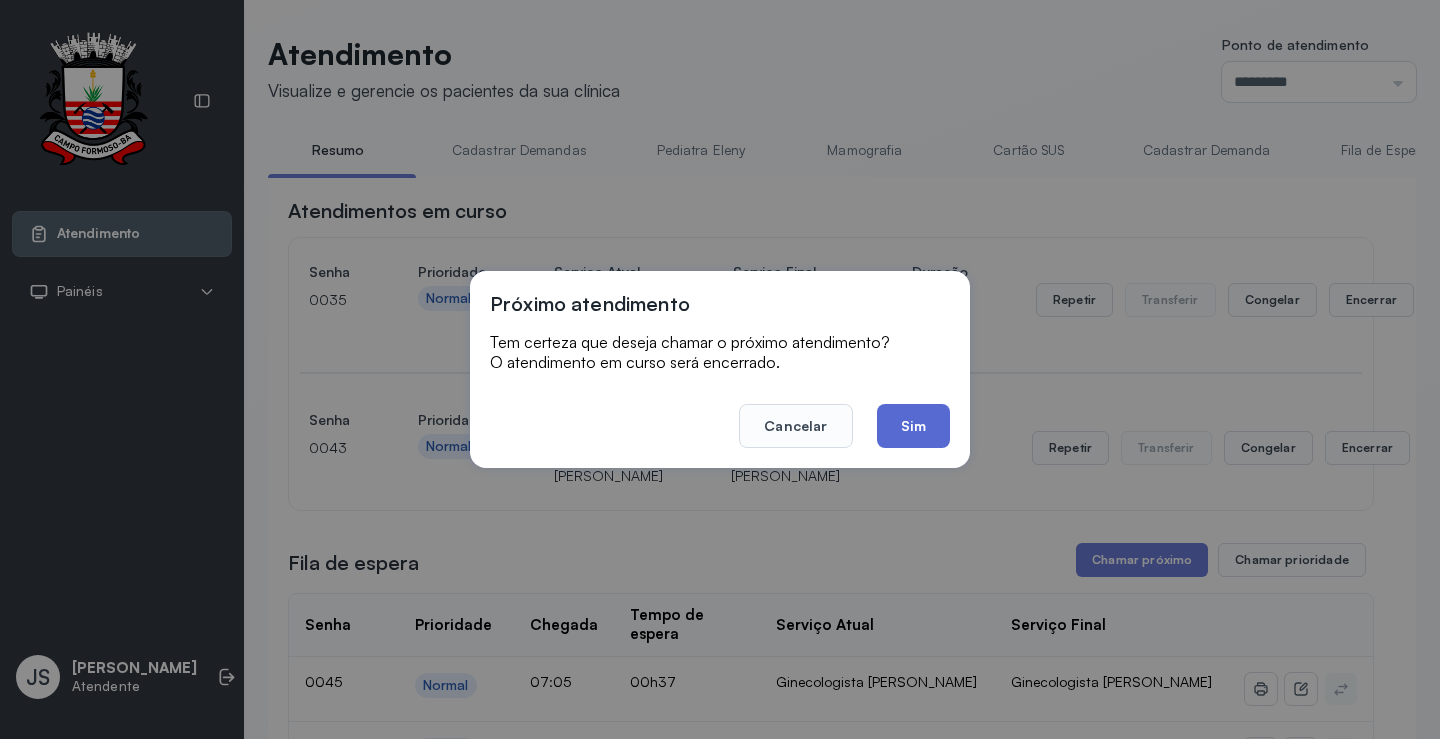click on "Sim" 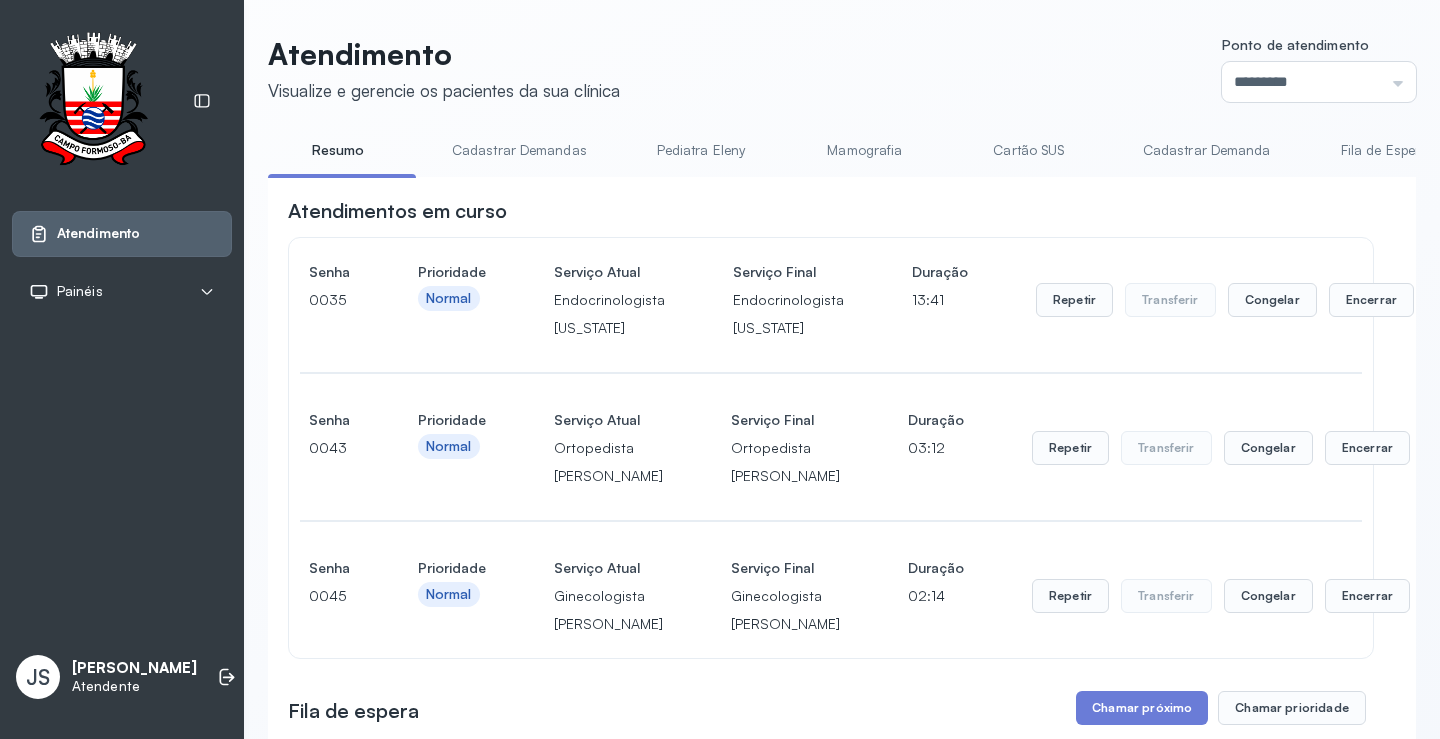 scroll, scrollTop: 500, scrollLeft: 0, axis: vertical 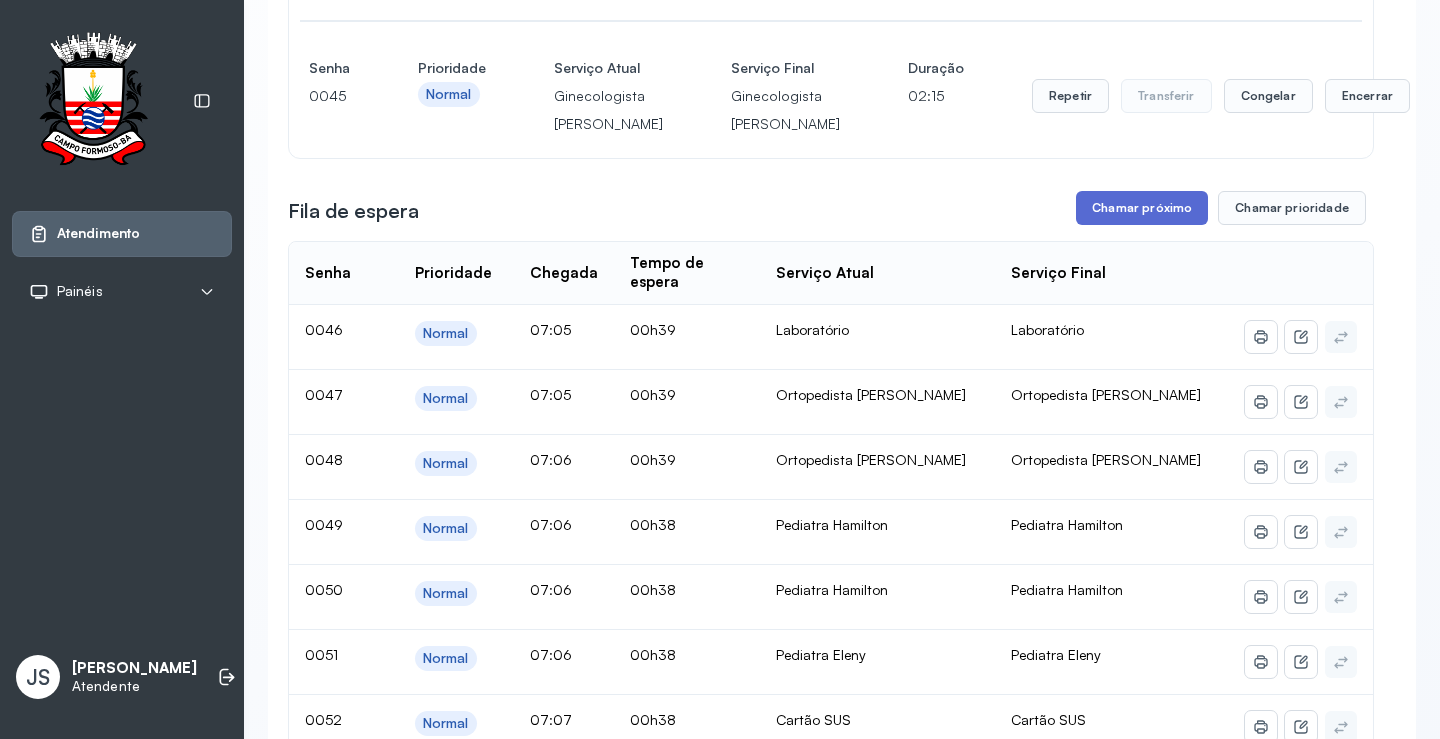 click on "Chamar próximo" at bounding box center (1142, 208) 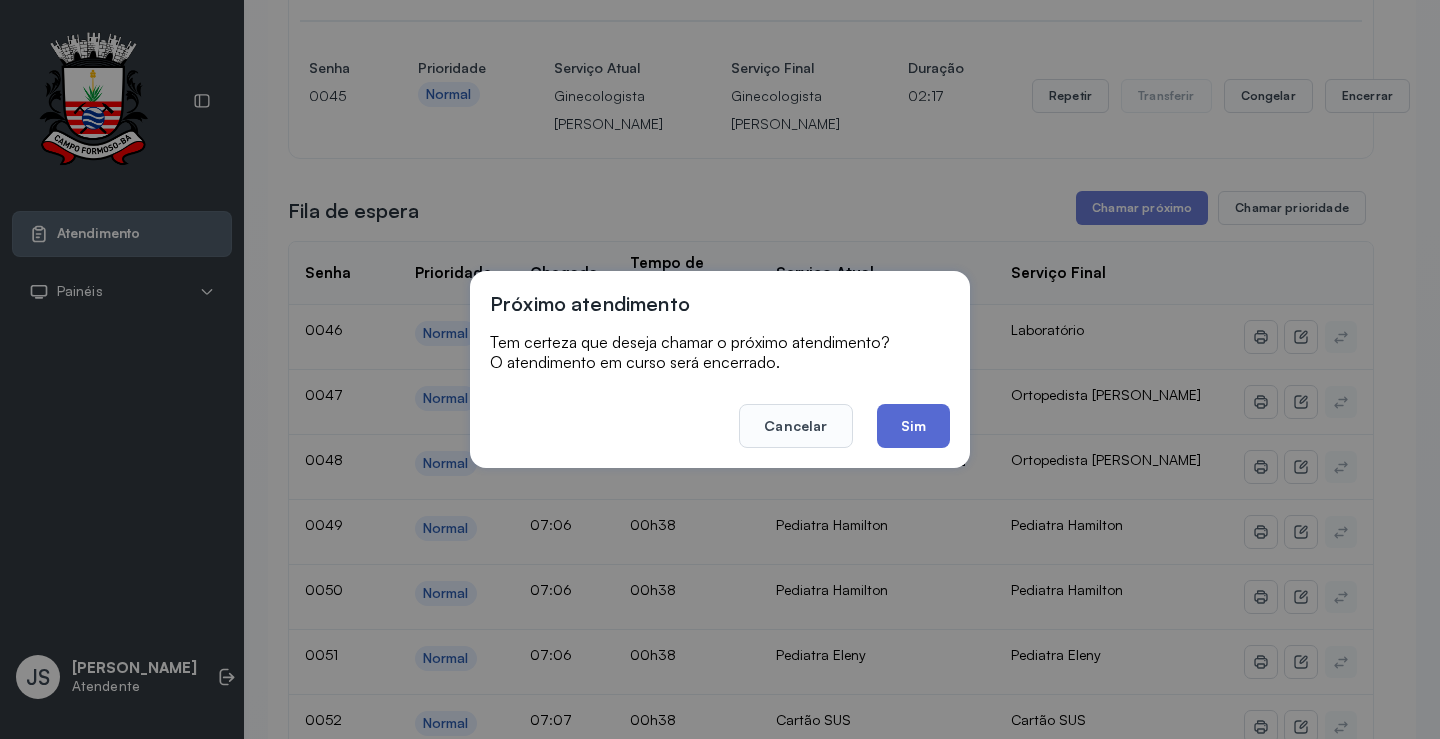 click on "Sim" 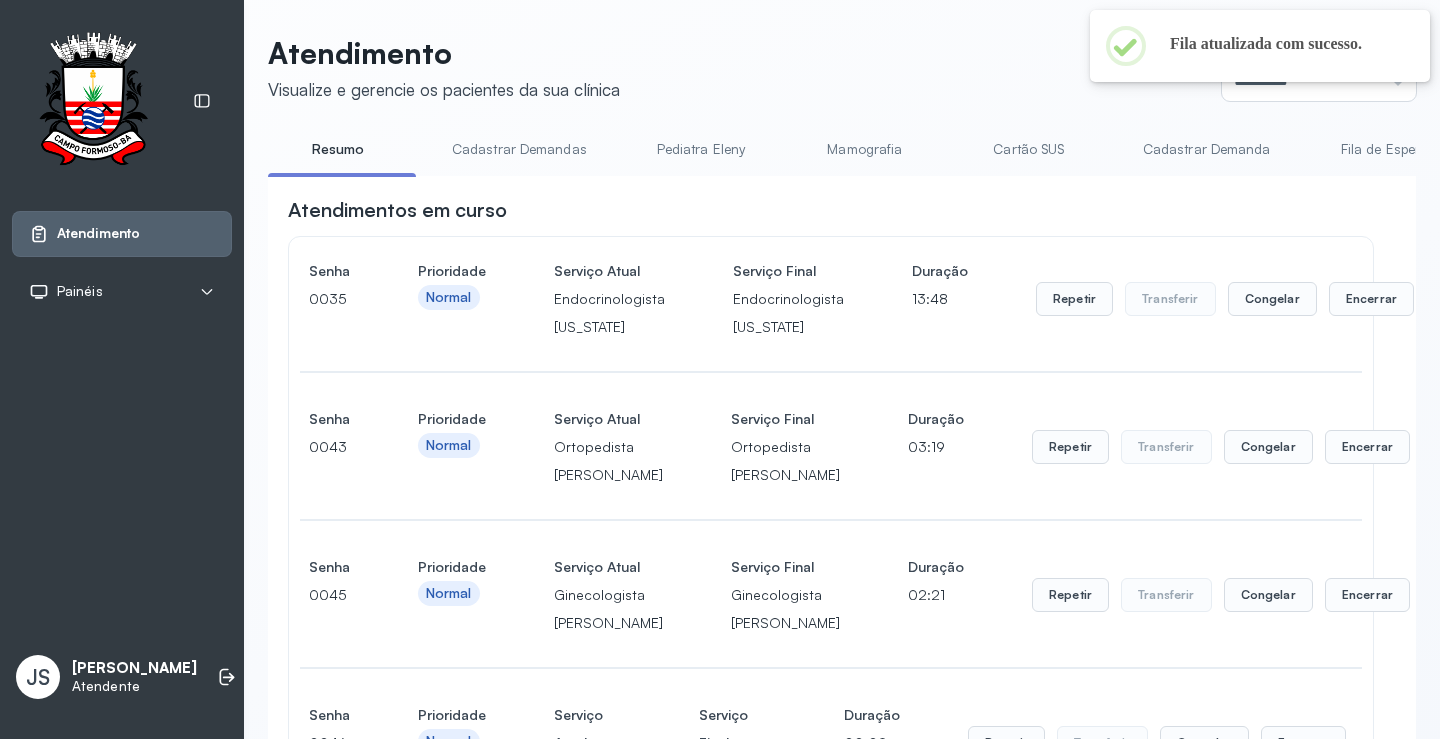 scroll, scrollTop: 500, scrollLeft: 0, axis: vertical 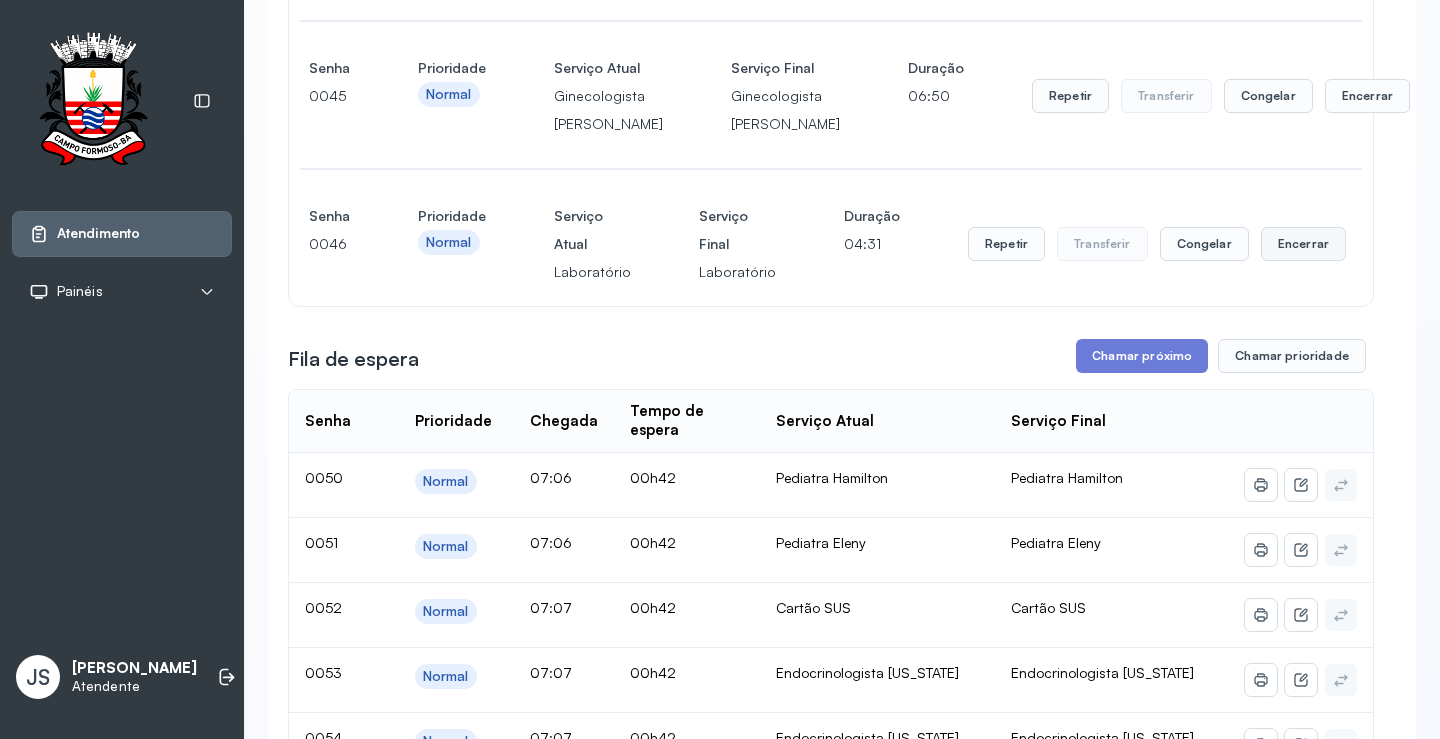 click on "Encerrar" at bounding box center [1371, -200] 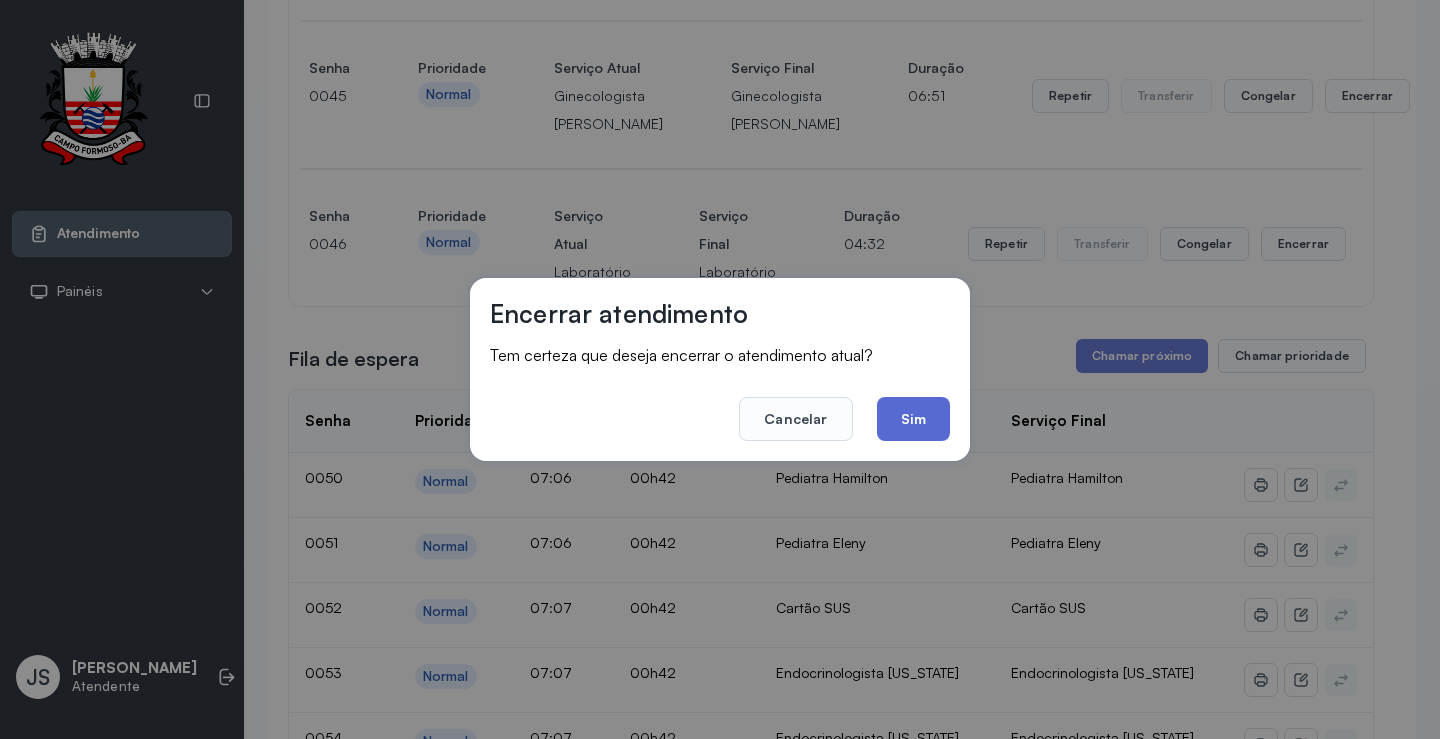 click on "Sim" 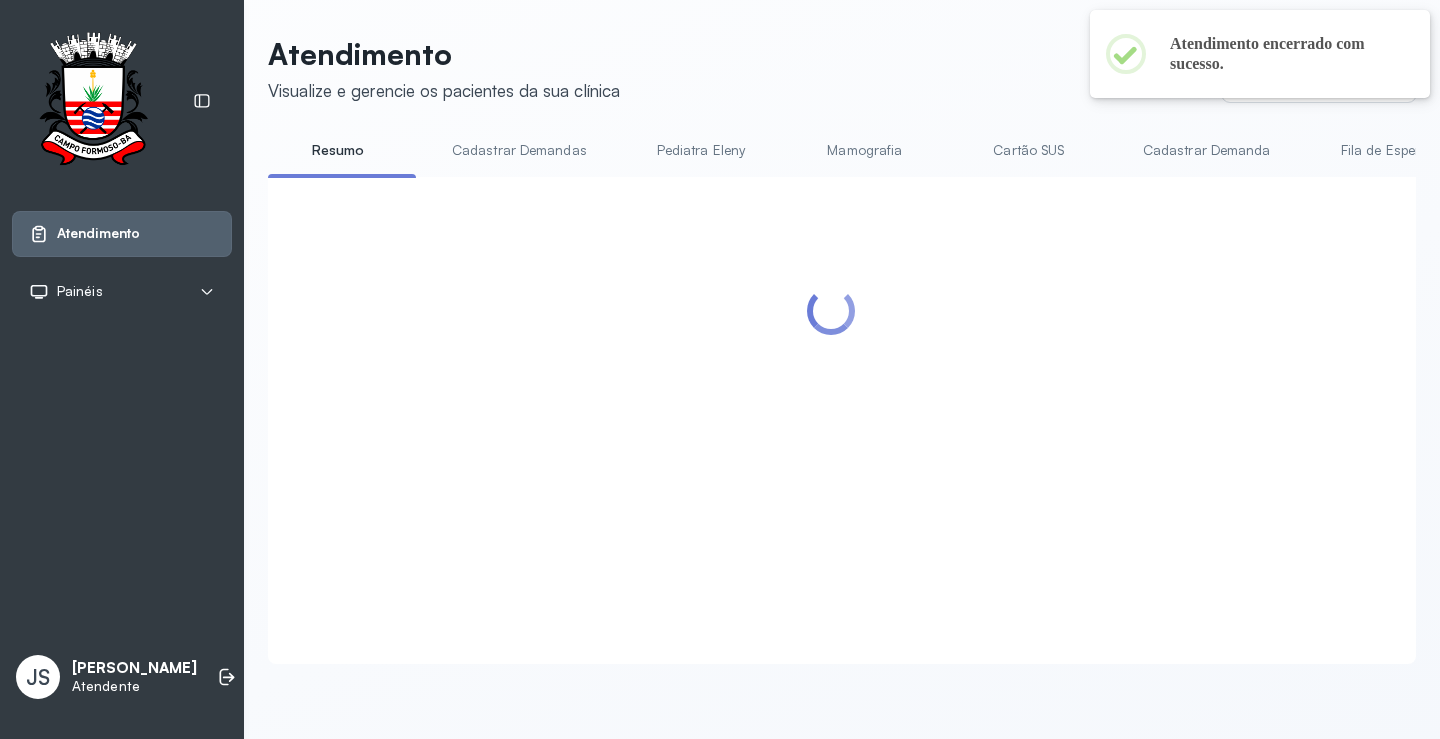 scroll, scrollTop: 1, scrollLeft: 0, axis: vertical 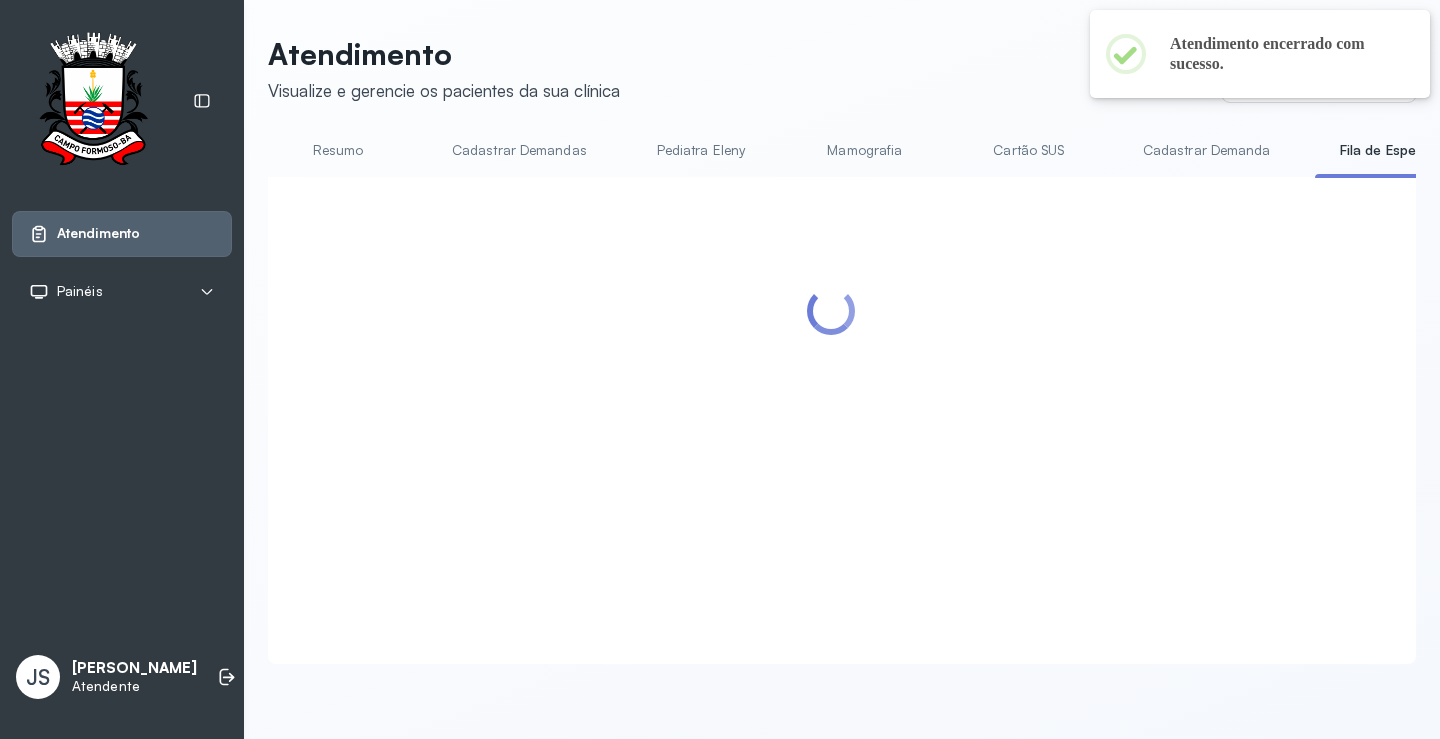 click at bounding box center [831, 396] 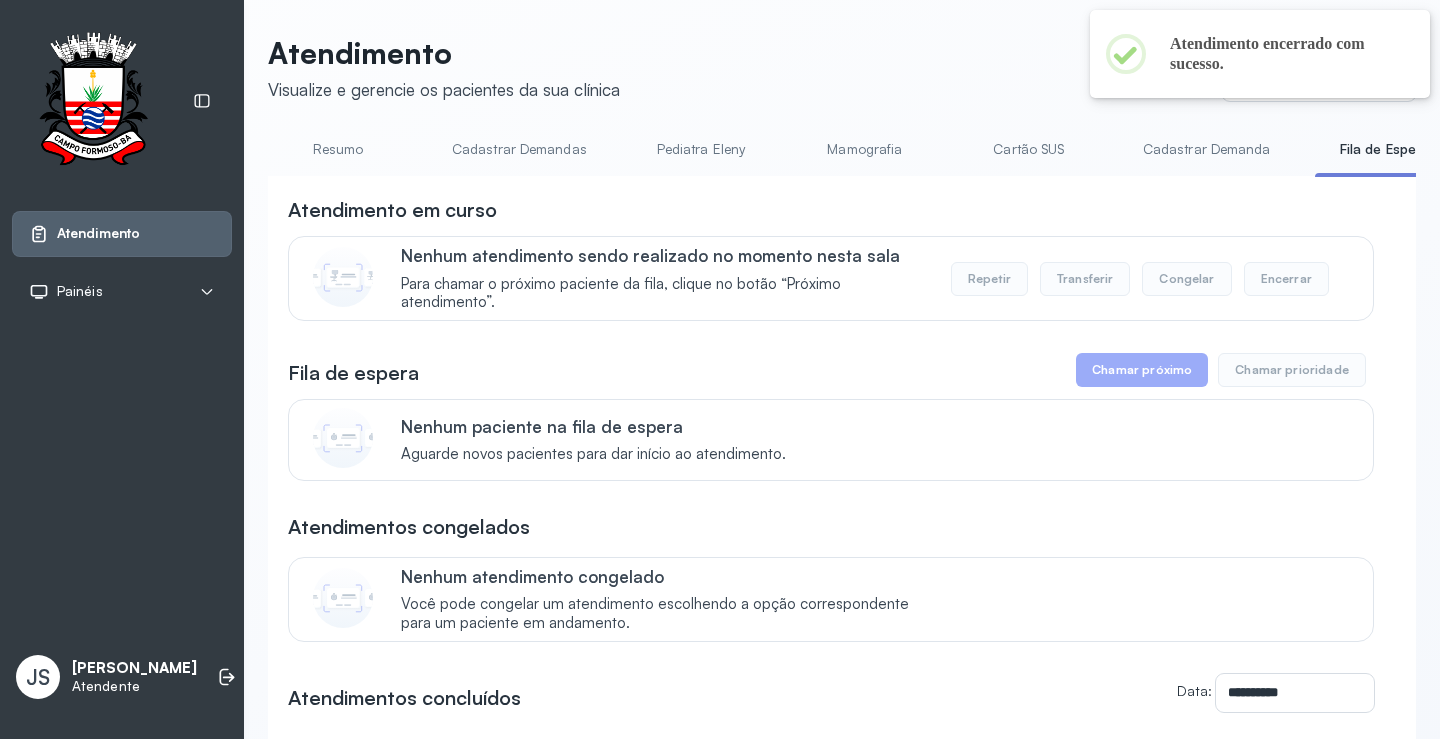 click on "Resumo" at bounding box center [338, 149] 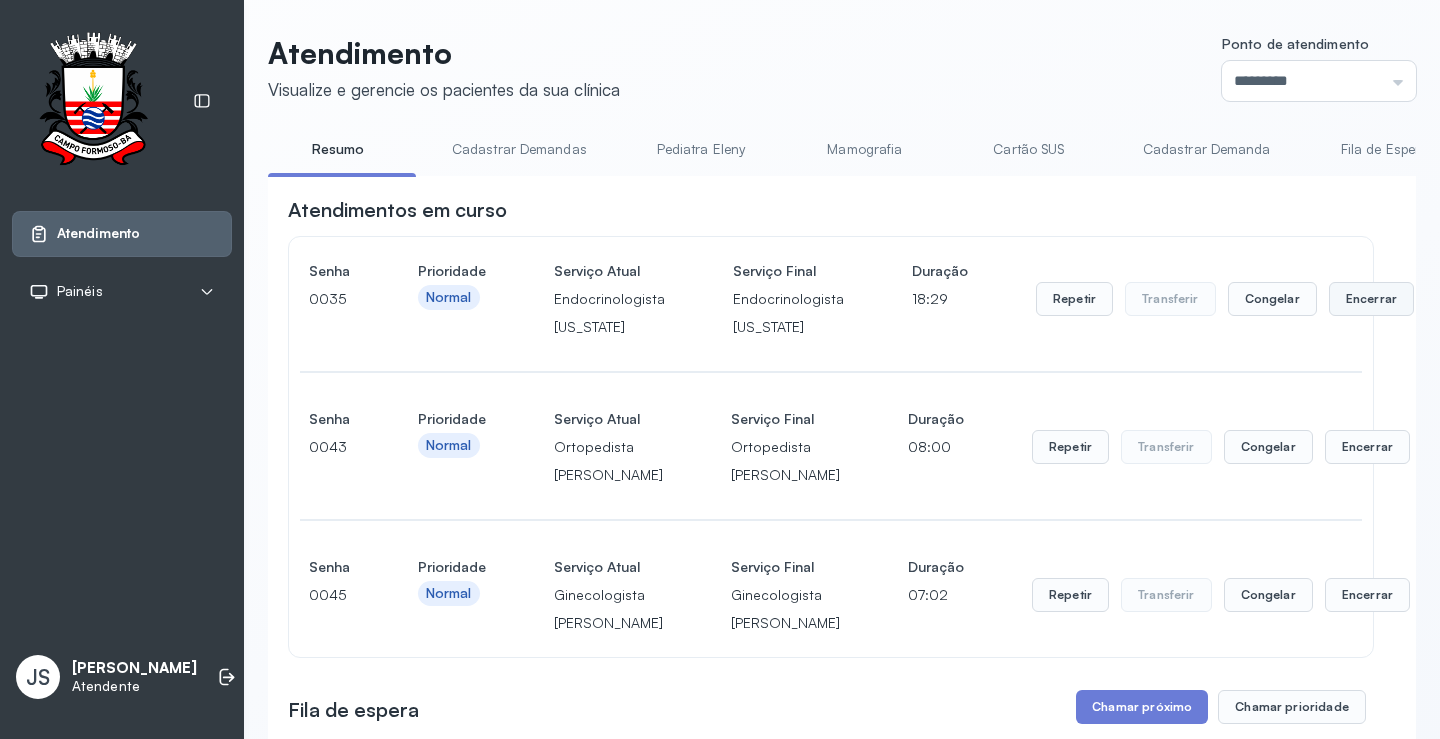click on "Encerrar" at bounding box center (1371, 299) 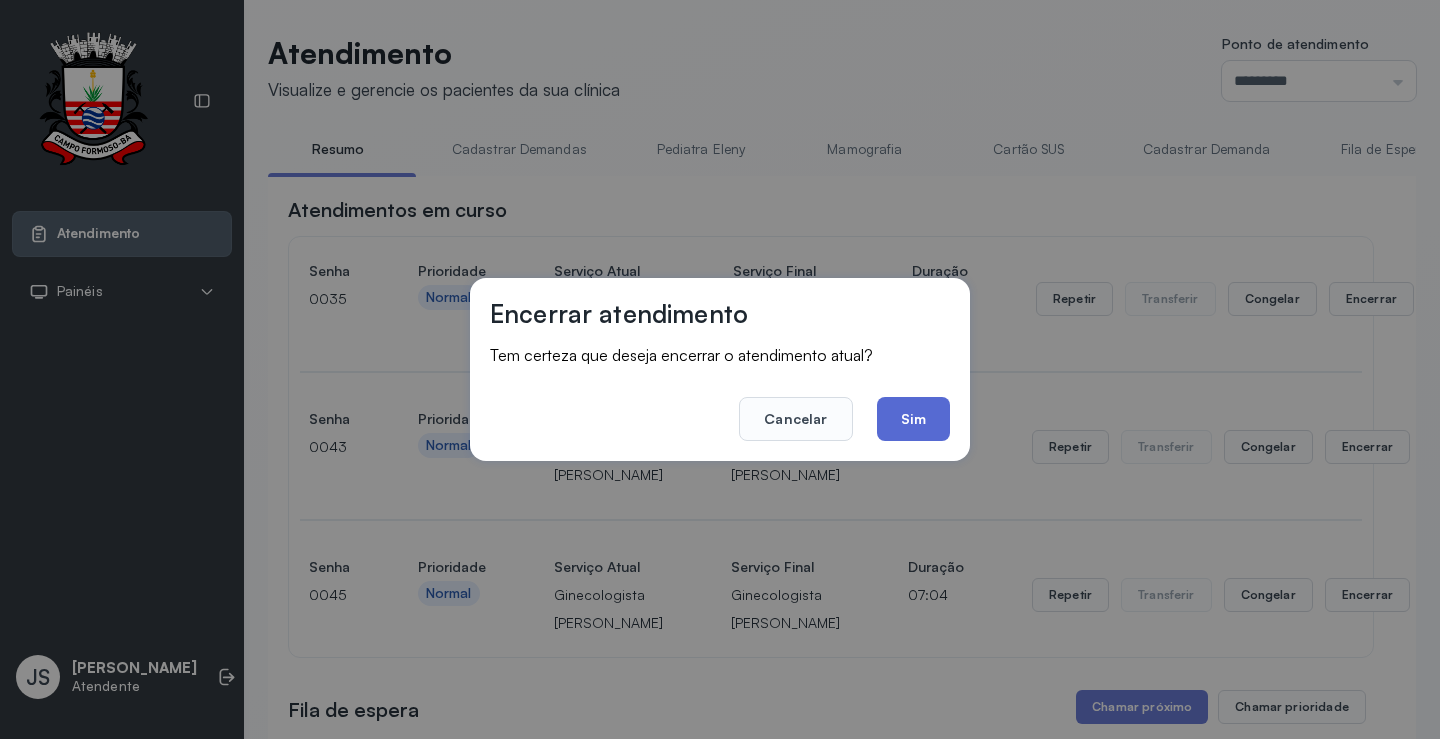 click on "Sim" 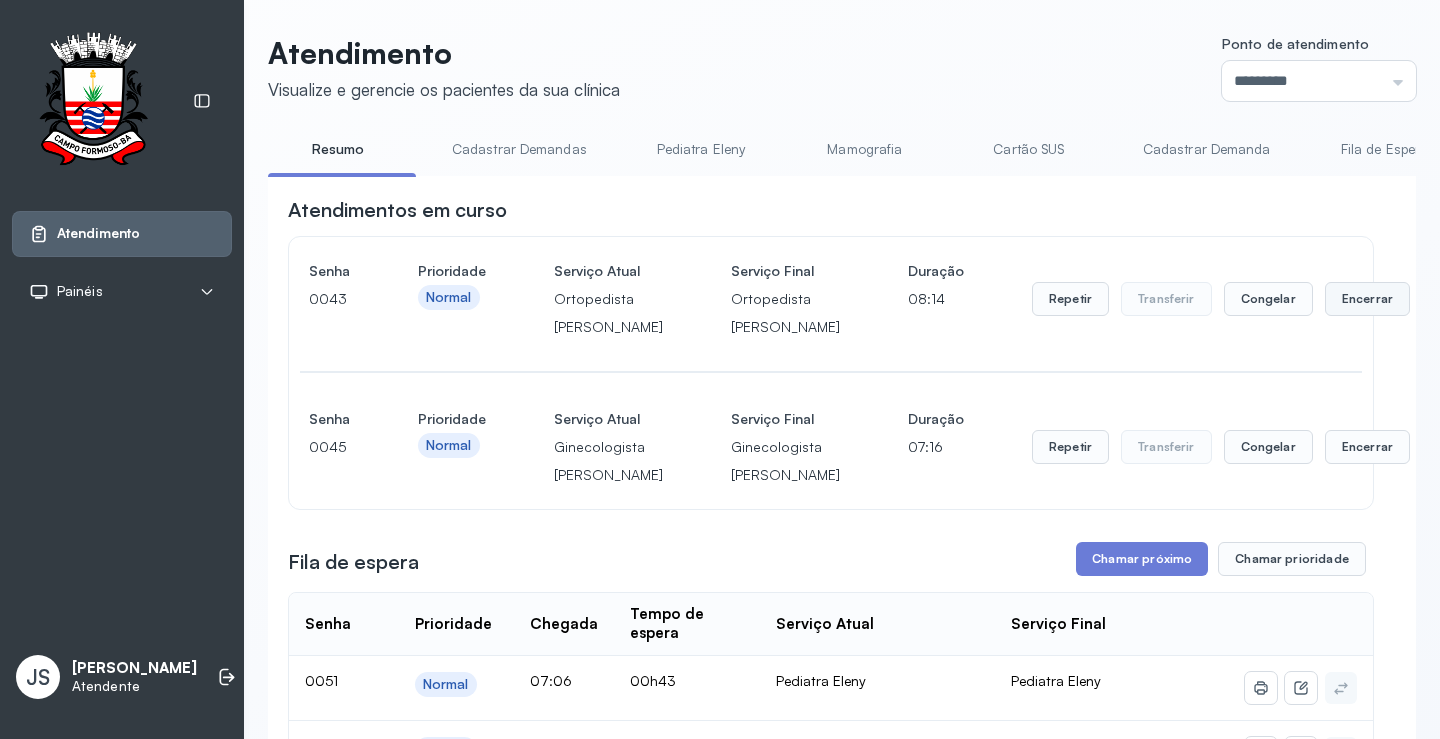 click on "Encerrar" at bounding box center [1367, 299] 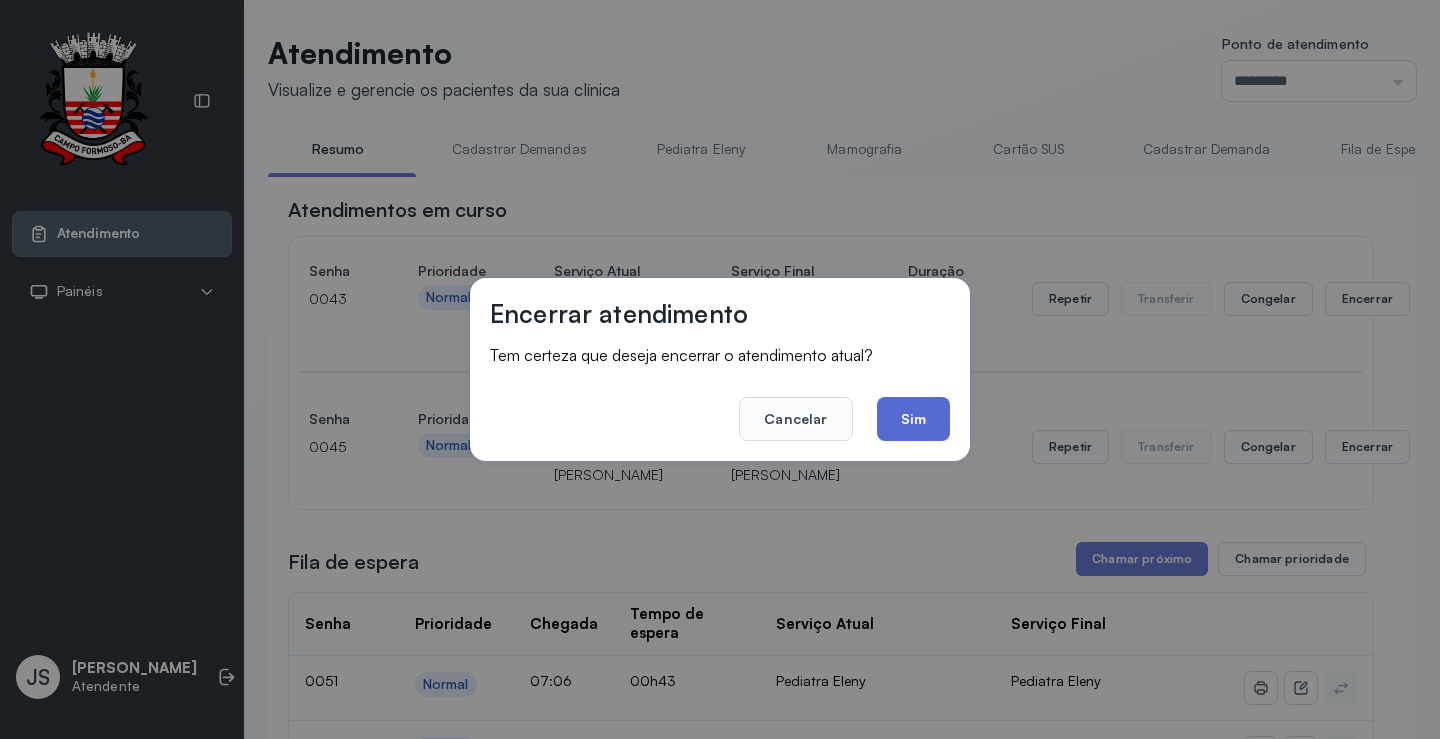click on "Sim" 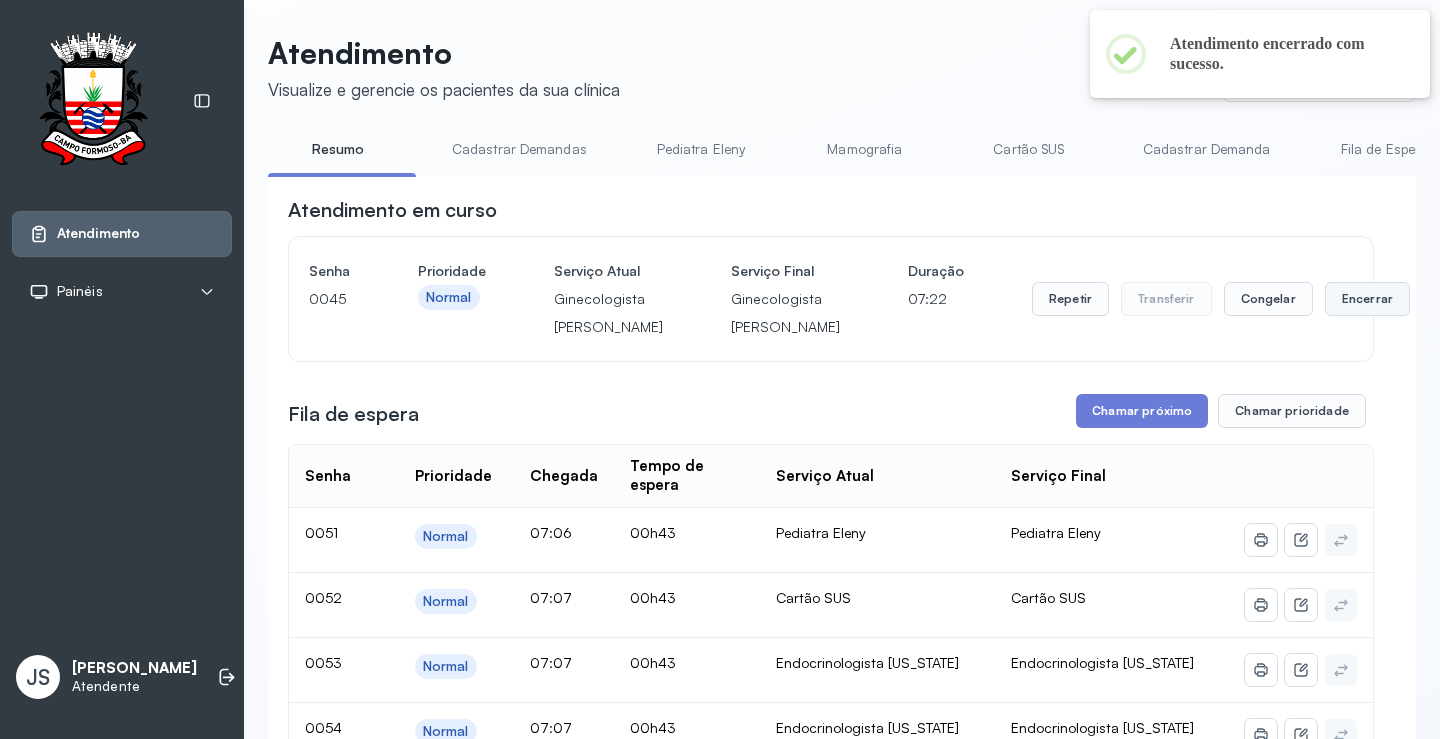 click on "Encerrar" at bounding box center (1367, 299) 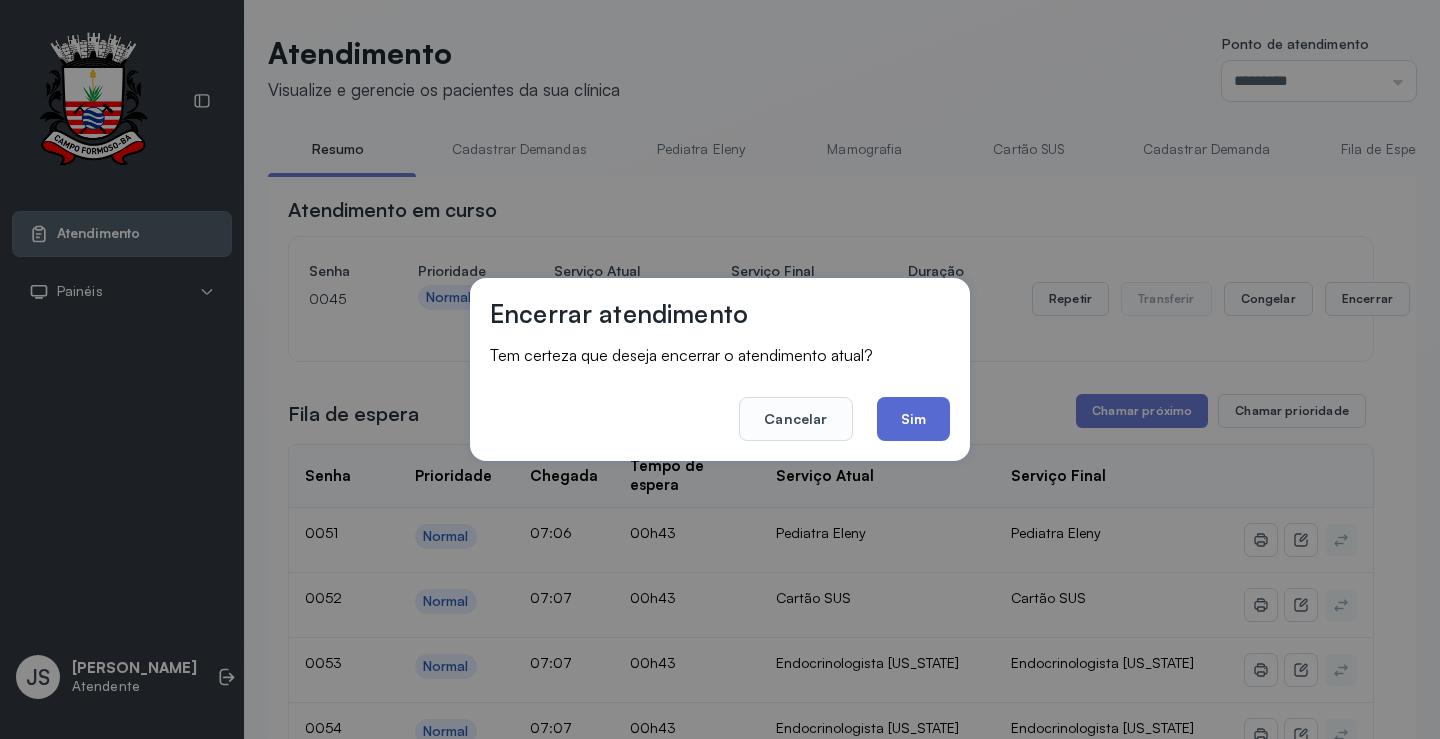 click on "Sim" 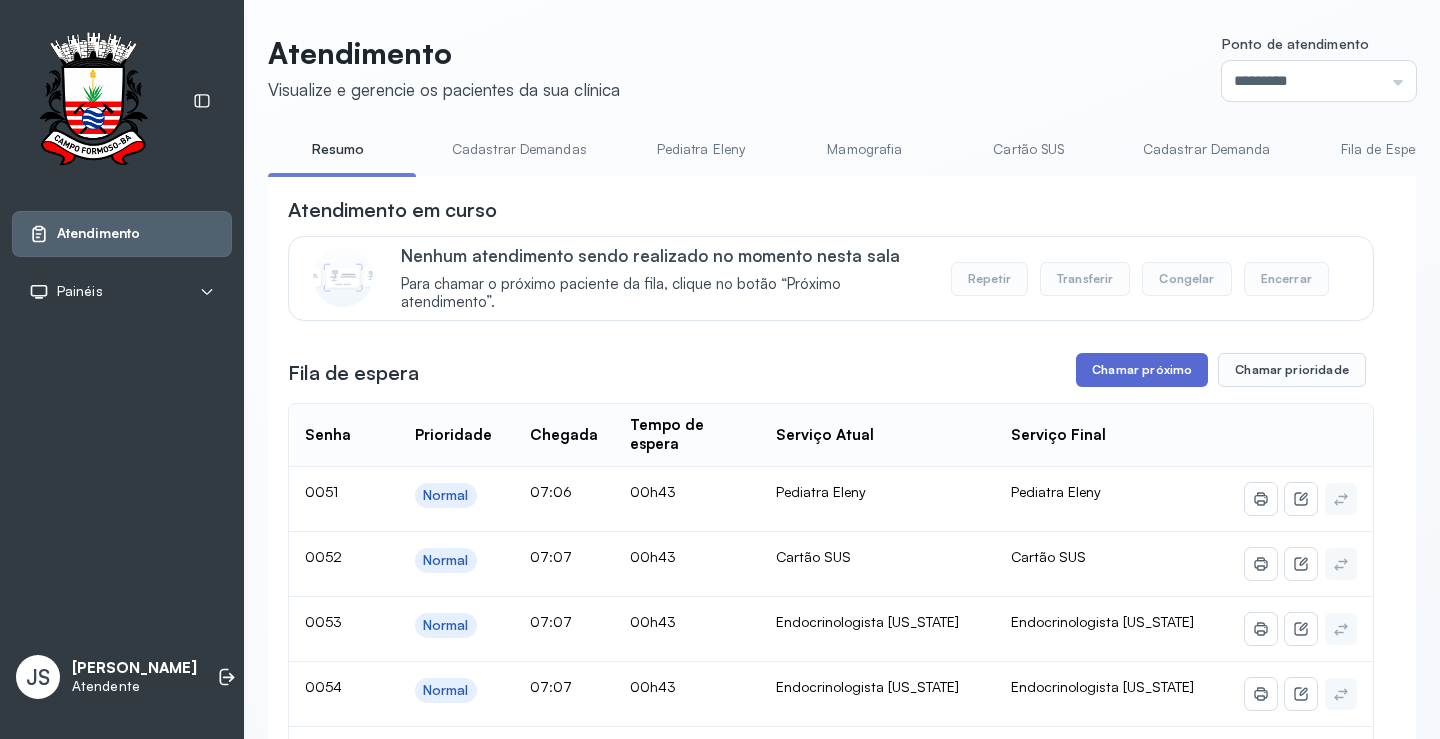 click on "Chamar próximo" at bounding box center (1142, 370) 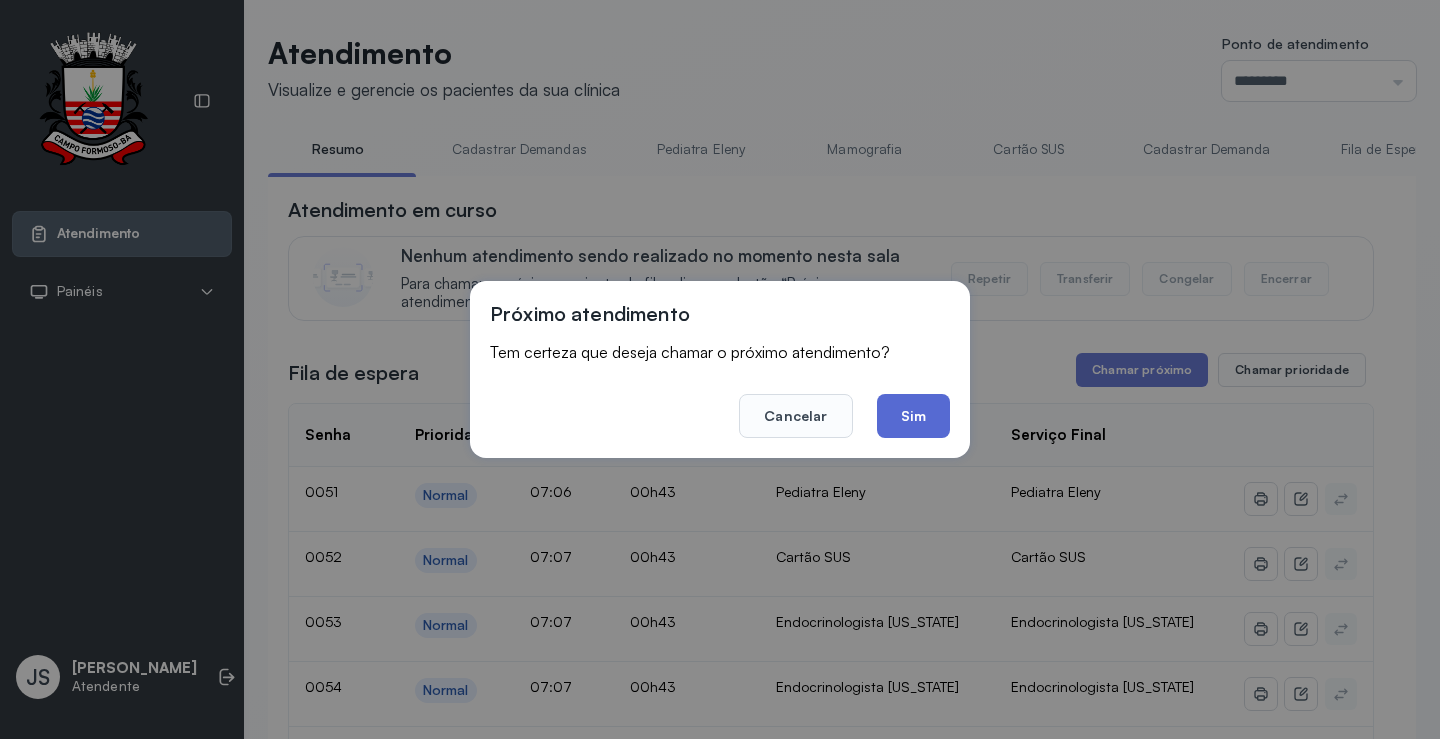 click on "Sim" 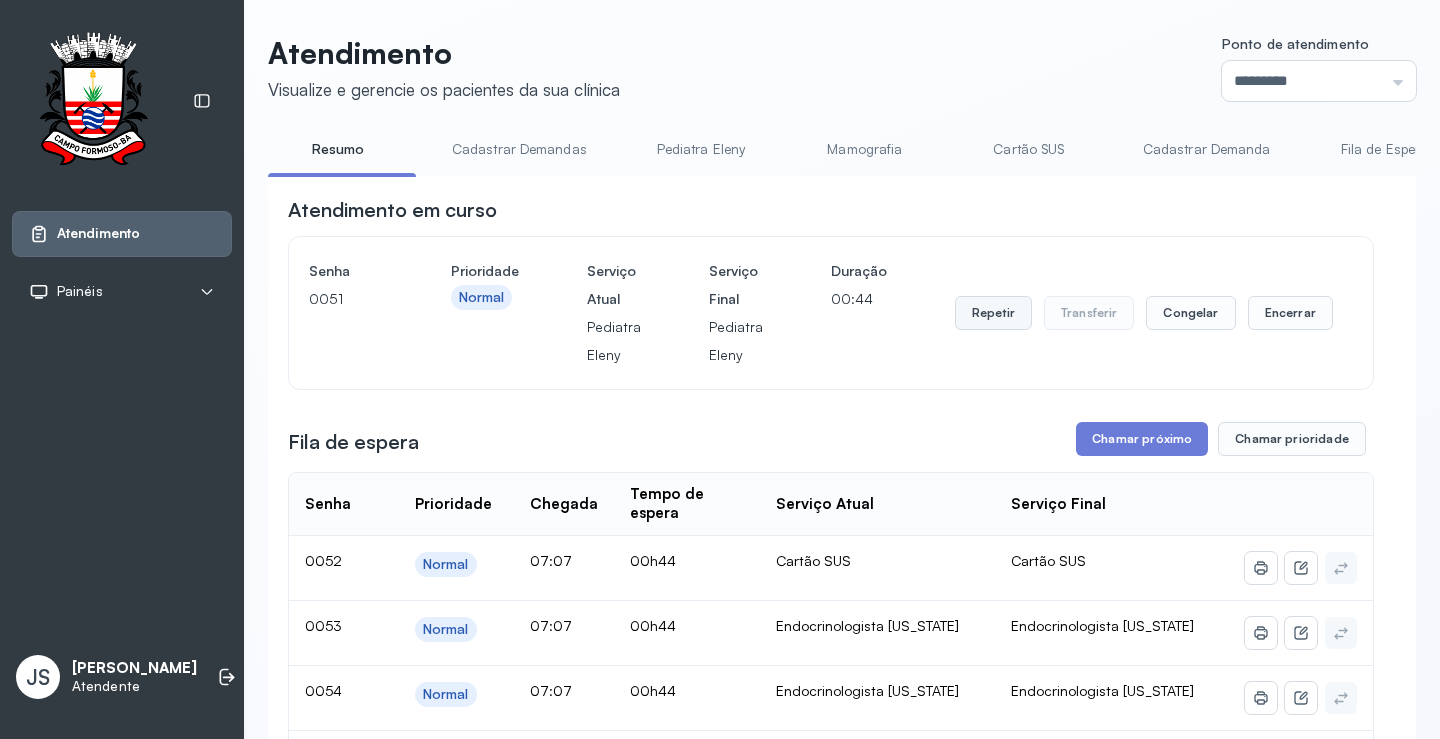 click on "Repetir" at bounding box center [993, 313] 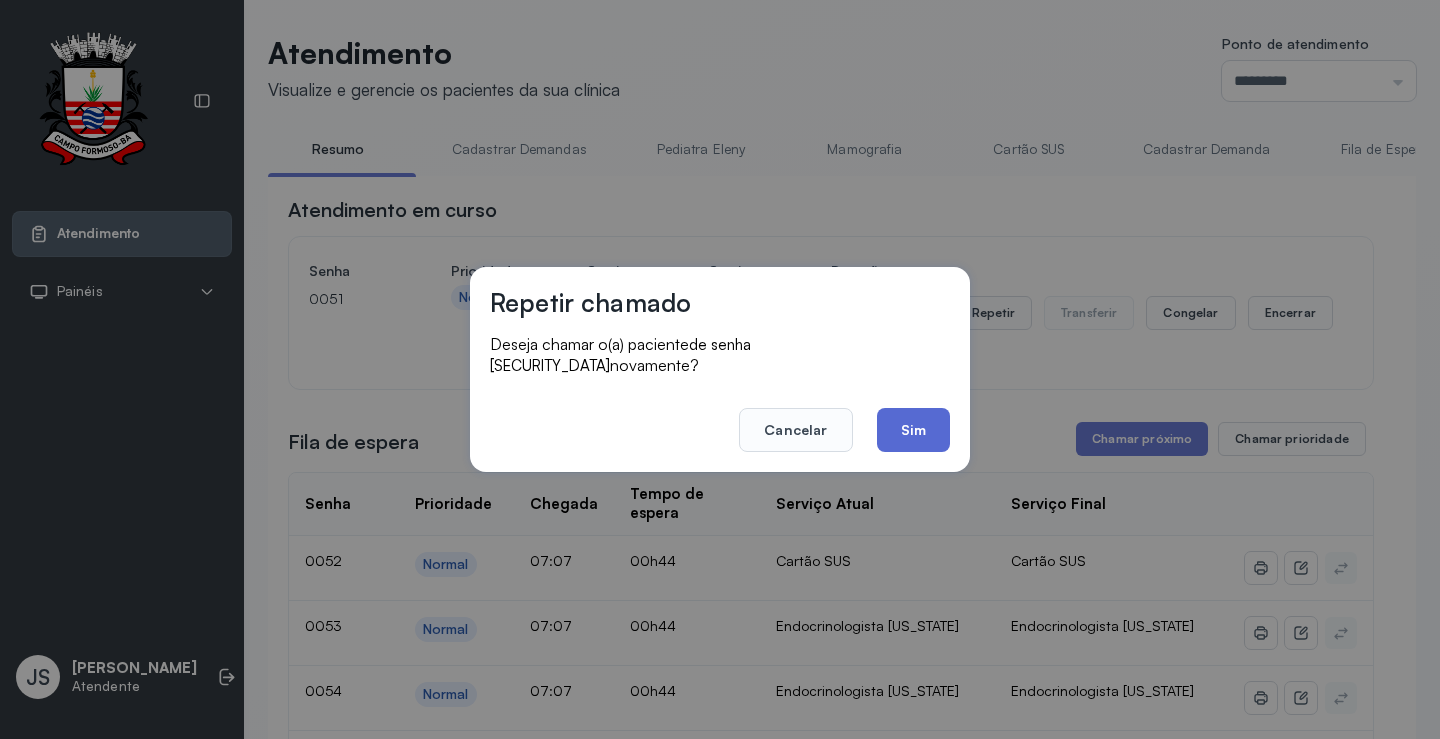 click on "Sim" 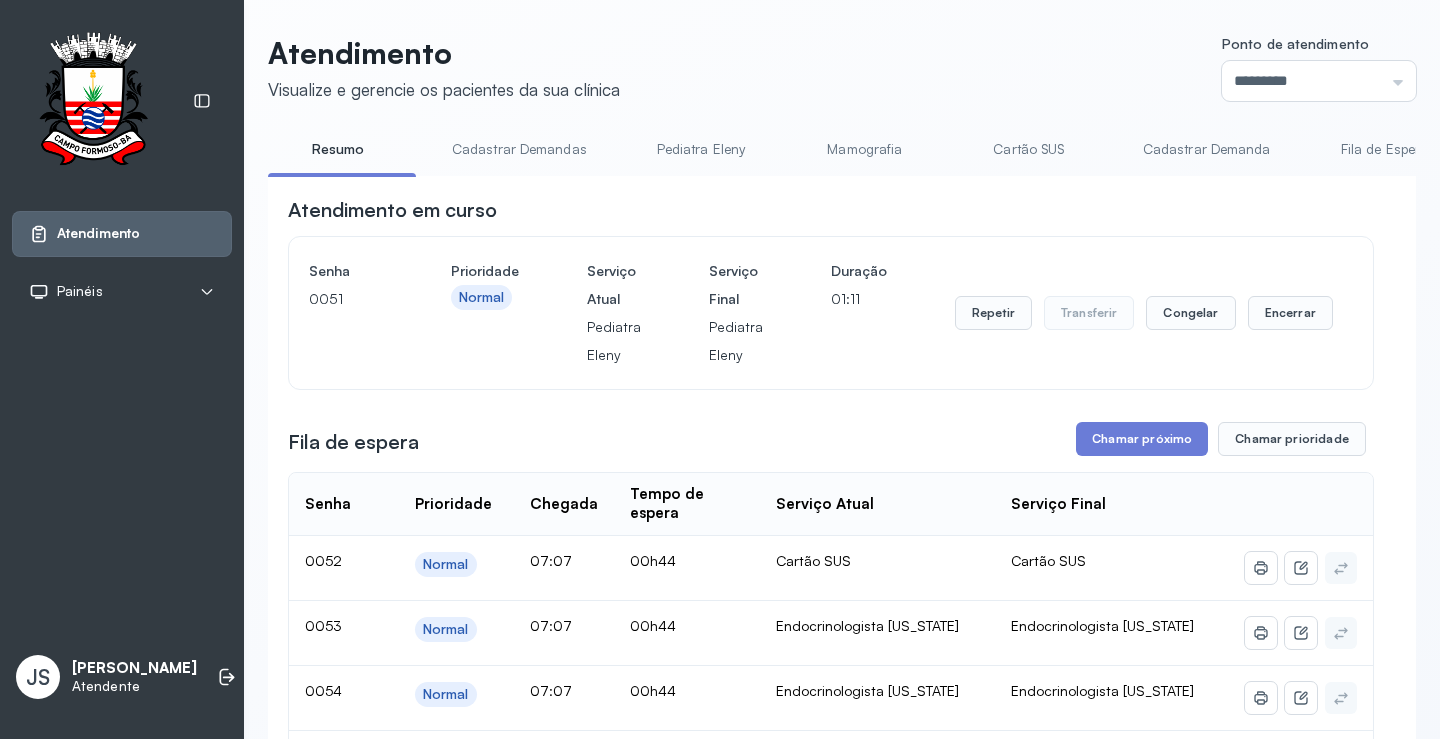 click on "Fila de Espera" at bounding box center (1385, 149) 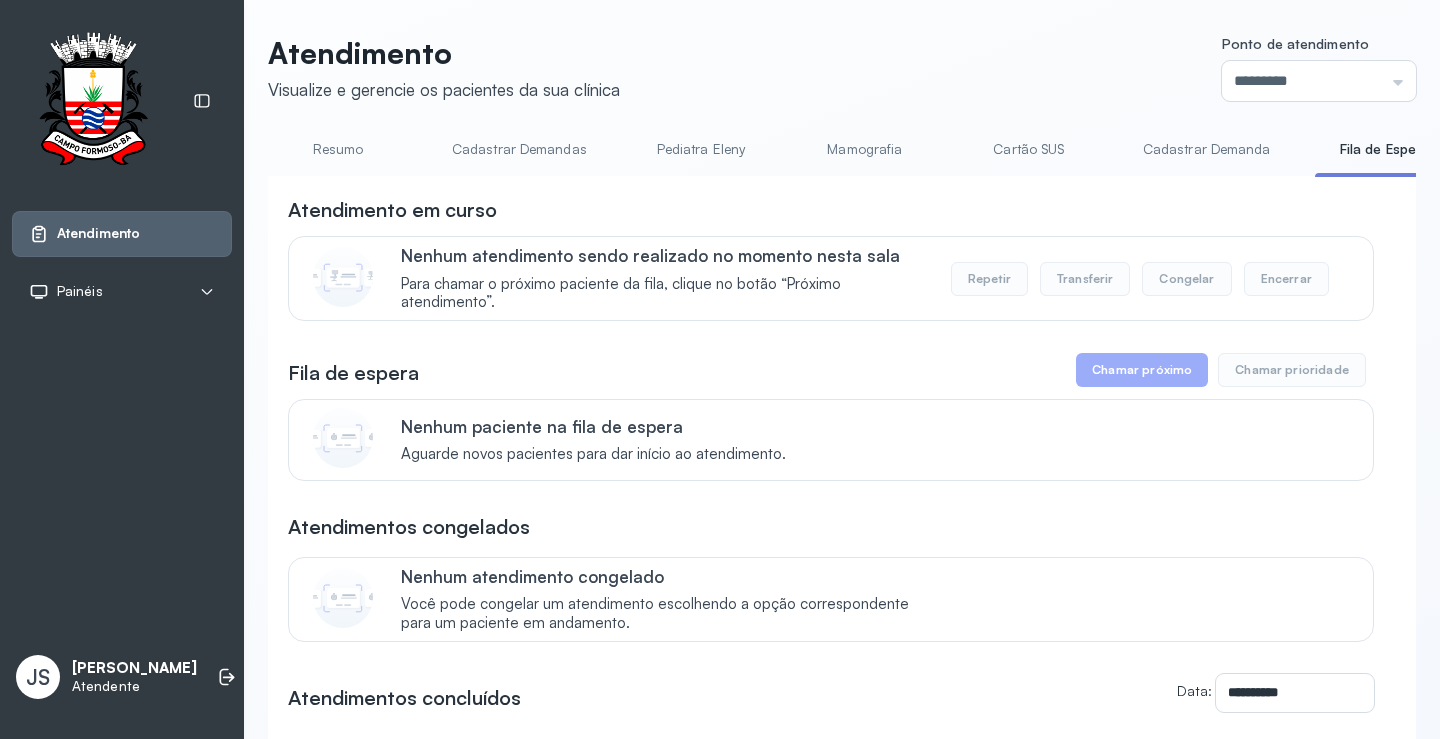 click on "Resumo" at bounding box center (338, 149) 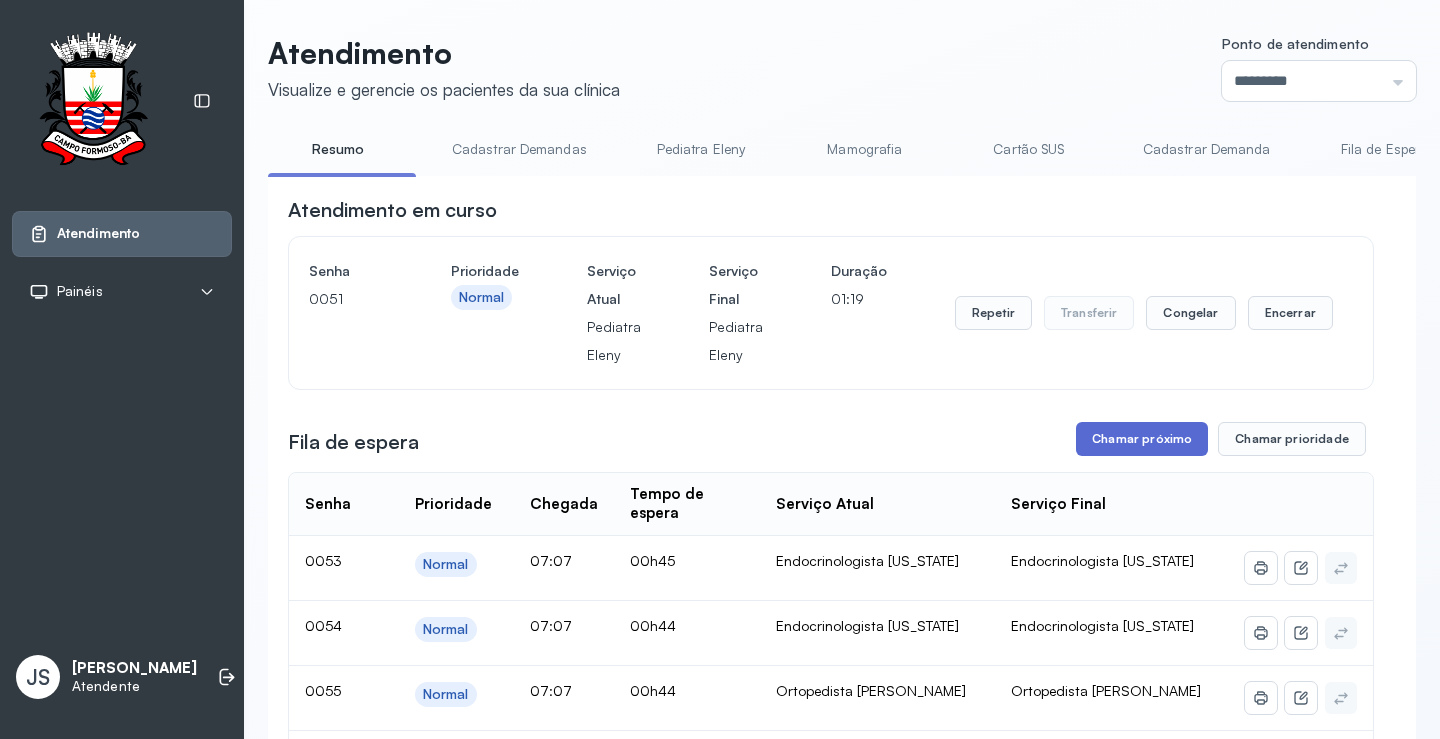 click on "Chamar próximo" at bounding box center [1142, 439] 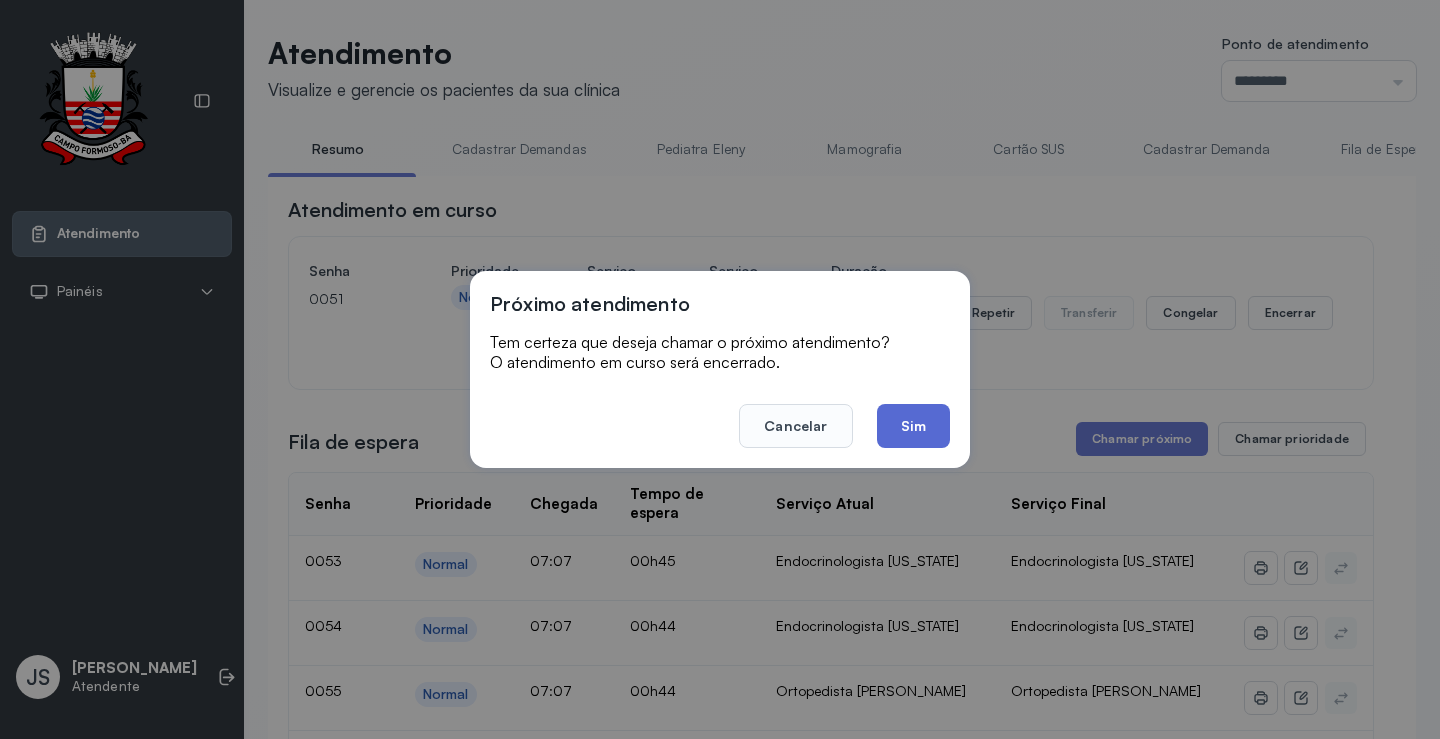 click on "Sim" 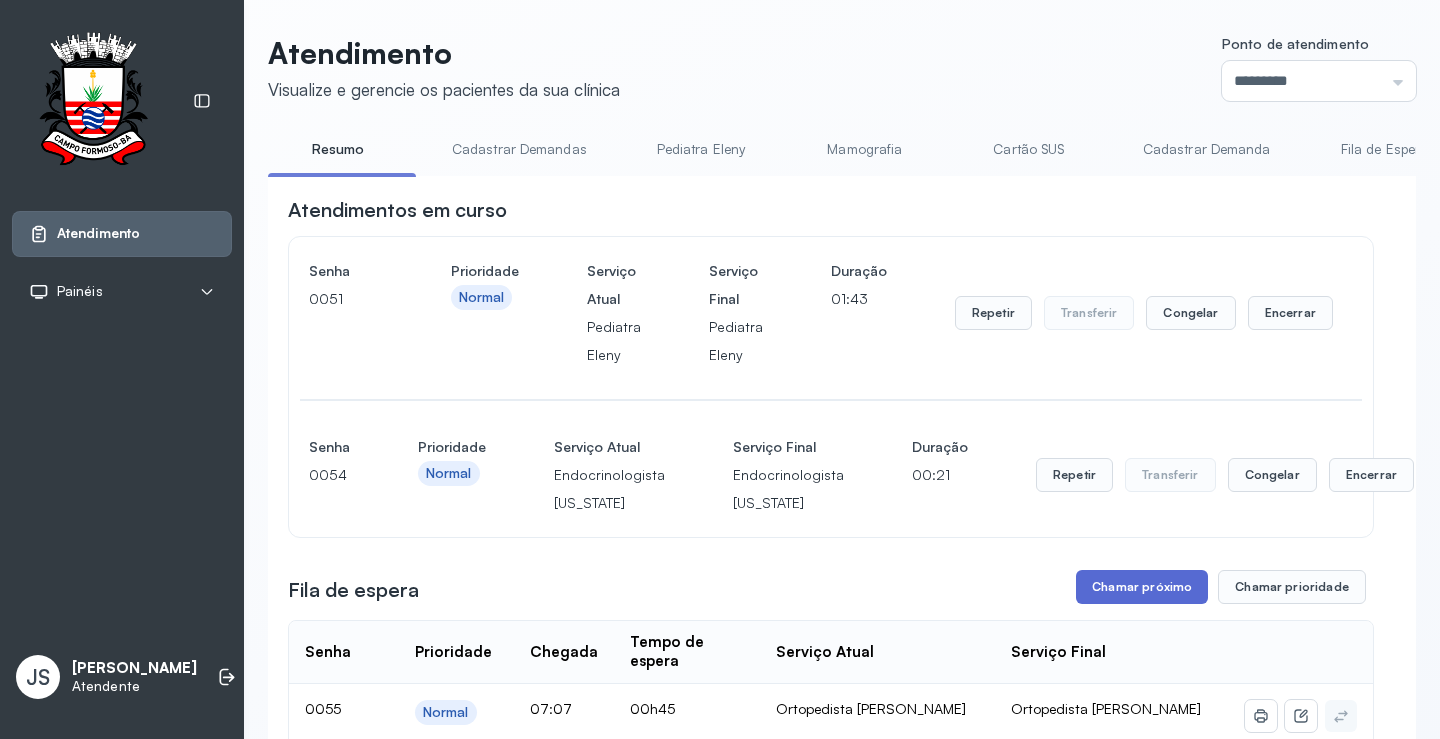 click on "Chamar próximo" at bounding box center [1142, 587] 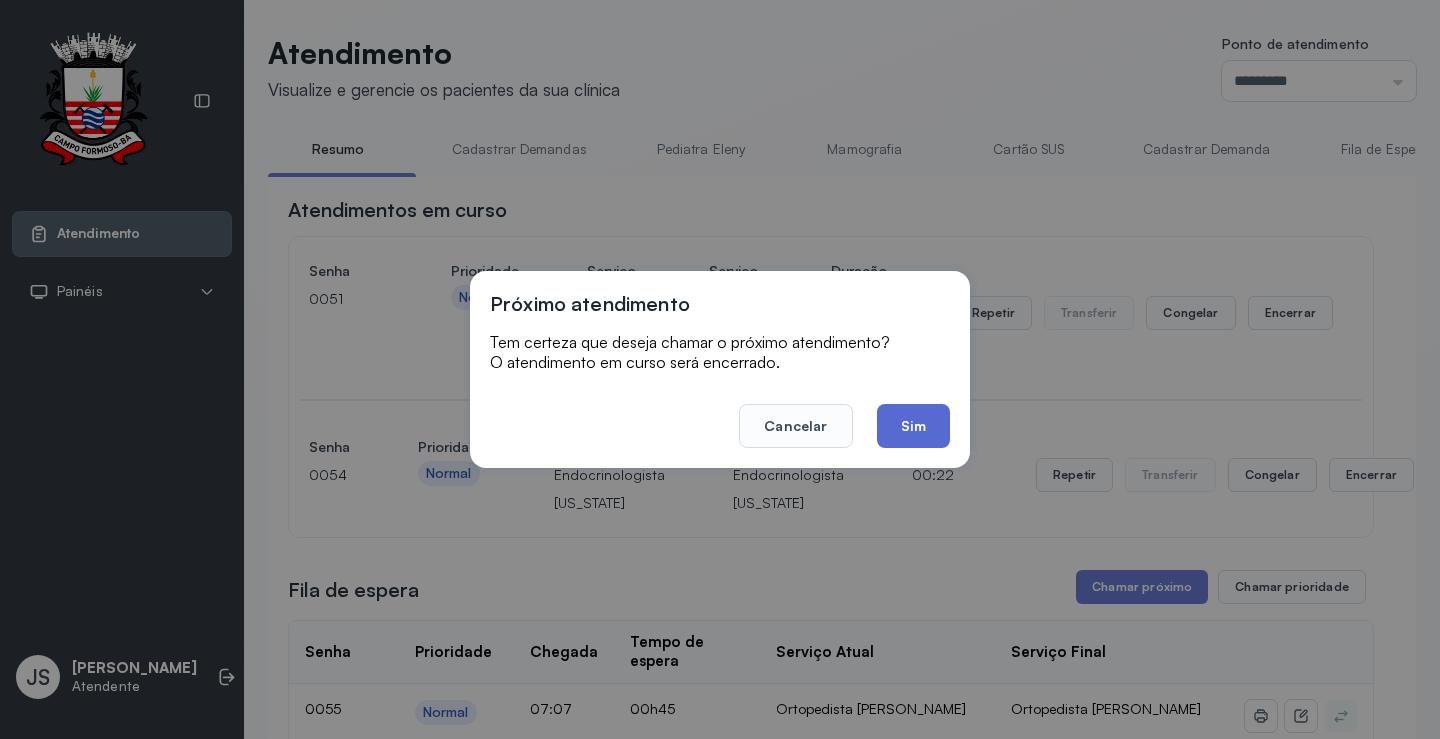 click on "Sim" 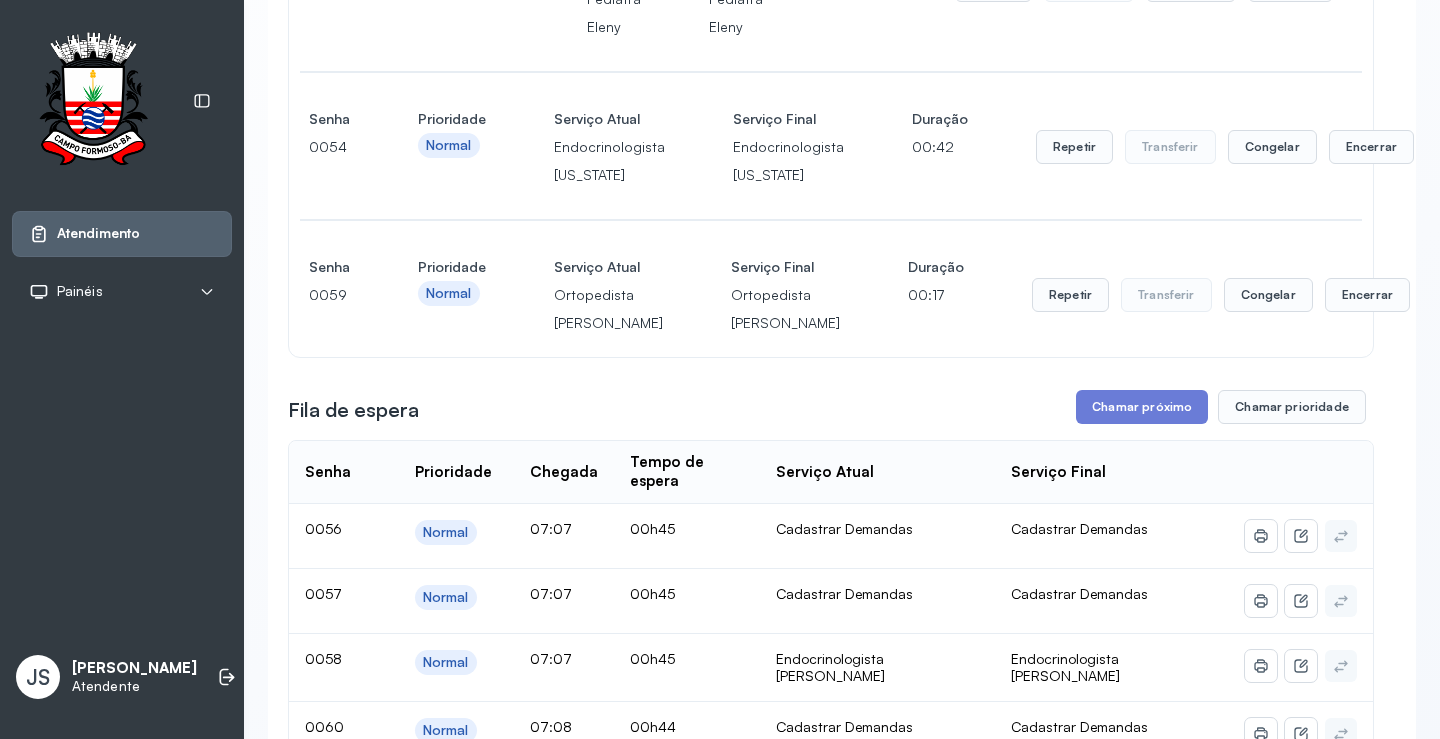 scroll, scrollTop: 401, scrollLeft: 0, axis: vertical 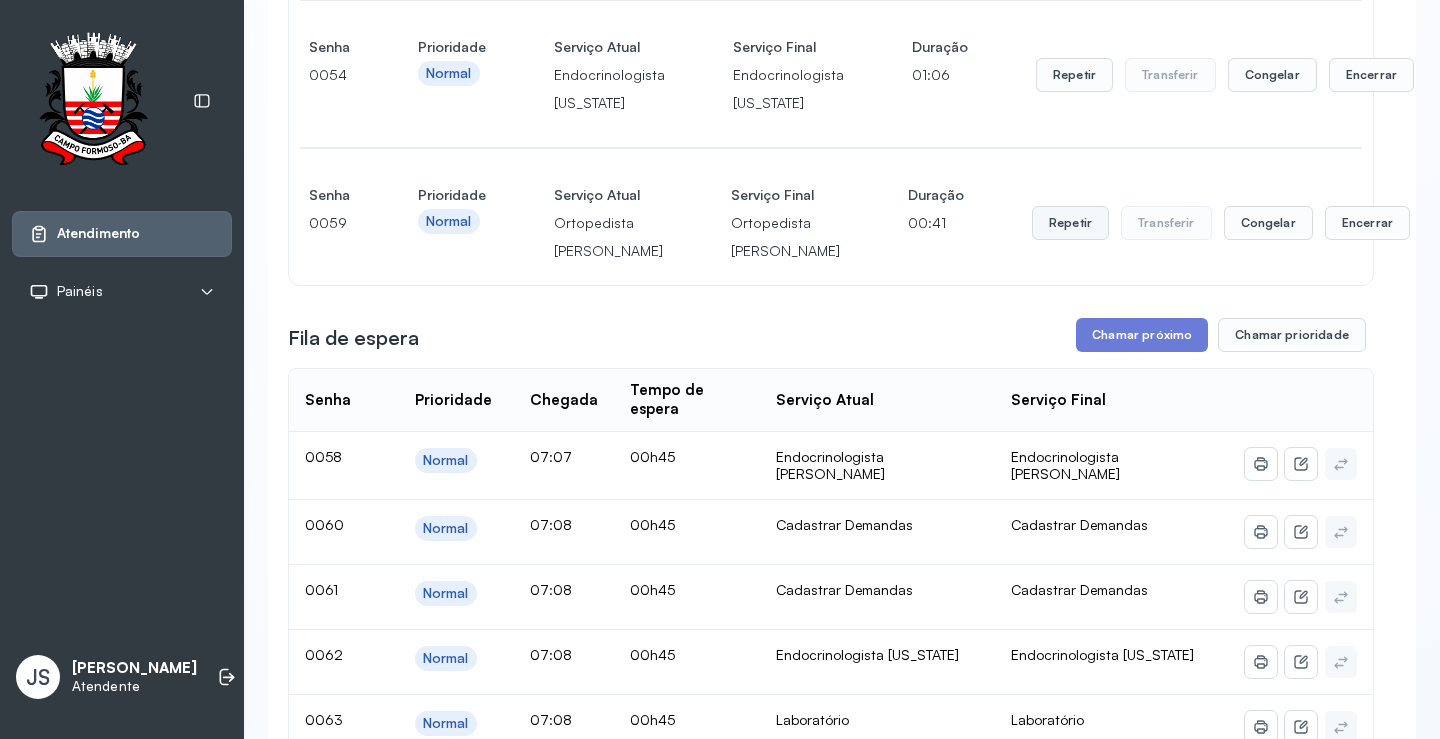 click on "Repetir" at bounding box center (993, -87) 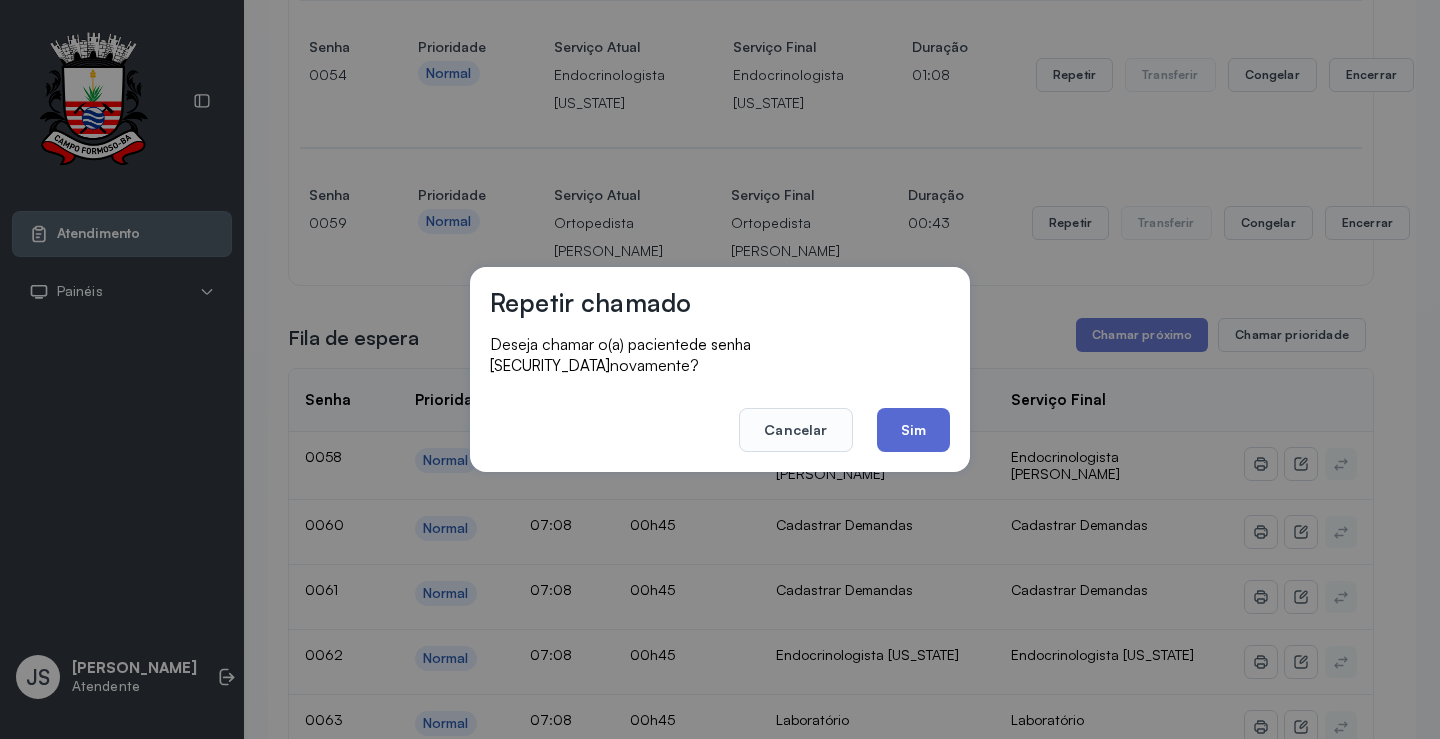 click on "Sim" 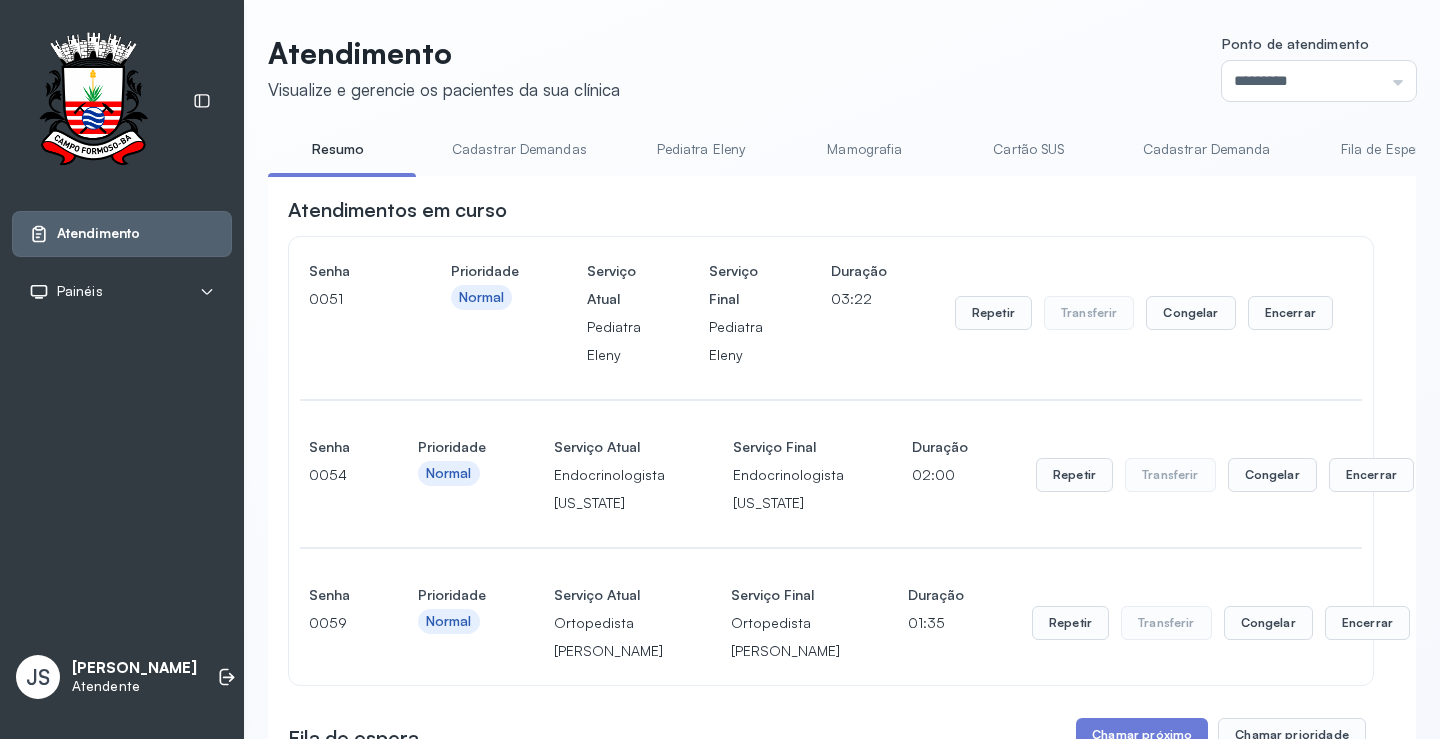 scroll, scrollTop: 401, scrollLeft: 0, axis: vertical 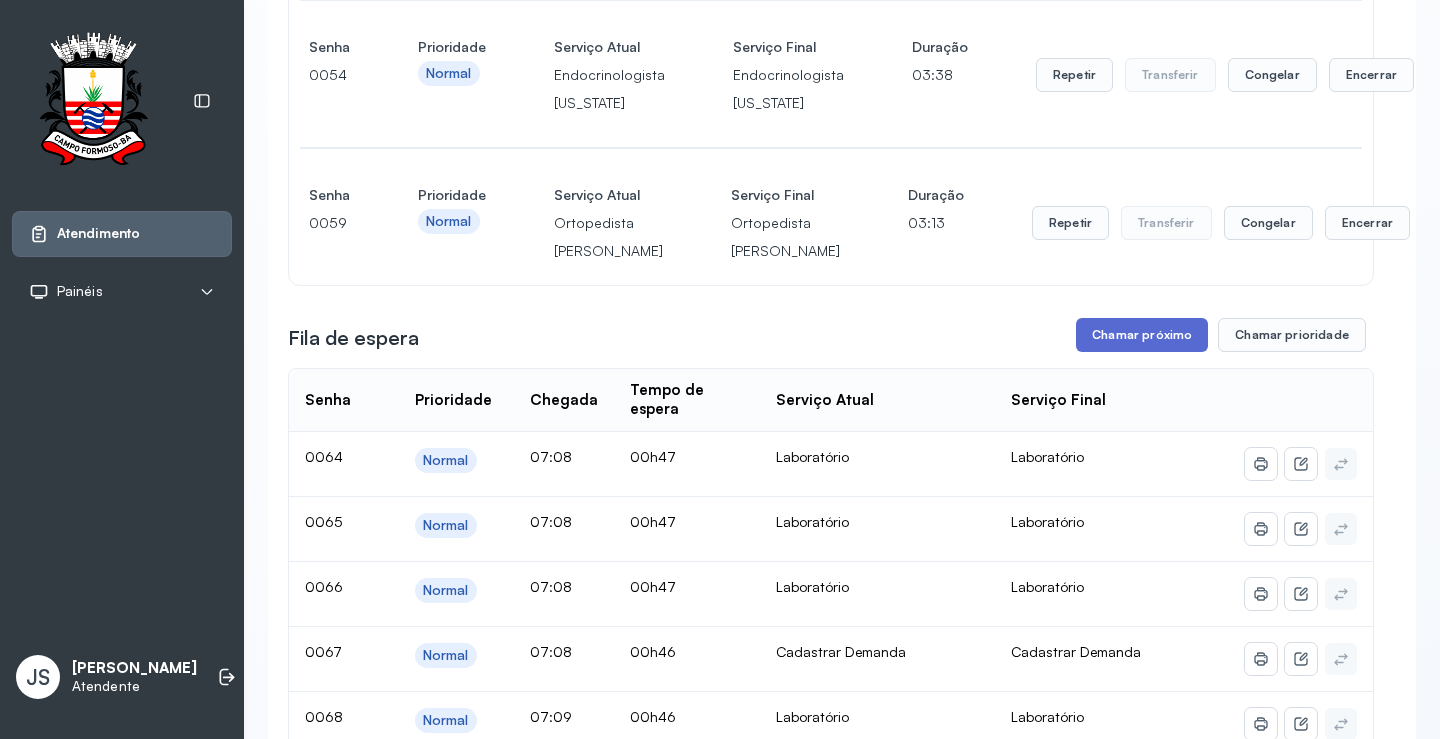 click on "Chamar próximo" at bounding box center (1142, 335) 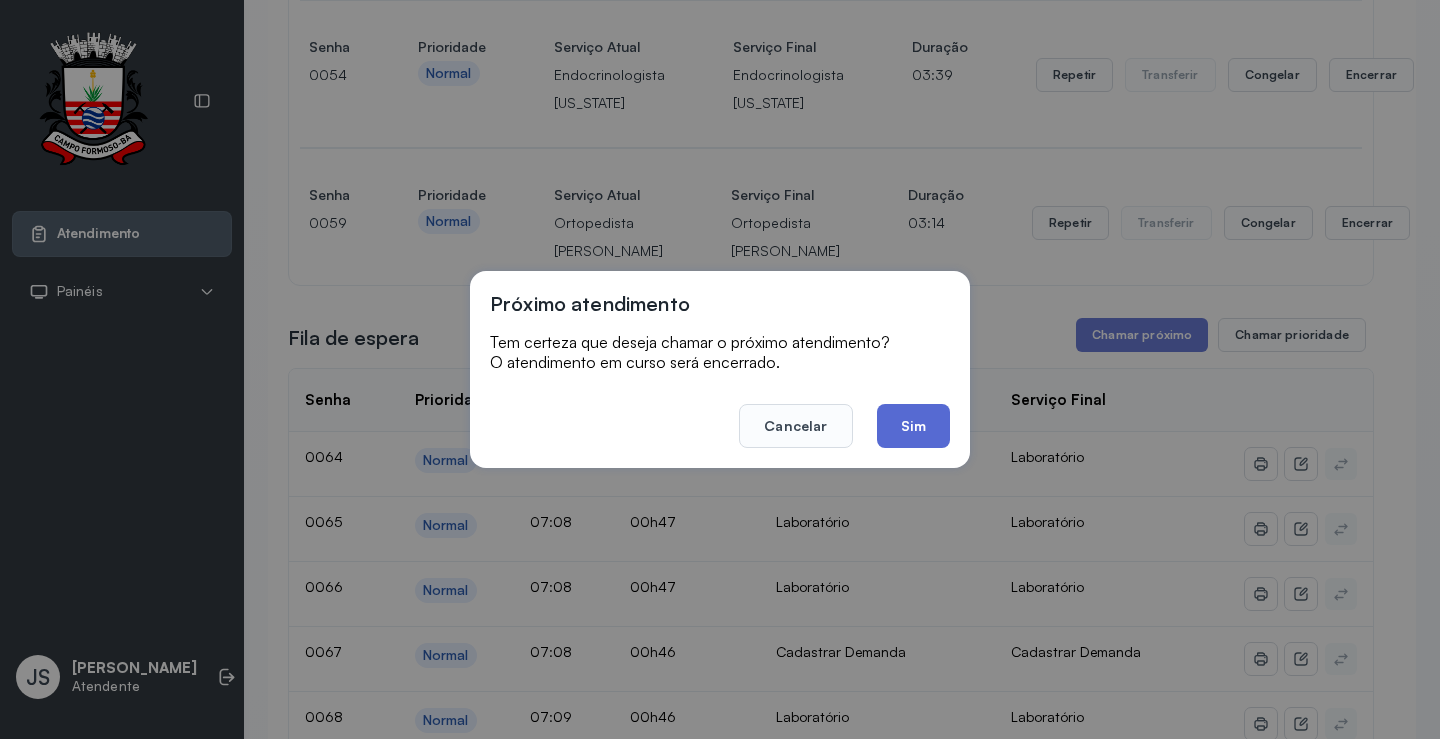 click on "Sim" 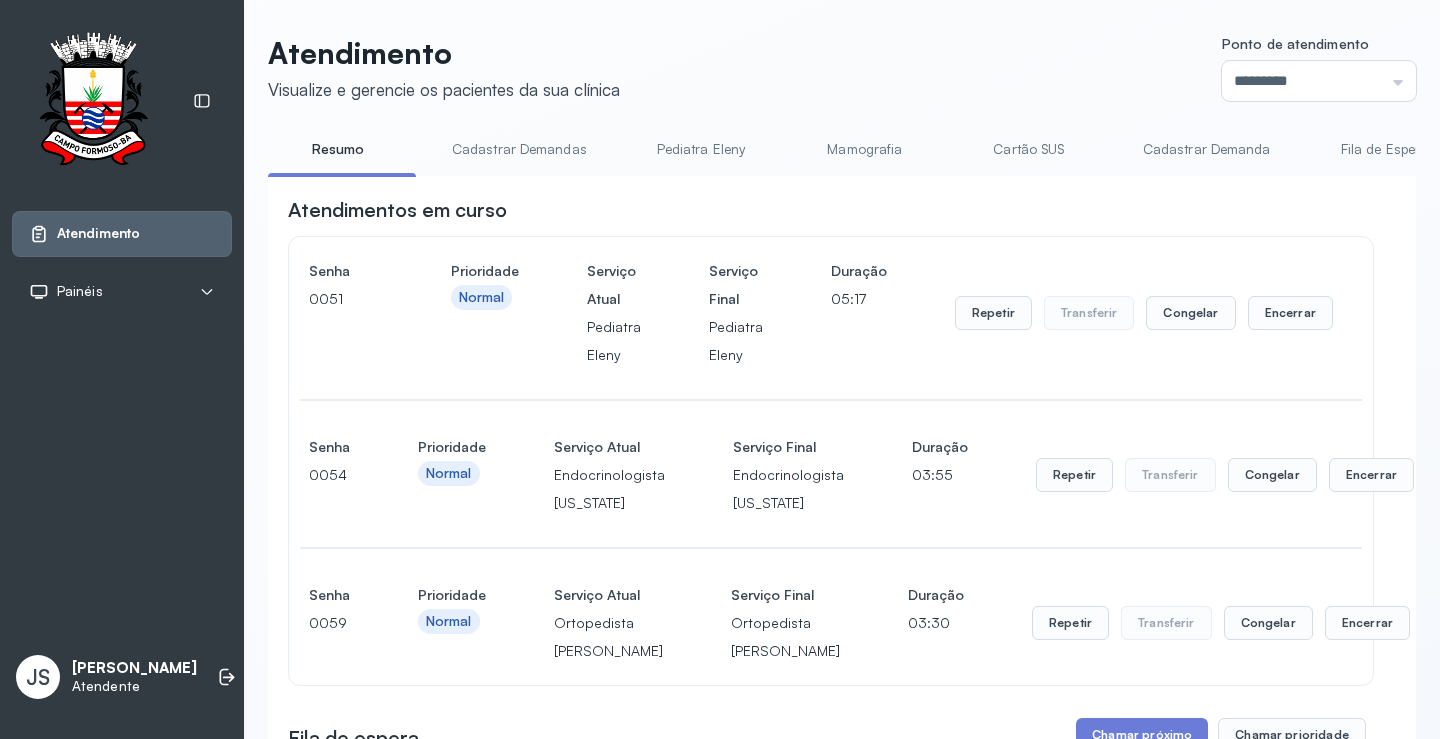 scroll, scrollTop: 401, scrollLeft: 0, axis: vertical 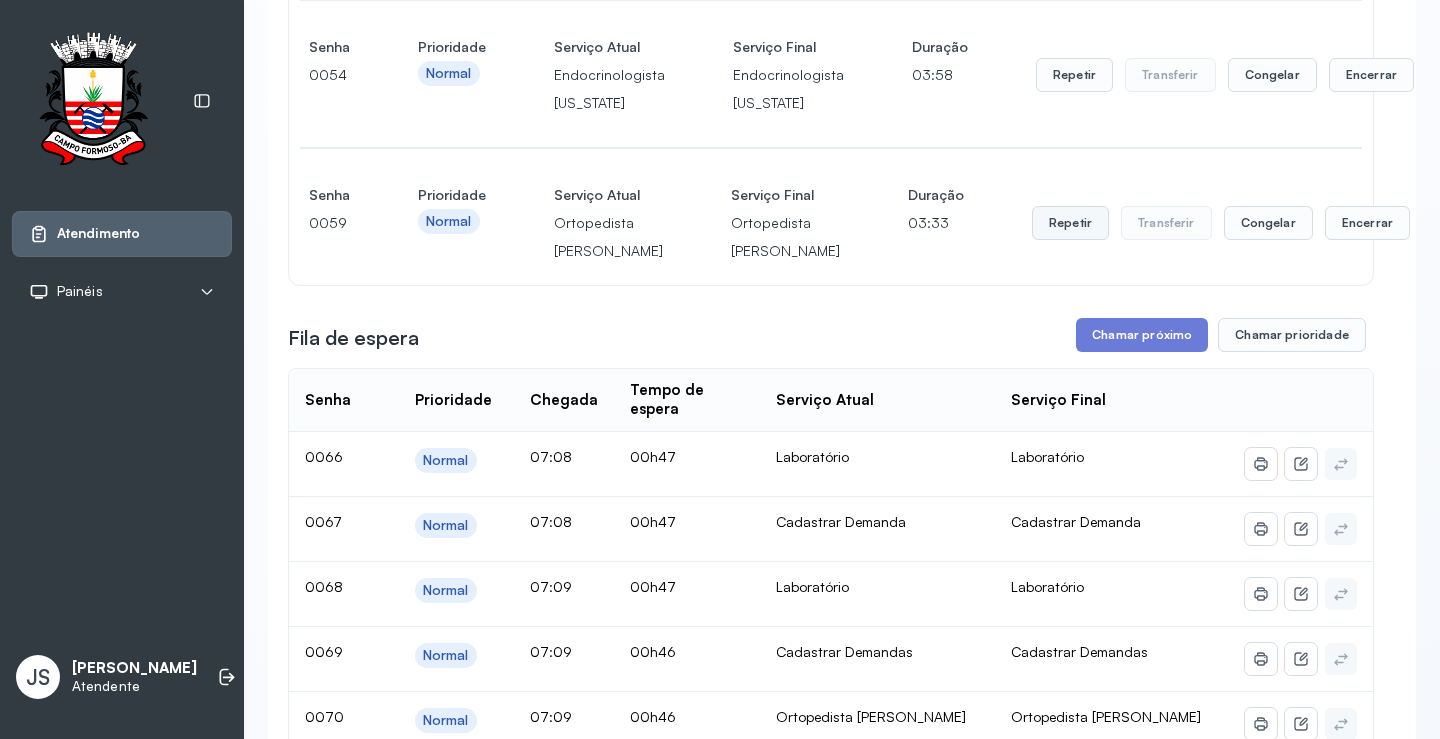 click on "Repetir" at bounding box center (993, -87) 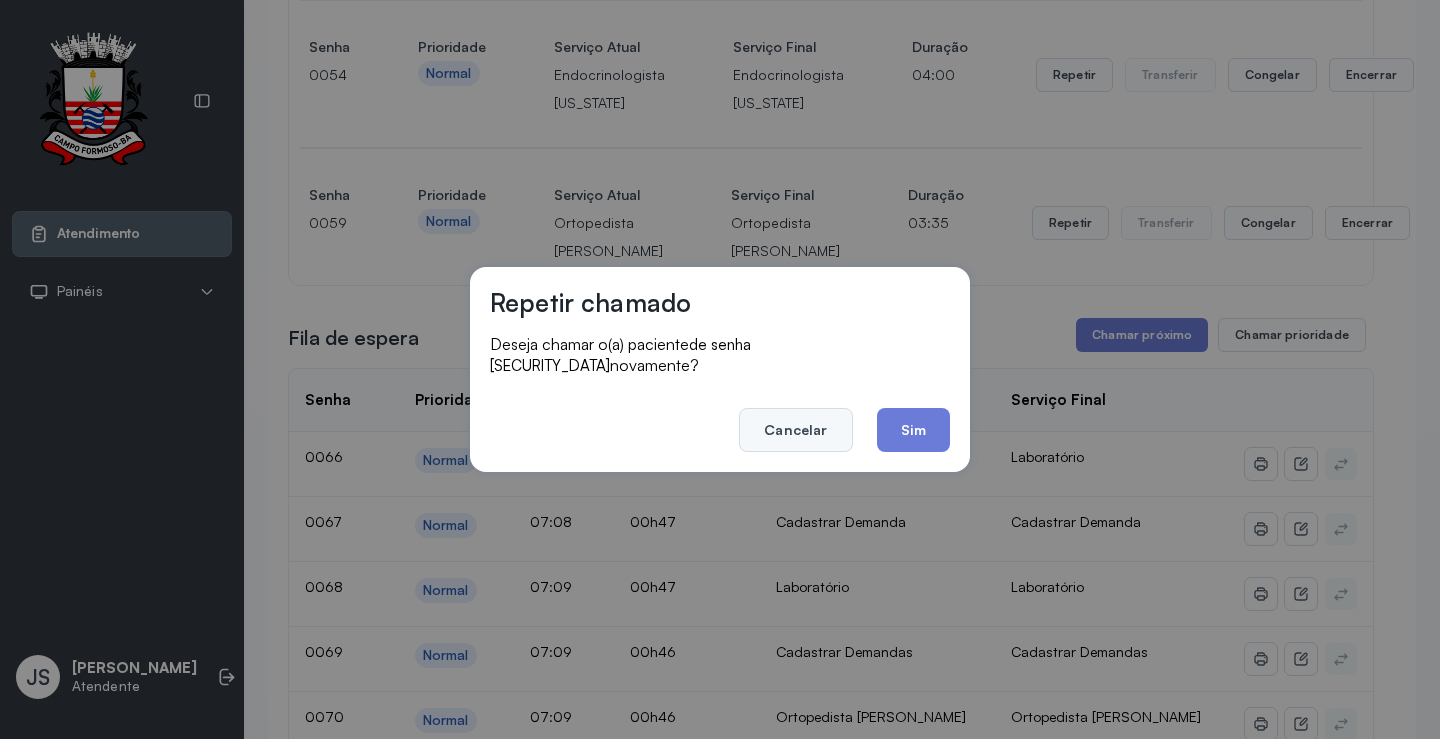 click on "Cancelar" 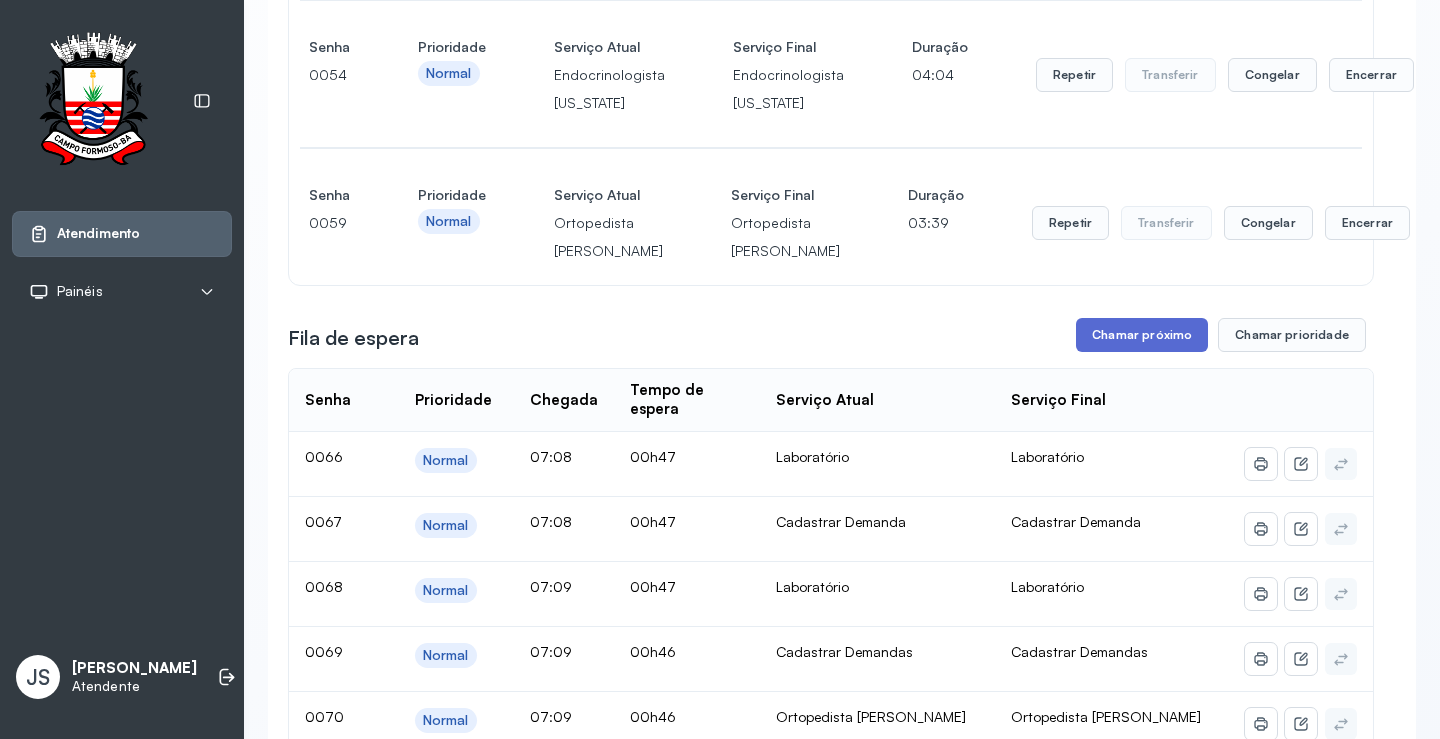 click on "Chamar próximo" at bounding box center (1142, 335) 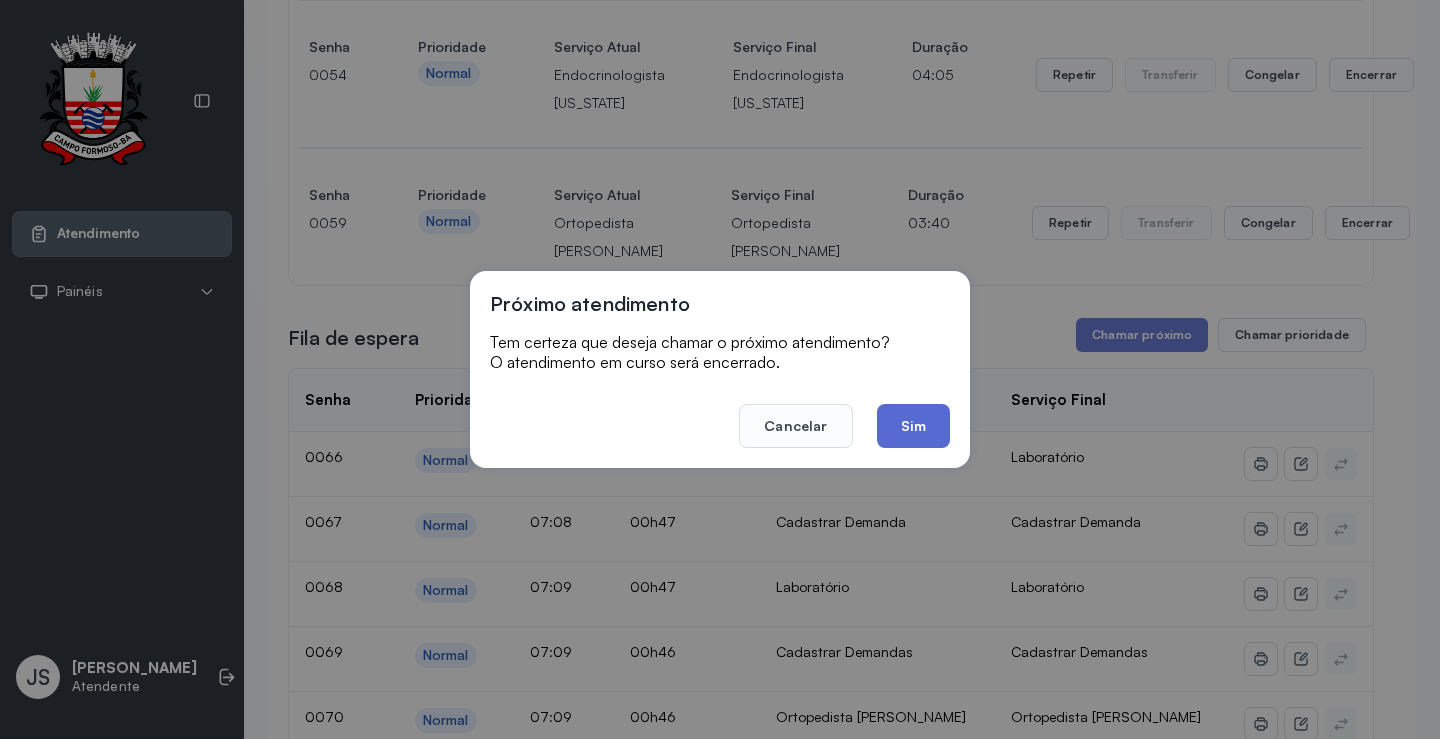 click on "Sim" 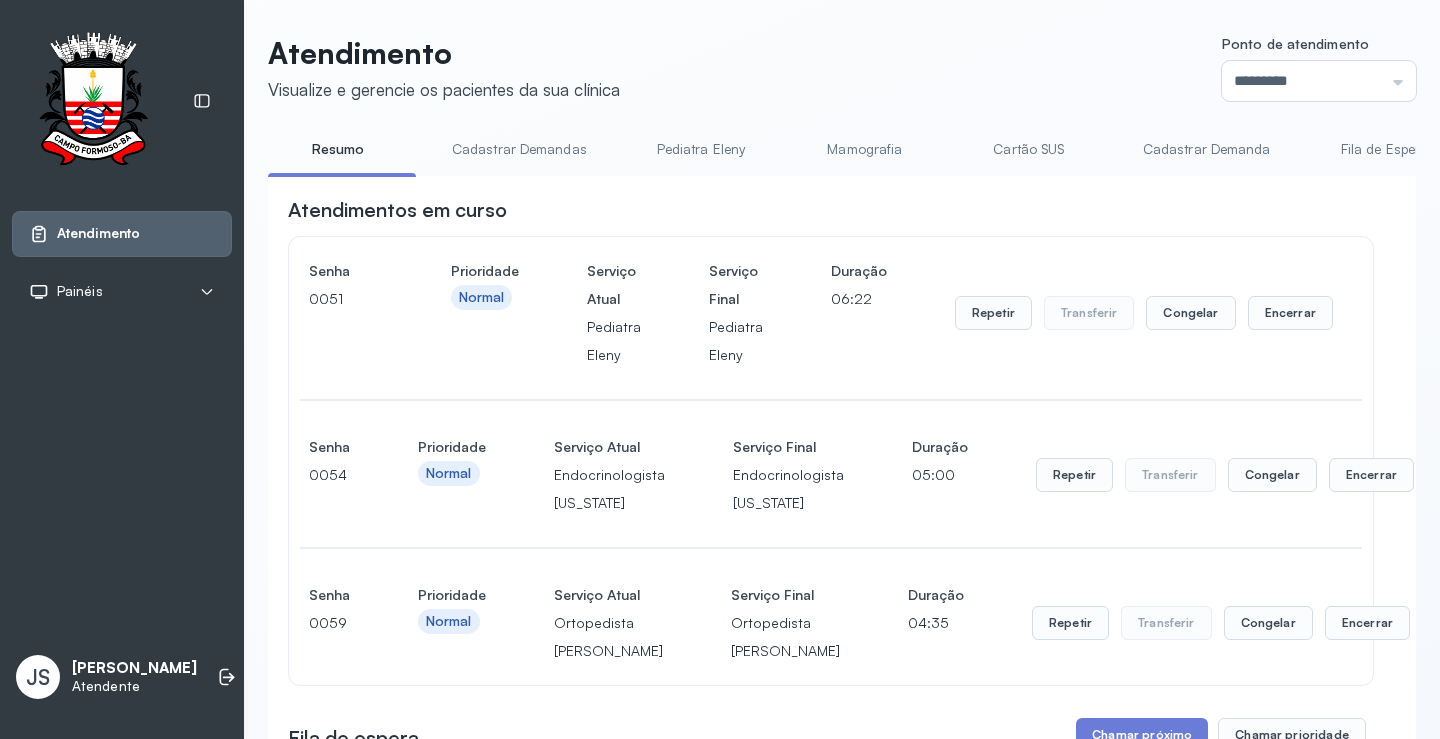 scroll, scrollTop: 401, scrollLeft: 0, axis: vertical 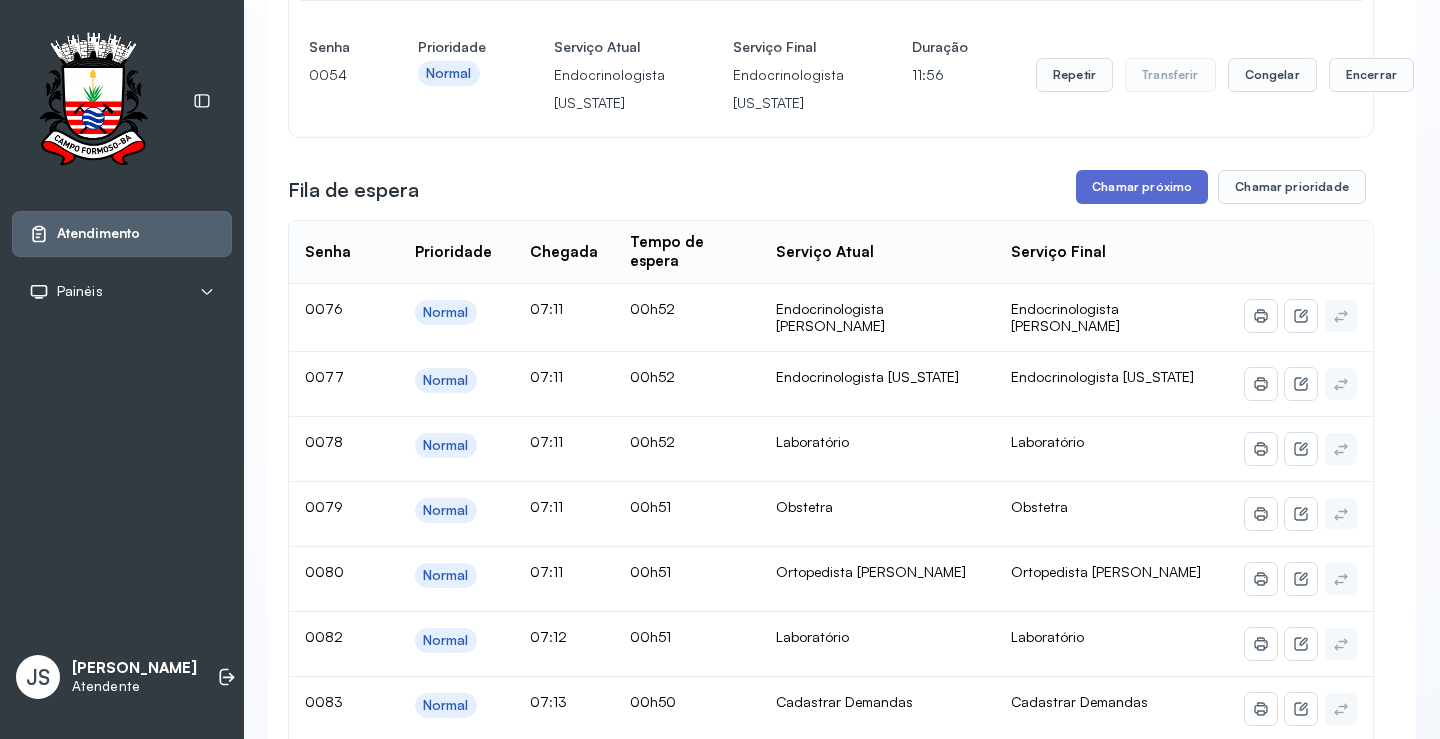 click on "Chamar próximo" at bounding box center (1142, 187) 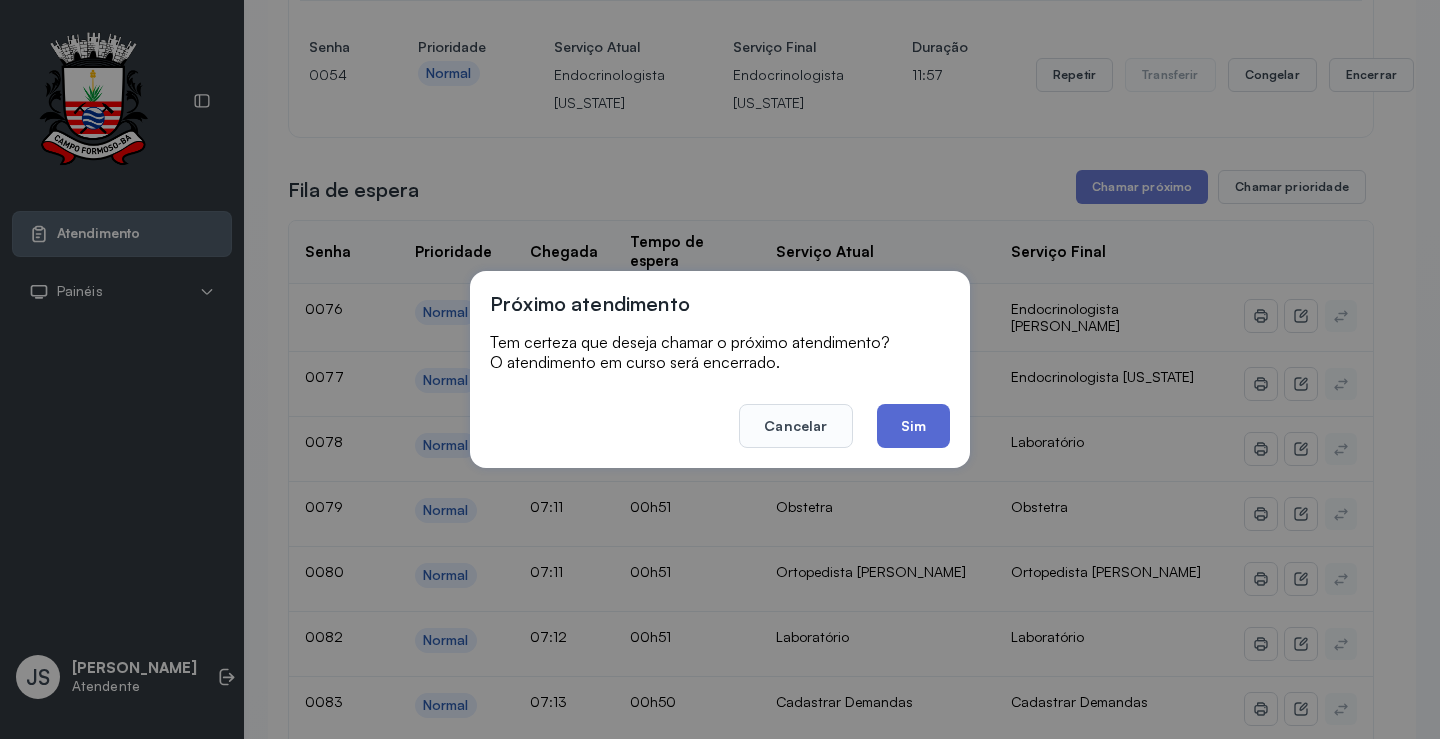 click on "Sim" 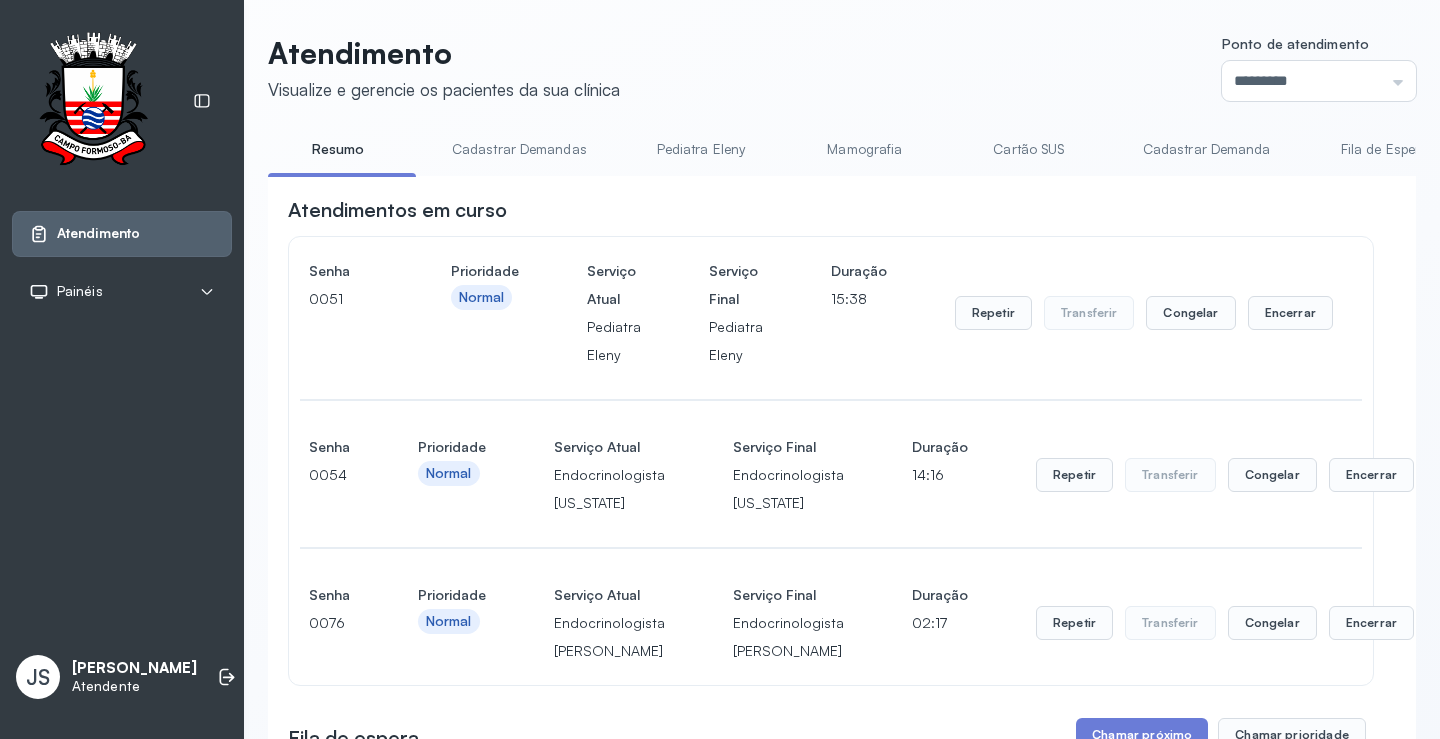 scroll, scrollTop: 401, scrollLeft: 0, axis: vertical 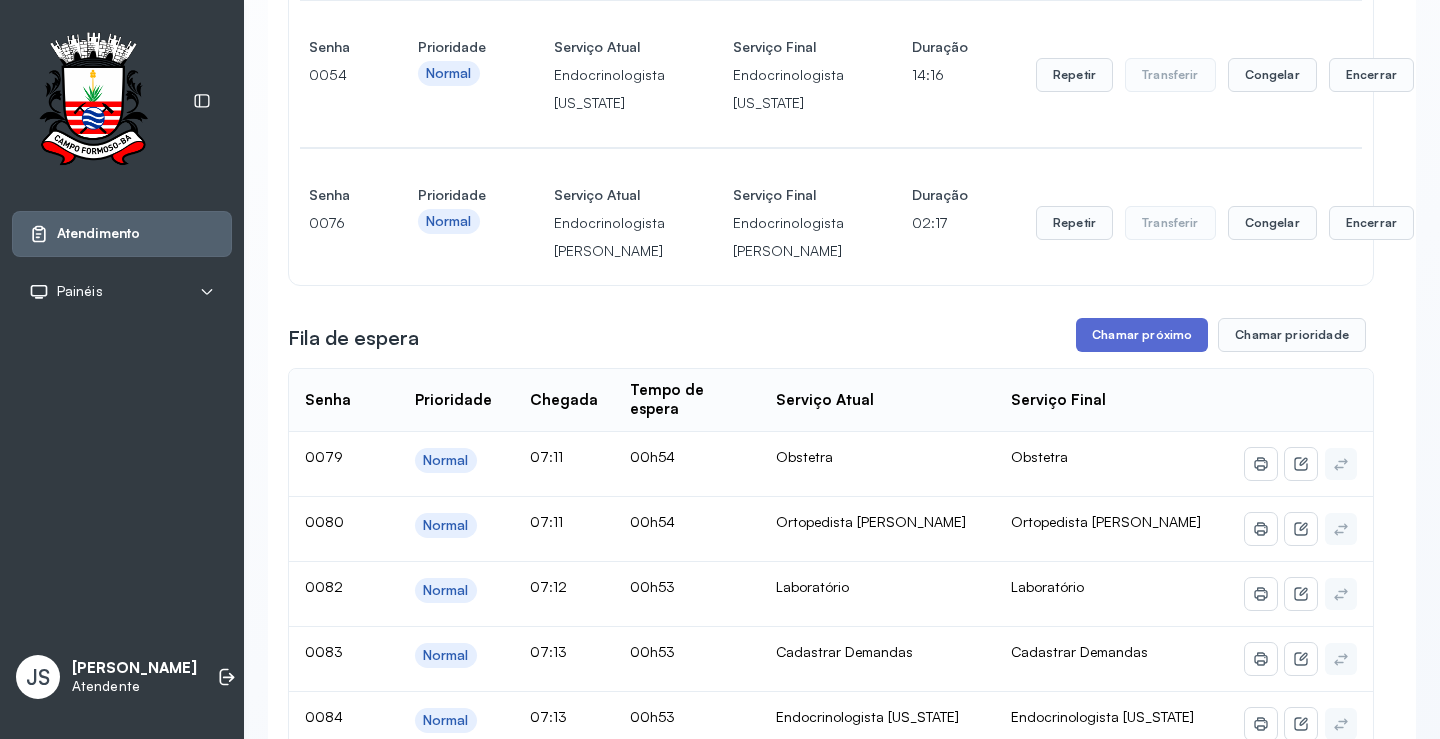 click on "Chamar próximo" at bounding box center (1142, 335) 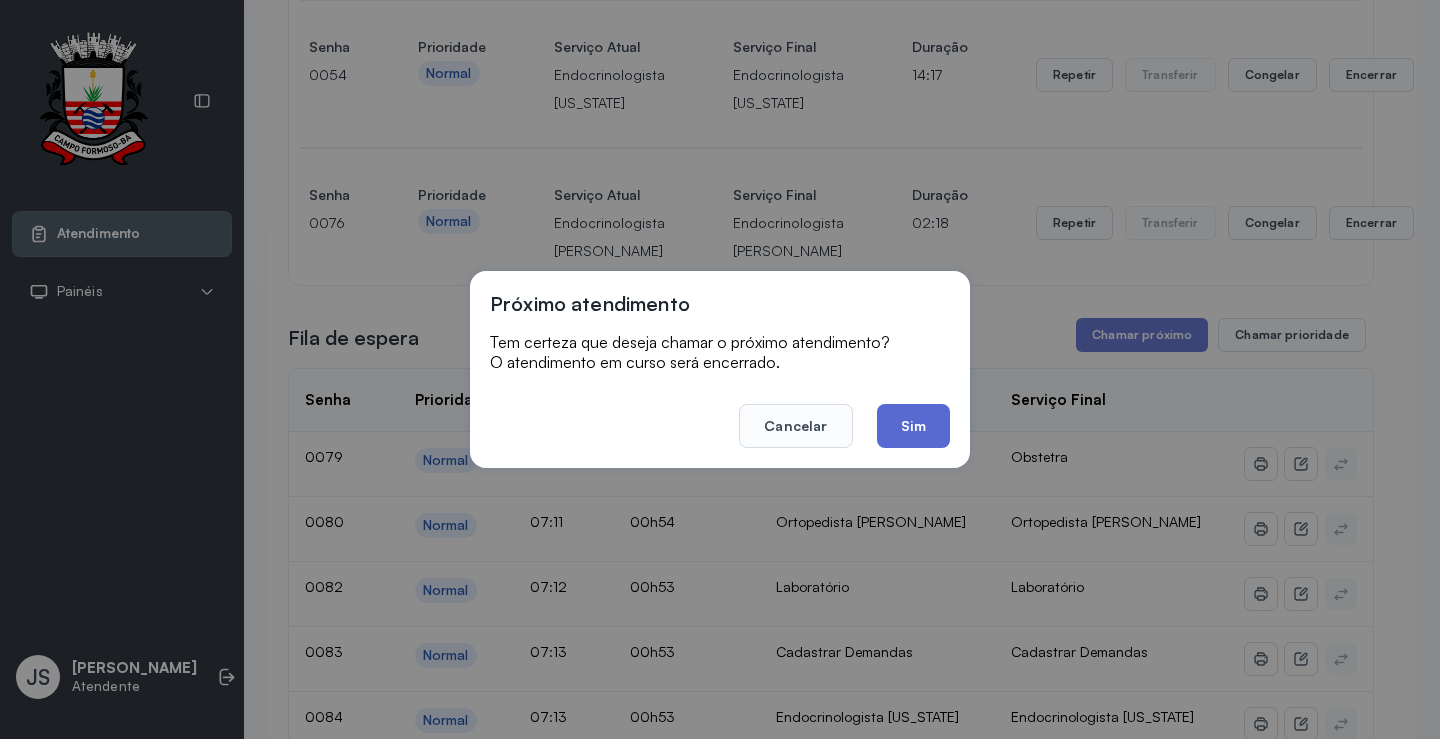click on "Sim" 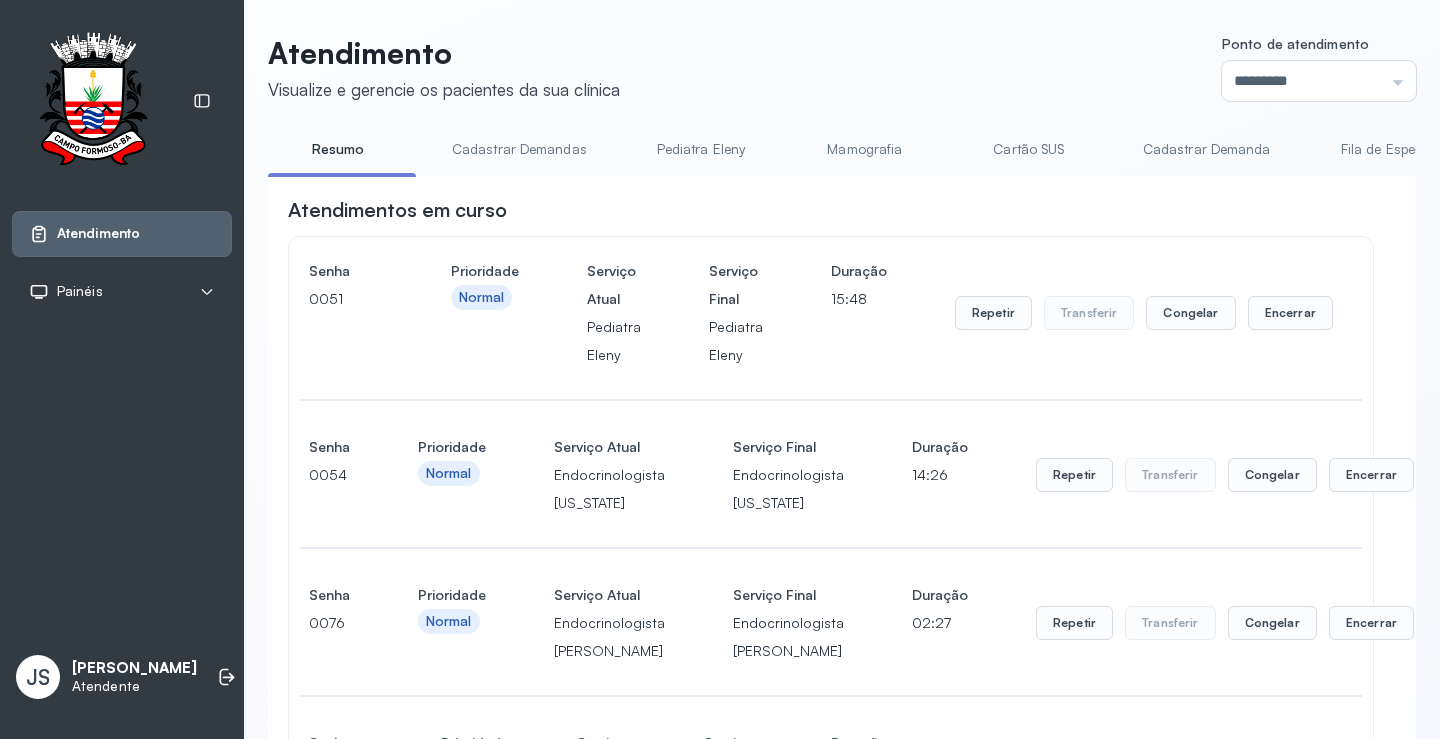 scroll, scrollTop: 401, scrollLeft: 0, axis: vertical 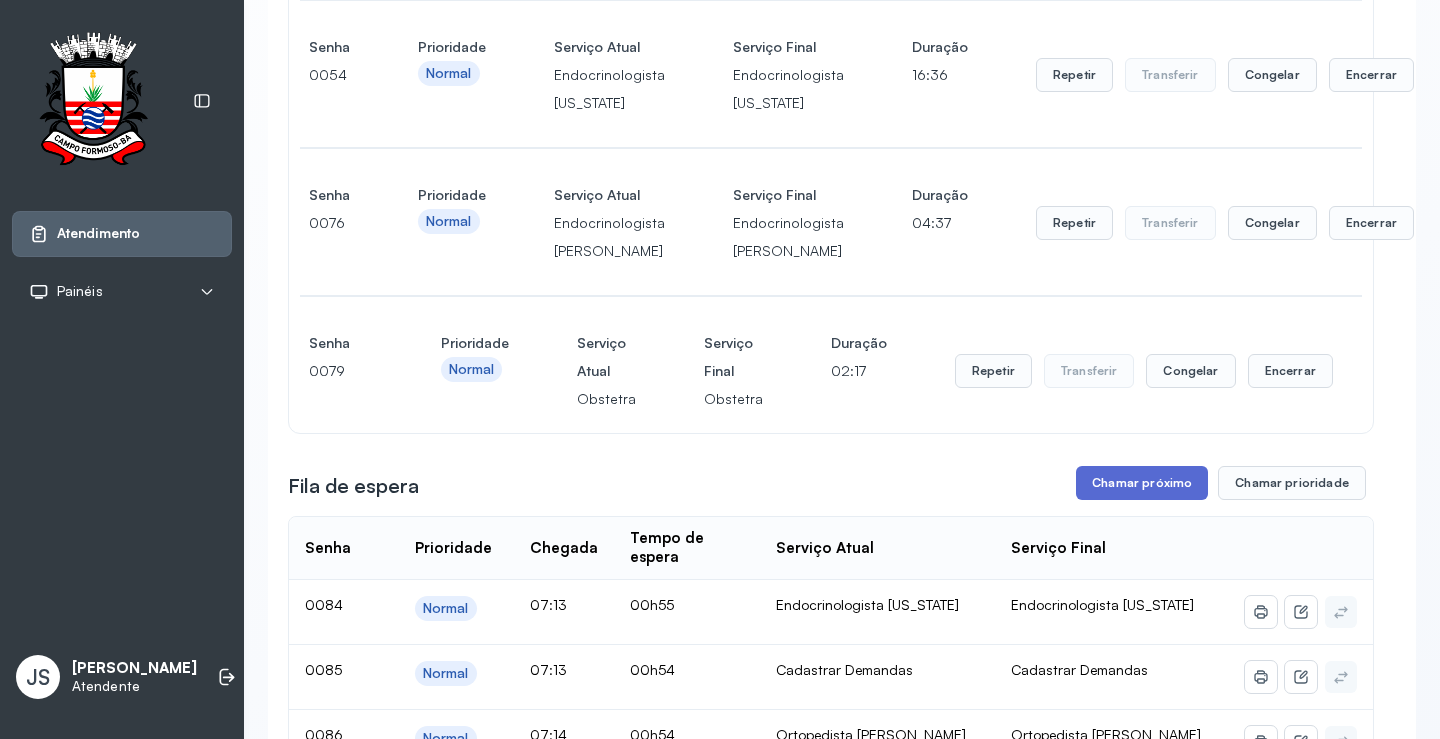 click on "Chamar próximo" at bounding box center [1142, 483] 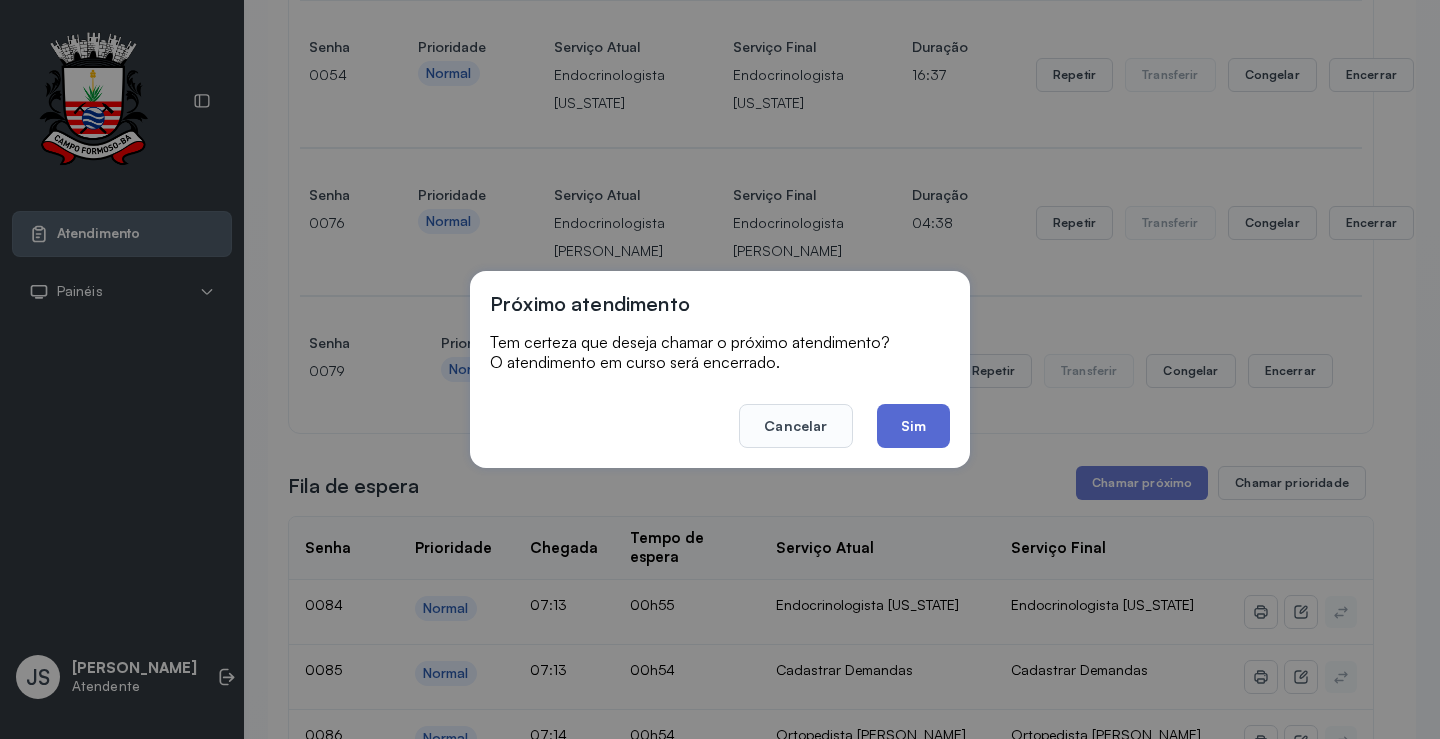 click on "Sim" 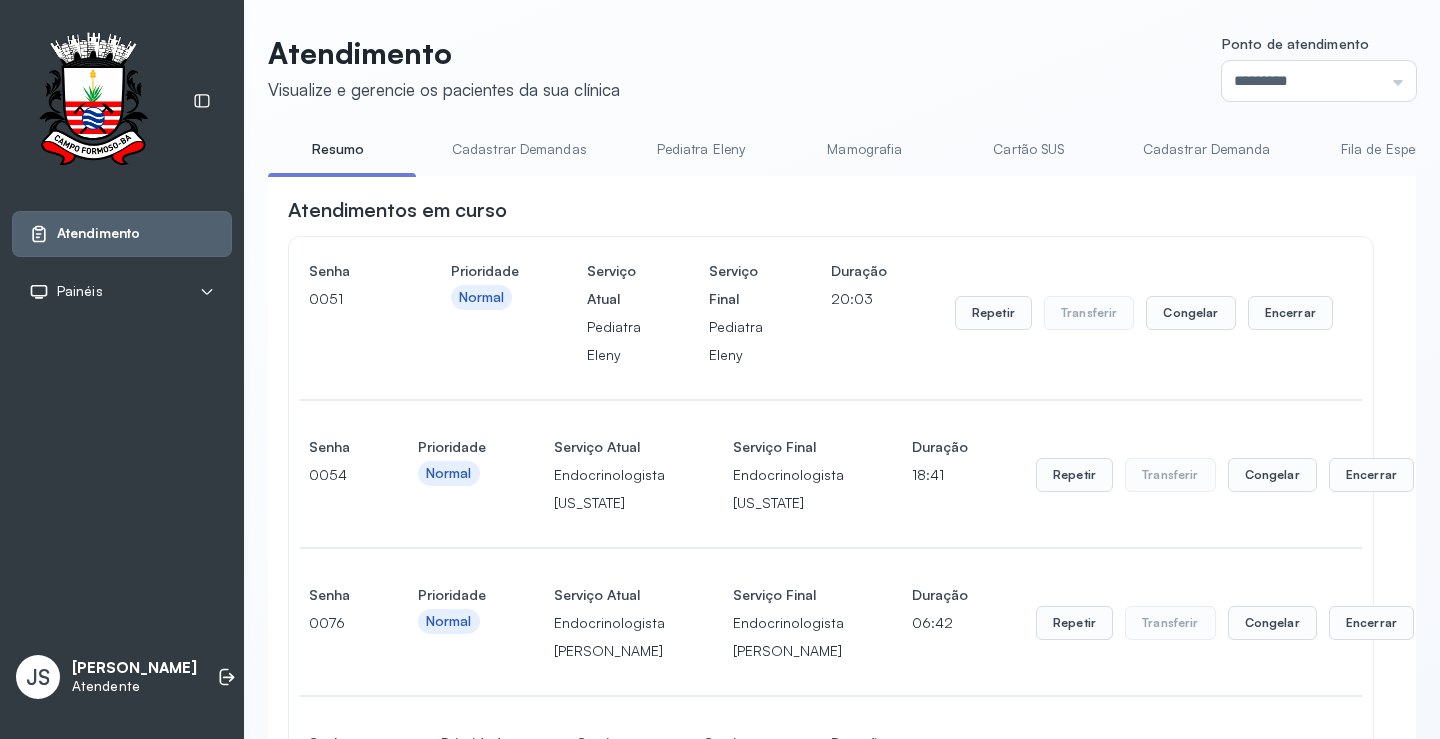 scroll, scrollTop: 401, scrollLeft: 0, axis: vertical 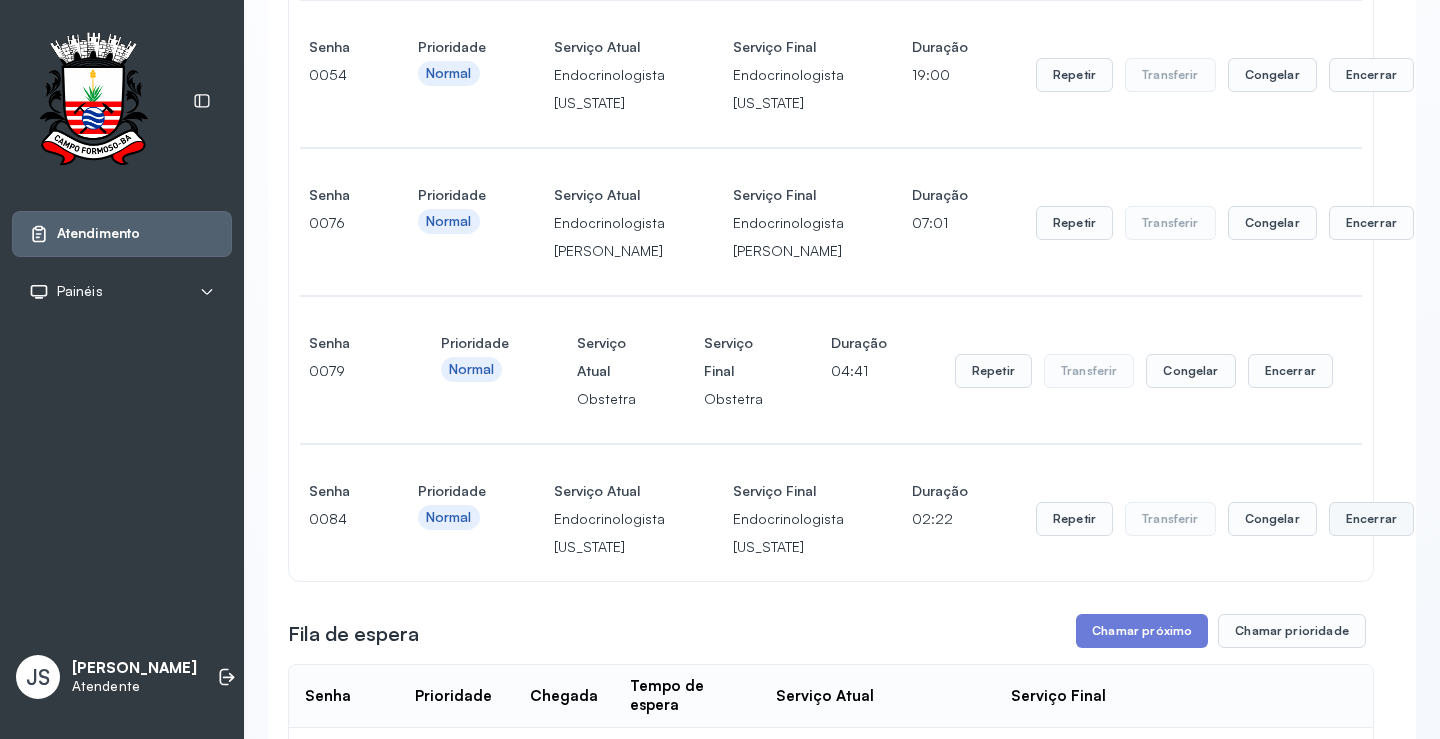 click on "Encerrar" at bounding box center [1290, -87] 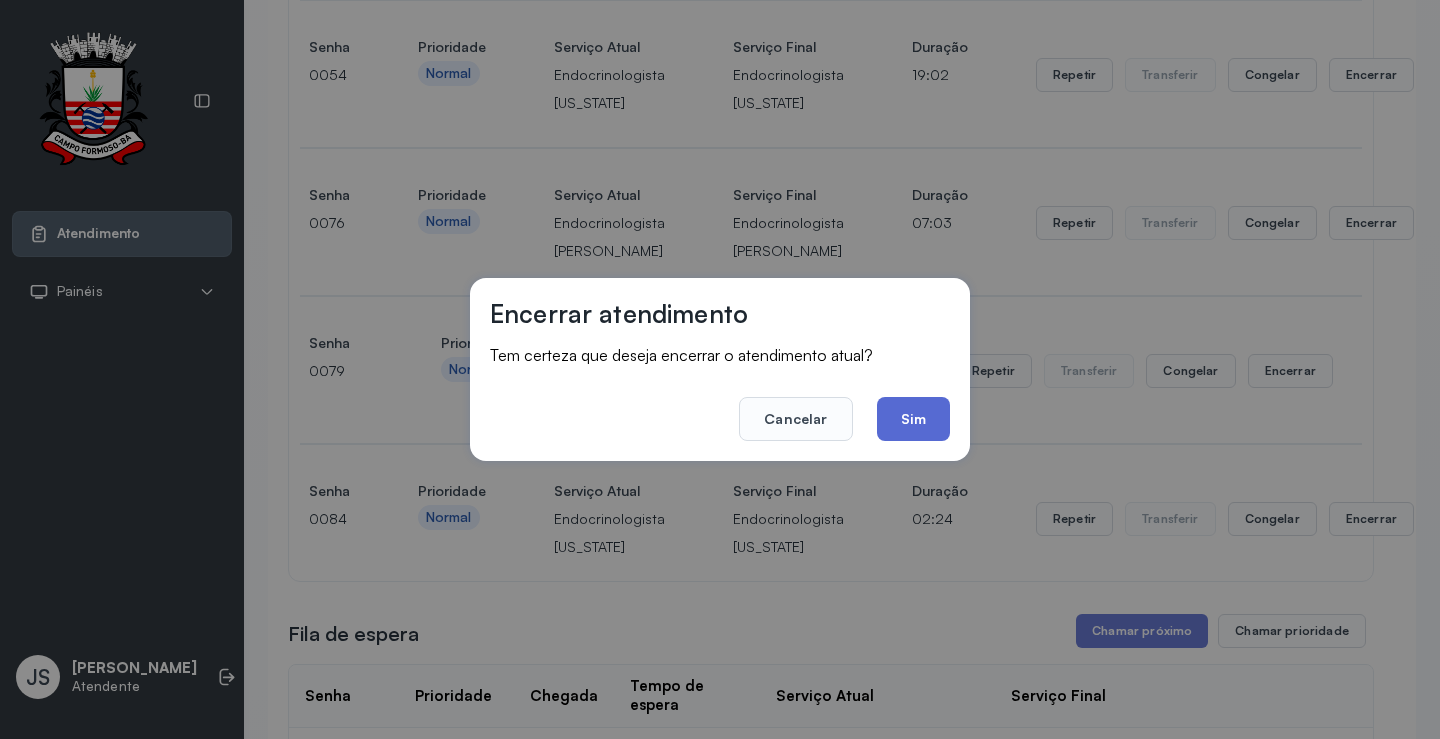 click on "Sim" 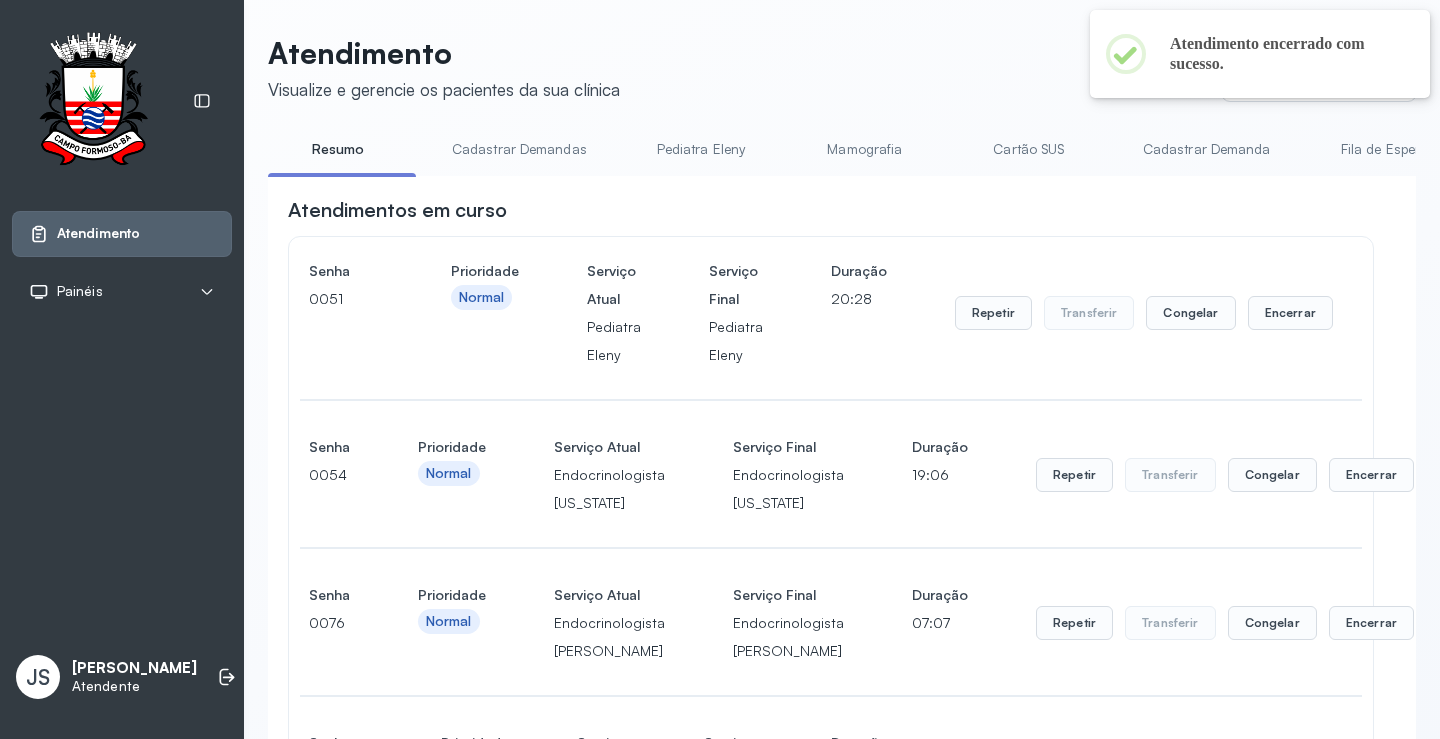 scroll, scrollTop: 401, scrollLeft: 0, axis: vertical 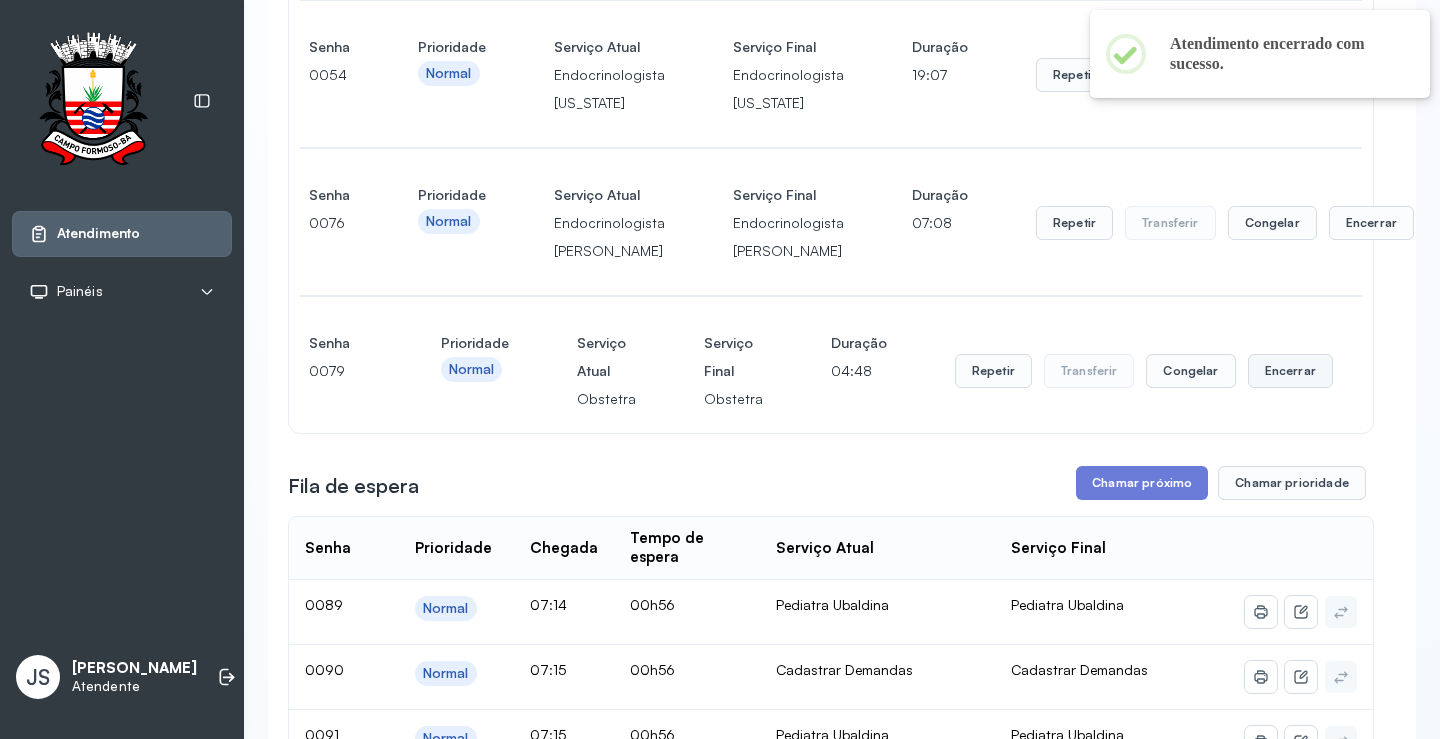 click on "Encerrar" at bounding box center (1290, -87) 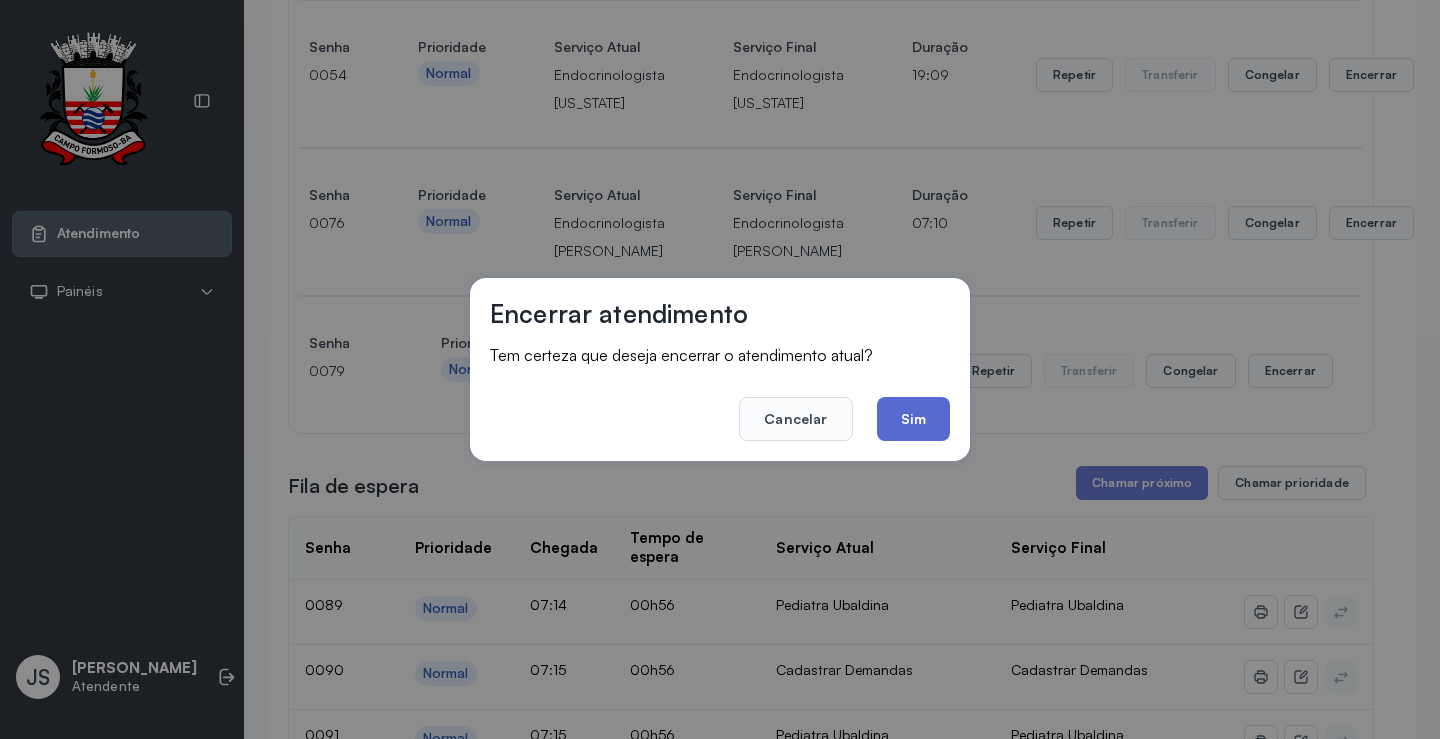 click on "Sim" 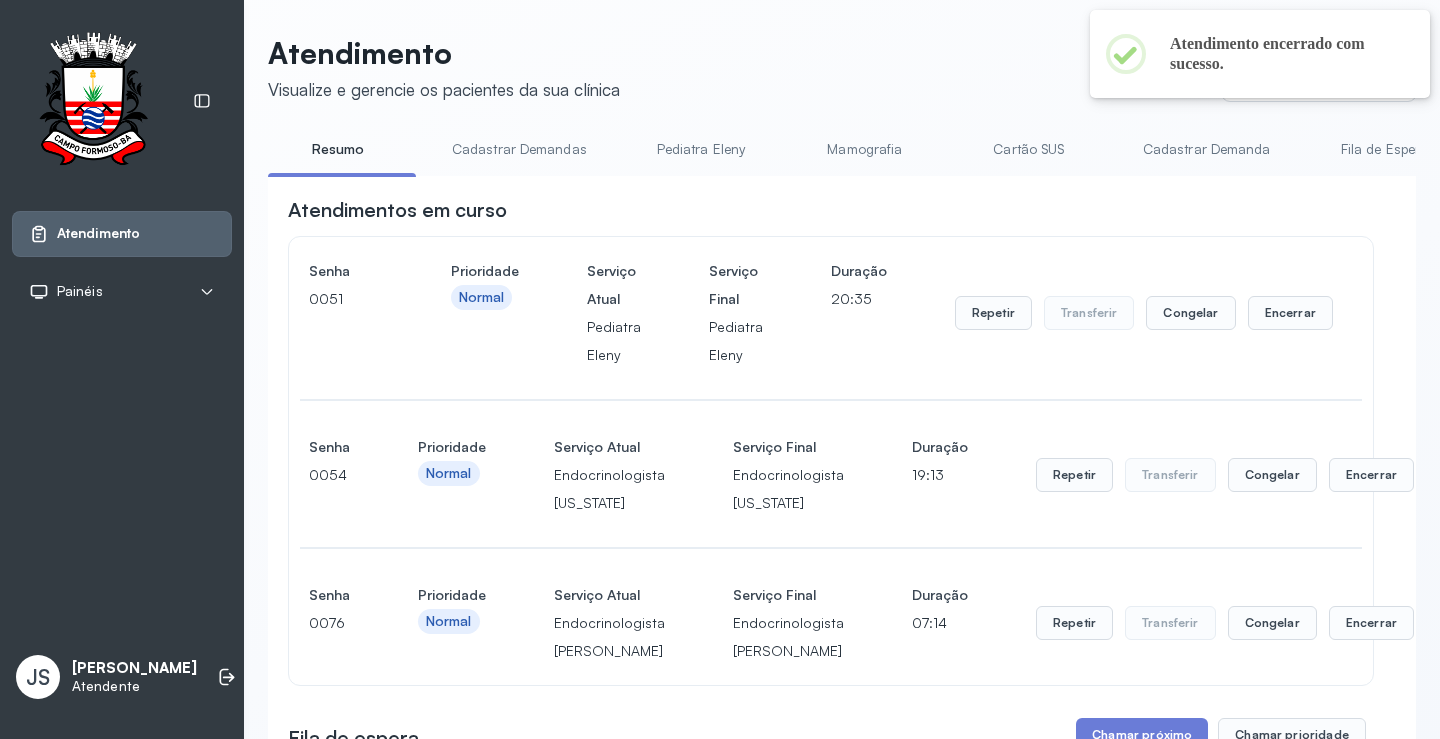 scroll, scrollTop: 401, scrollLeft: 0, axis: vertical 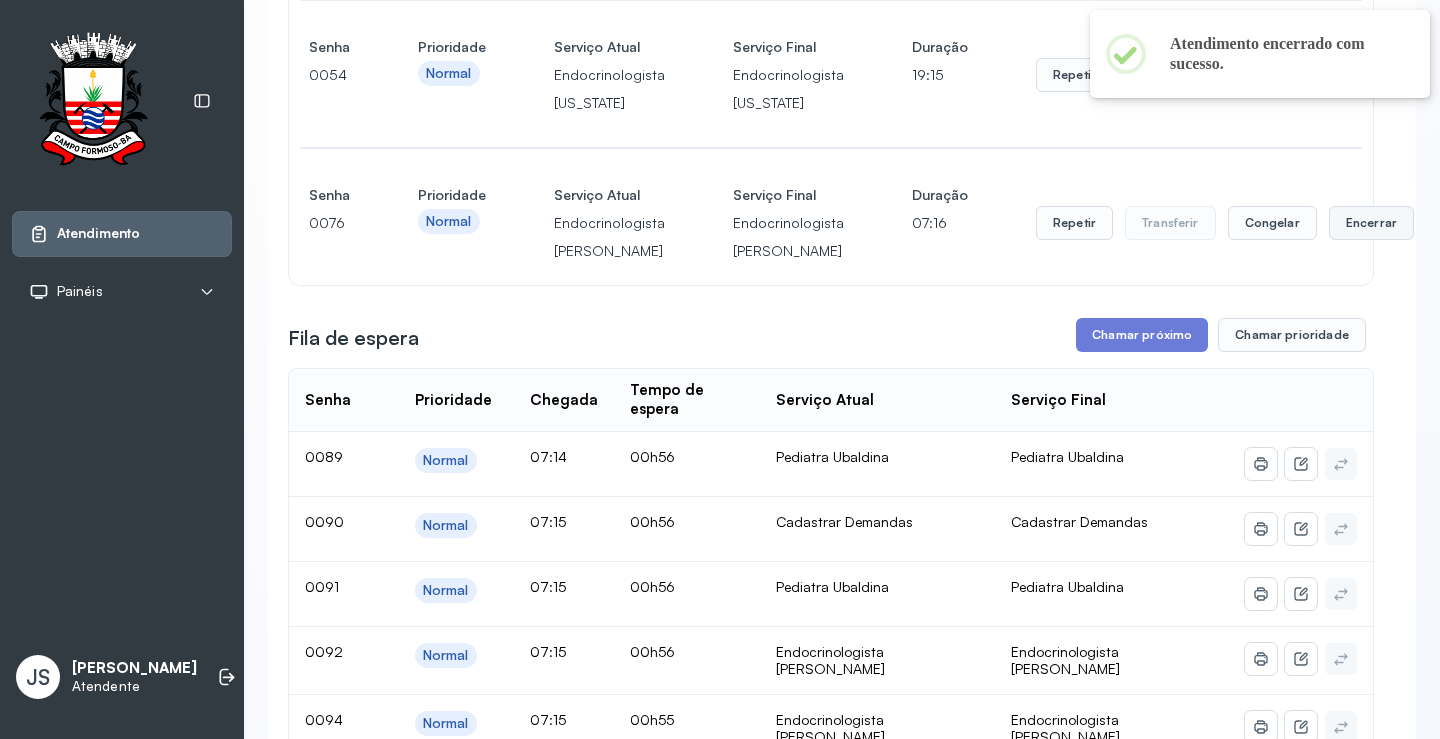 click on "Encerrar" at bounding box center [1290, -87] 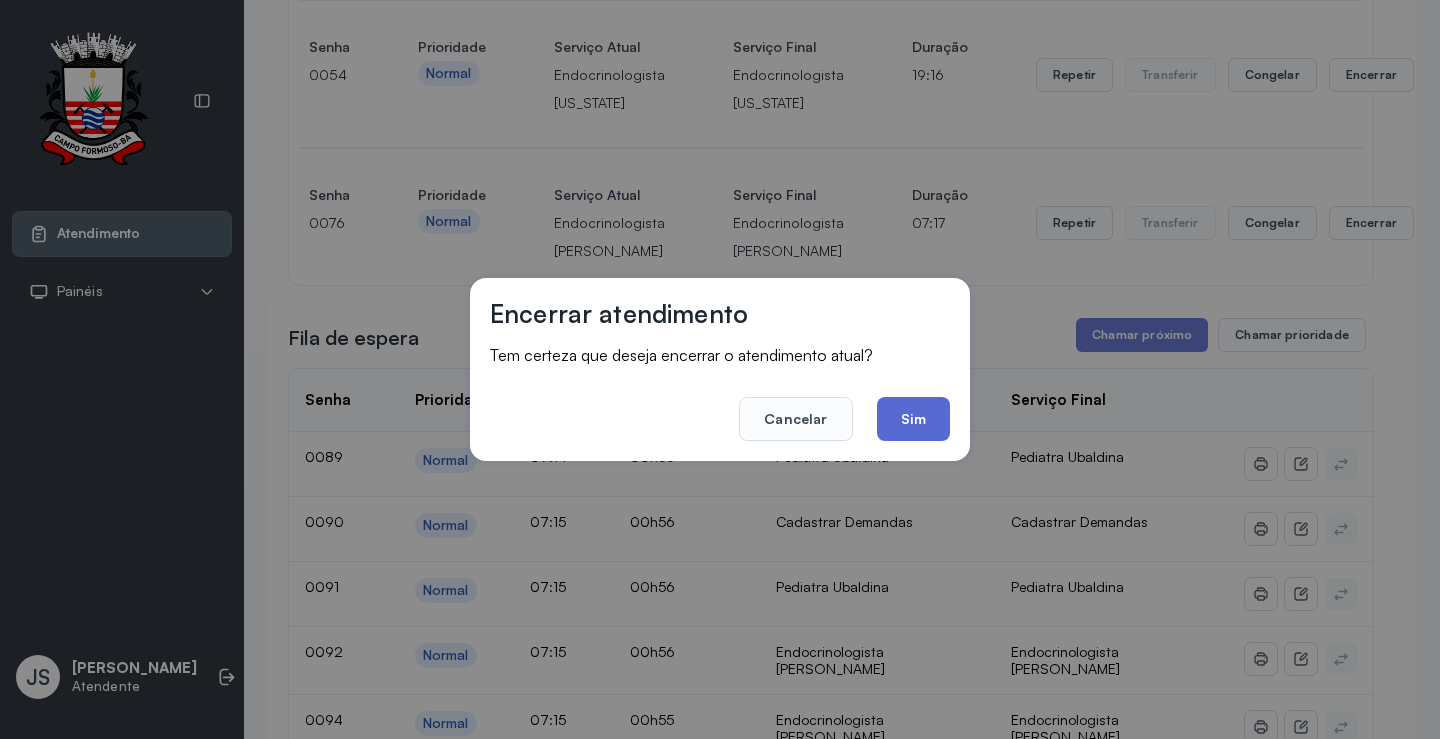 click on "Sim" 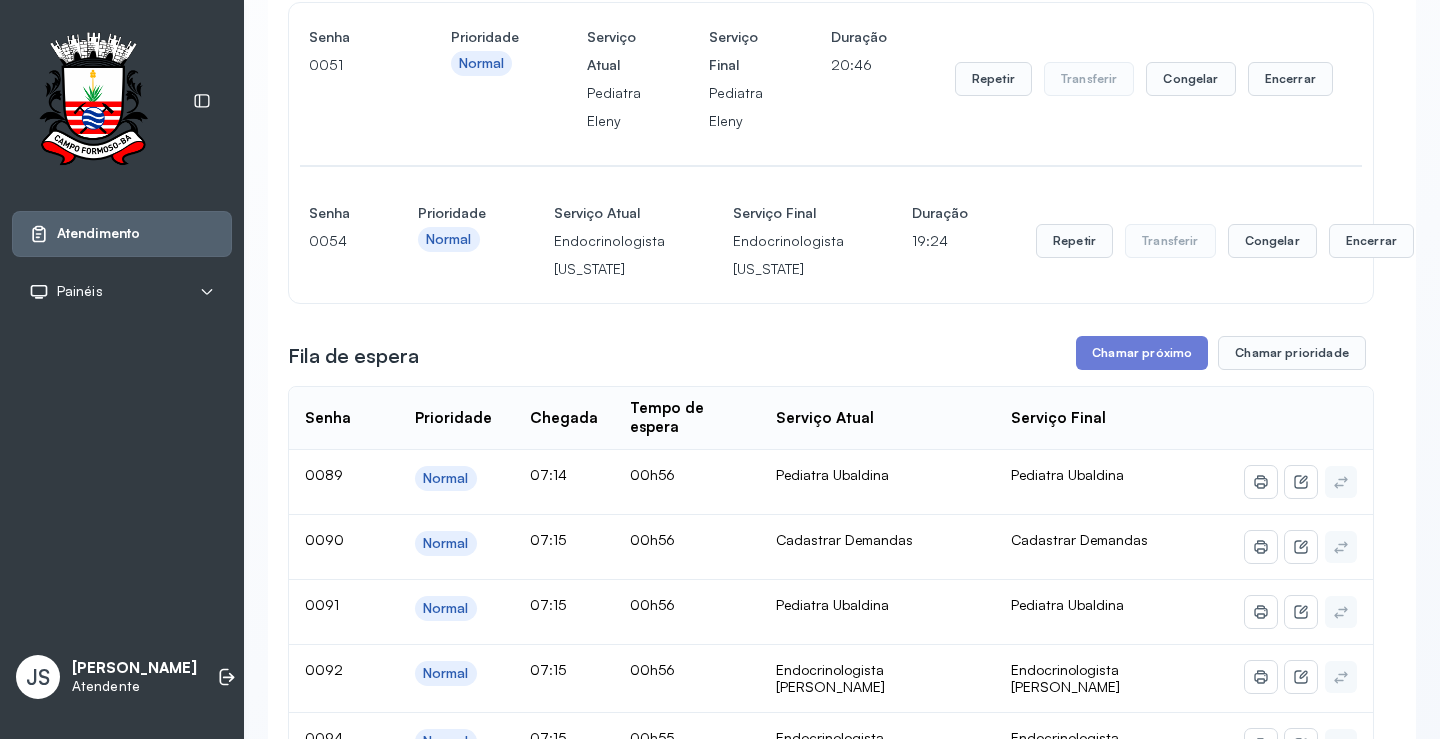 scroll, scrollTop: 201, scrollLeft: 0, axis: vertical 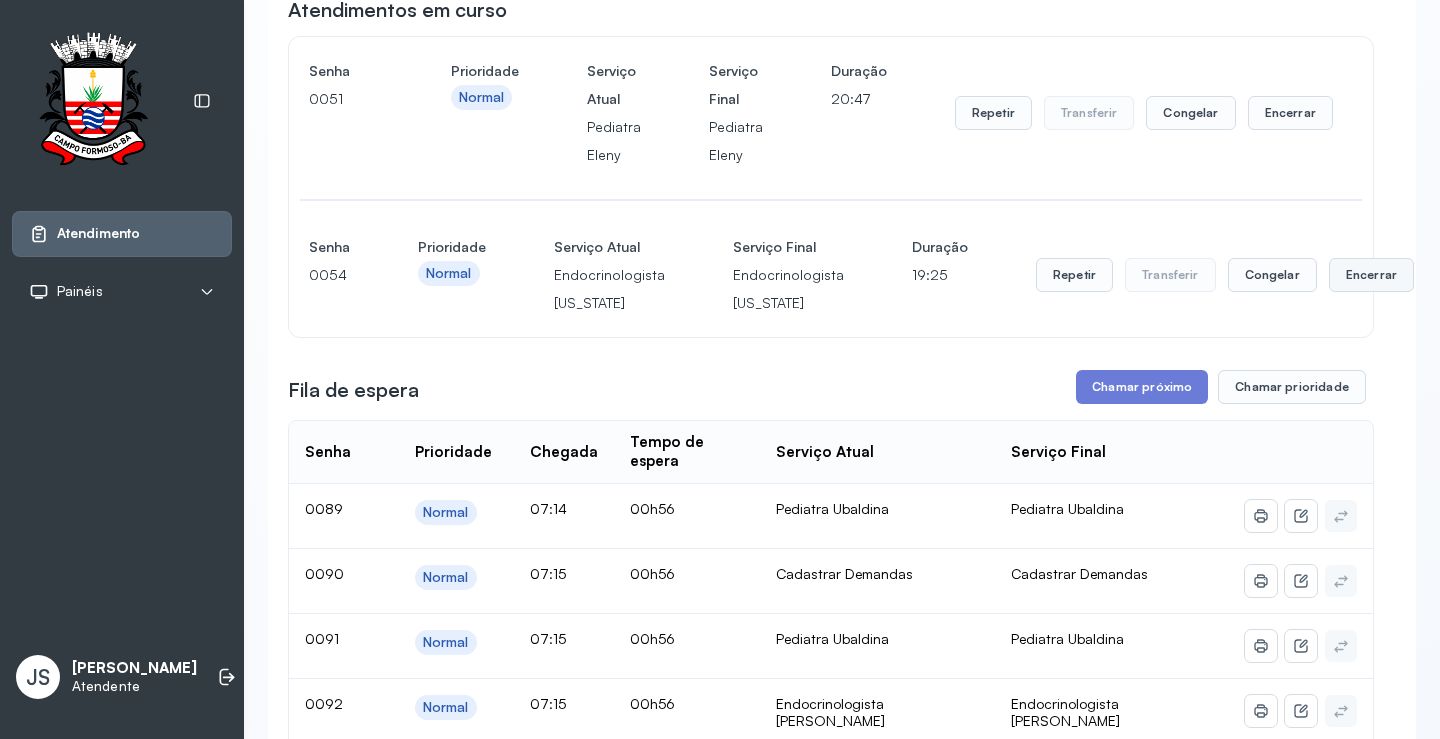 click on "Encerrar" at bounding box center [1290, 113] 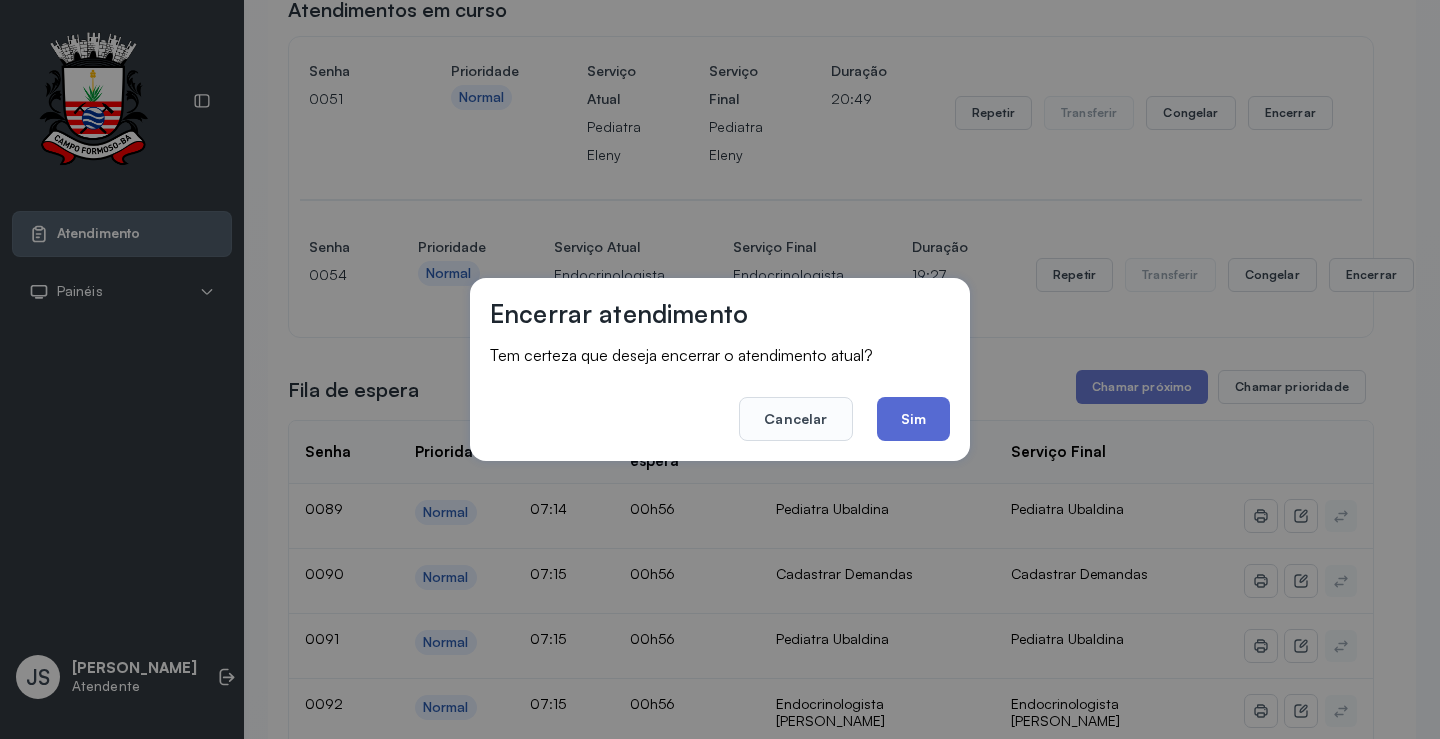click on "Sim" 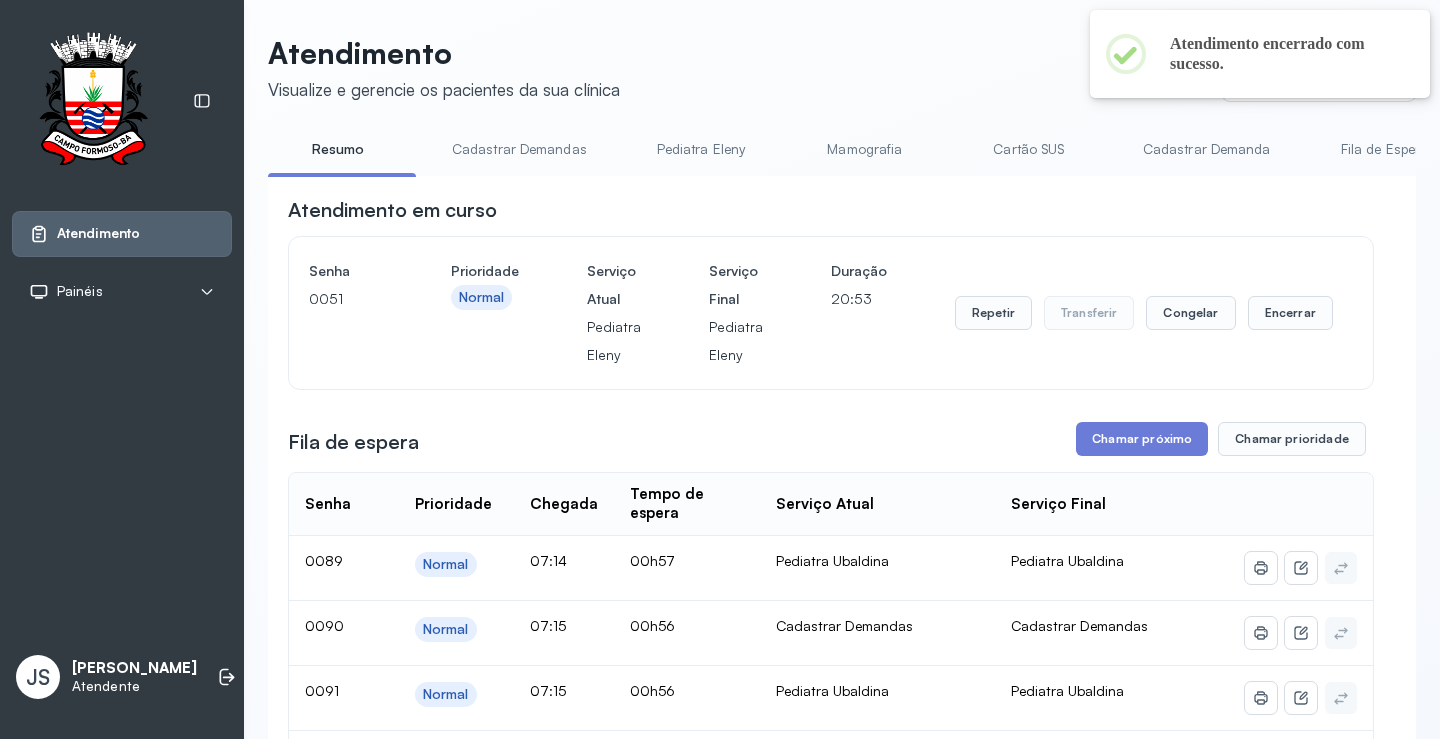 scroll, scrollTop: 201, scrollLeft: 0, axis: vertical 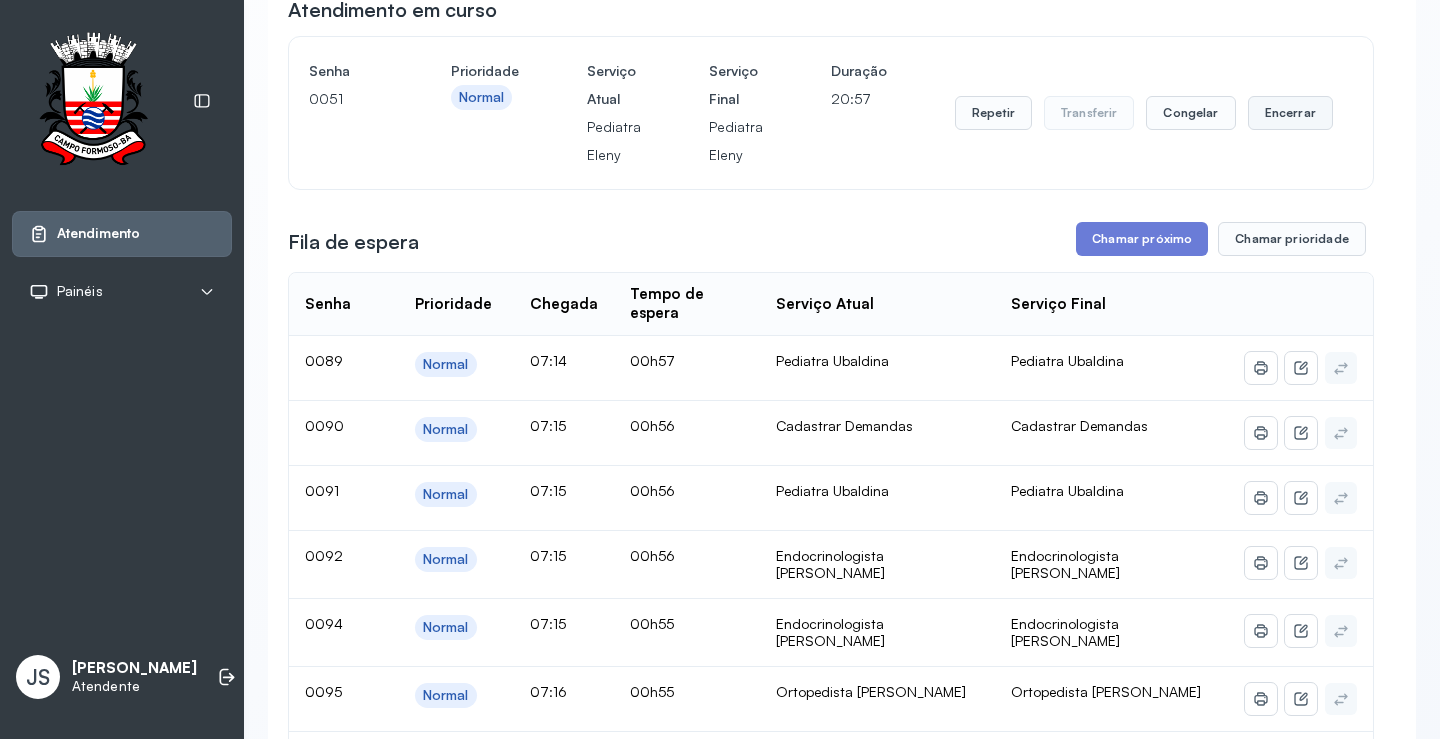 click on "Encerrar" at bounding box center [1290, 113] 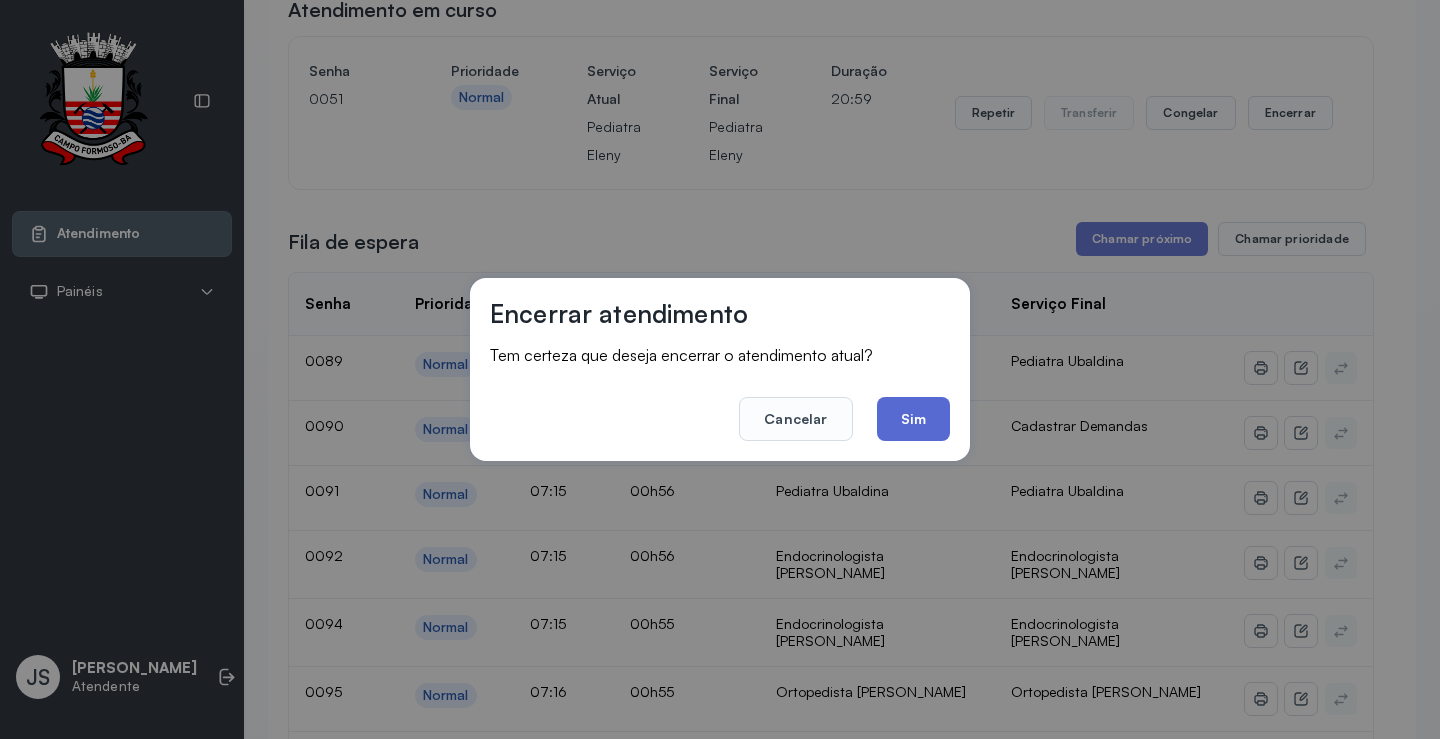 click on "Sim" 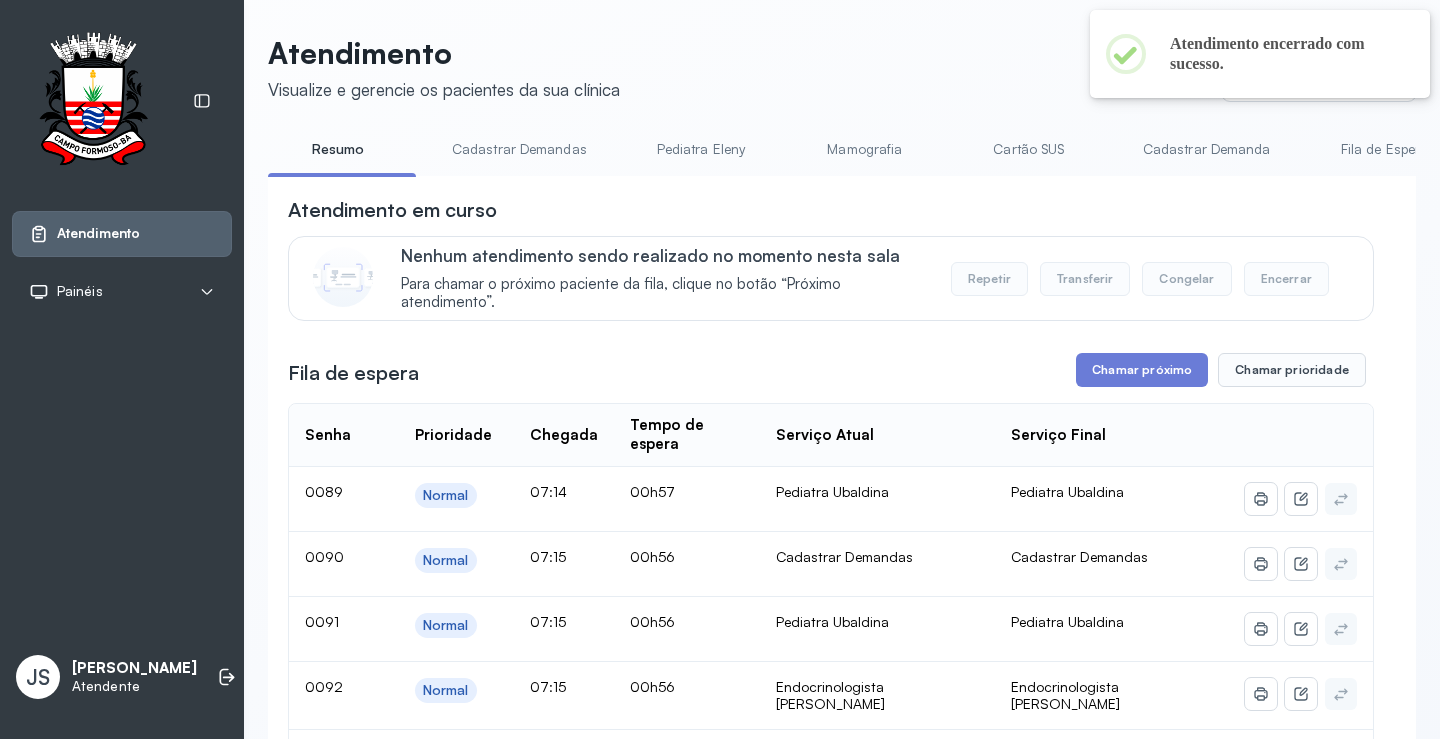 scroll, scrollTop: 201, scrollLeft: 0, axis: vertical 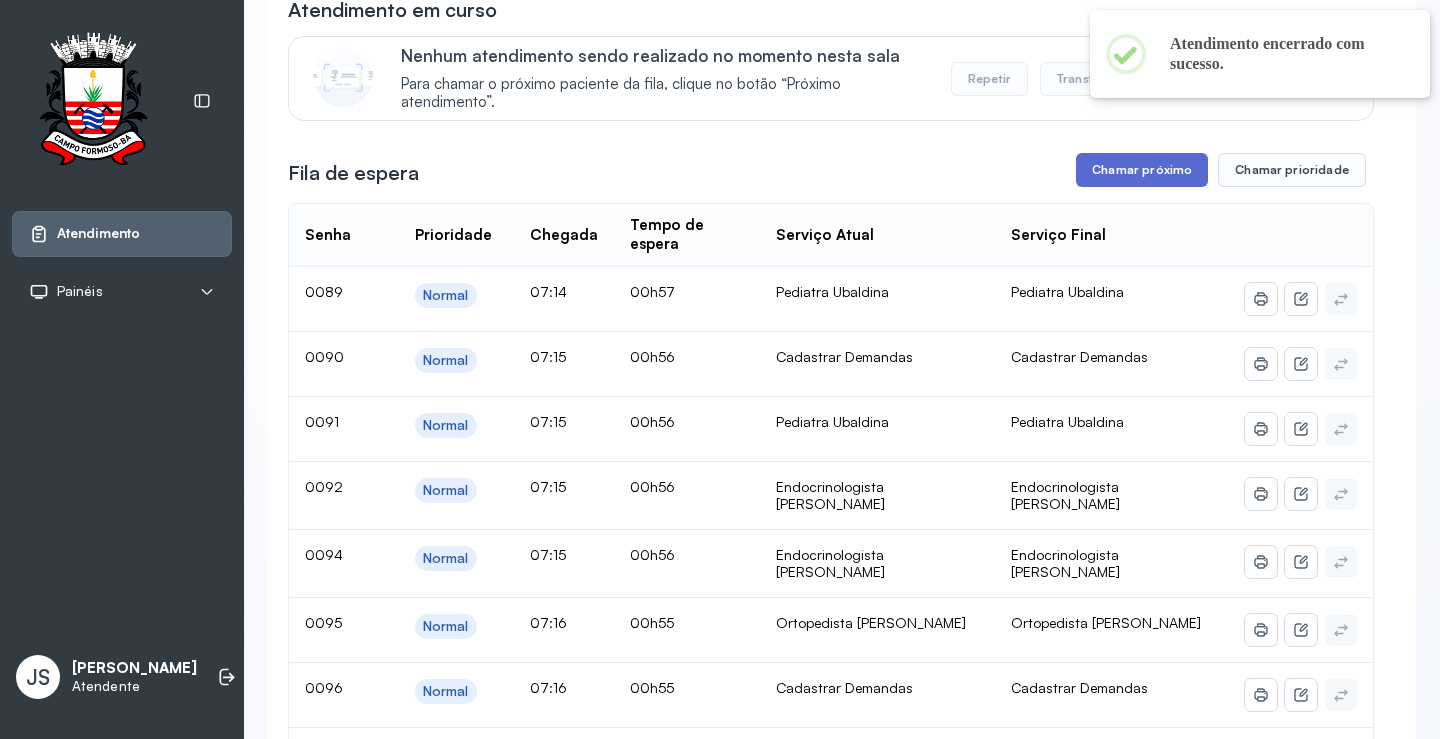 click on "Chamar próximo" at bounding box center (1142, 170) 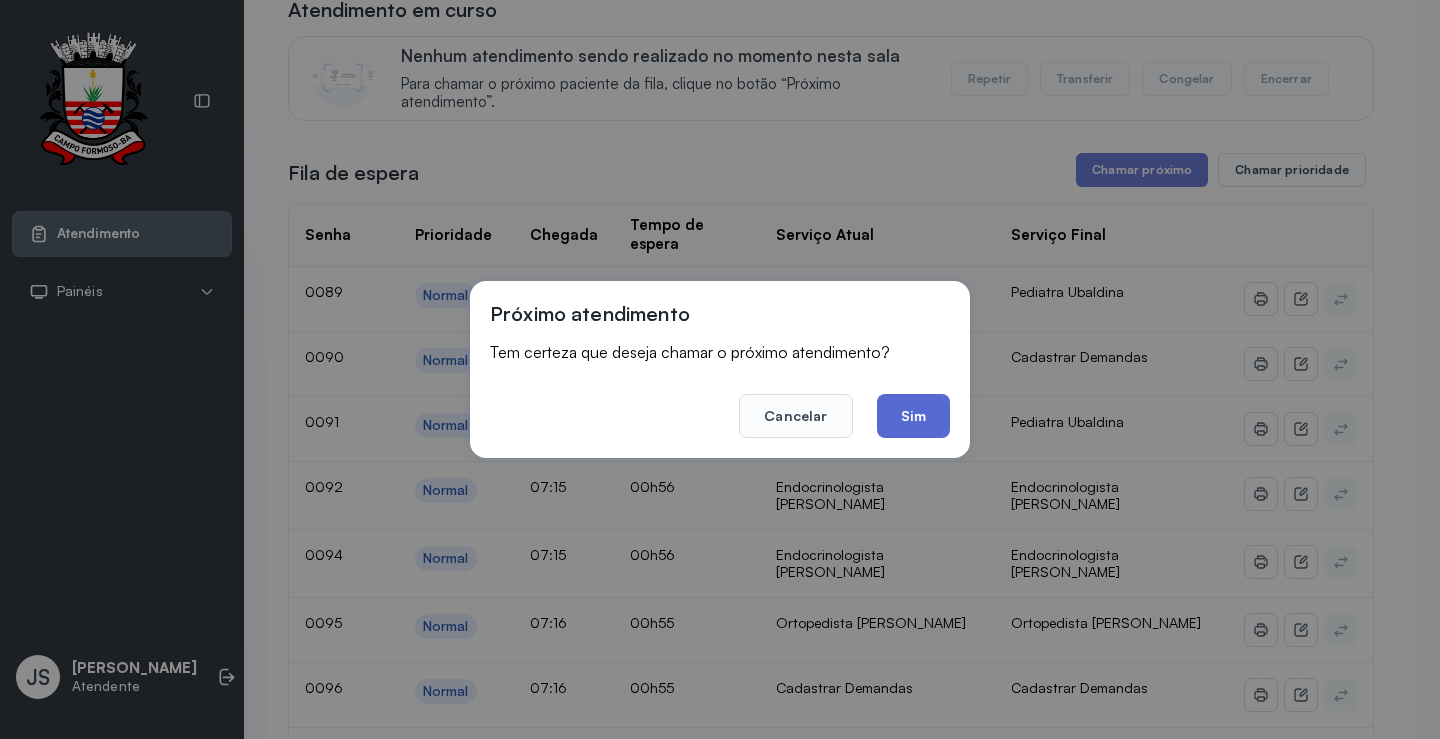 click on "Sim" 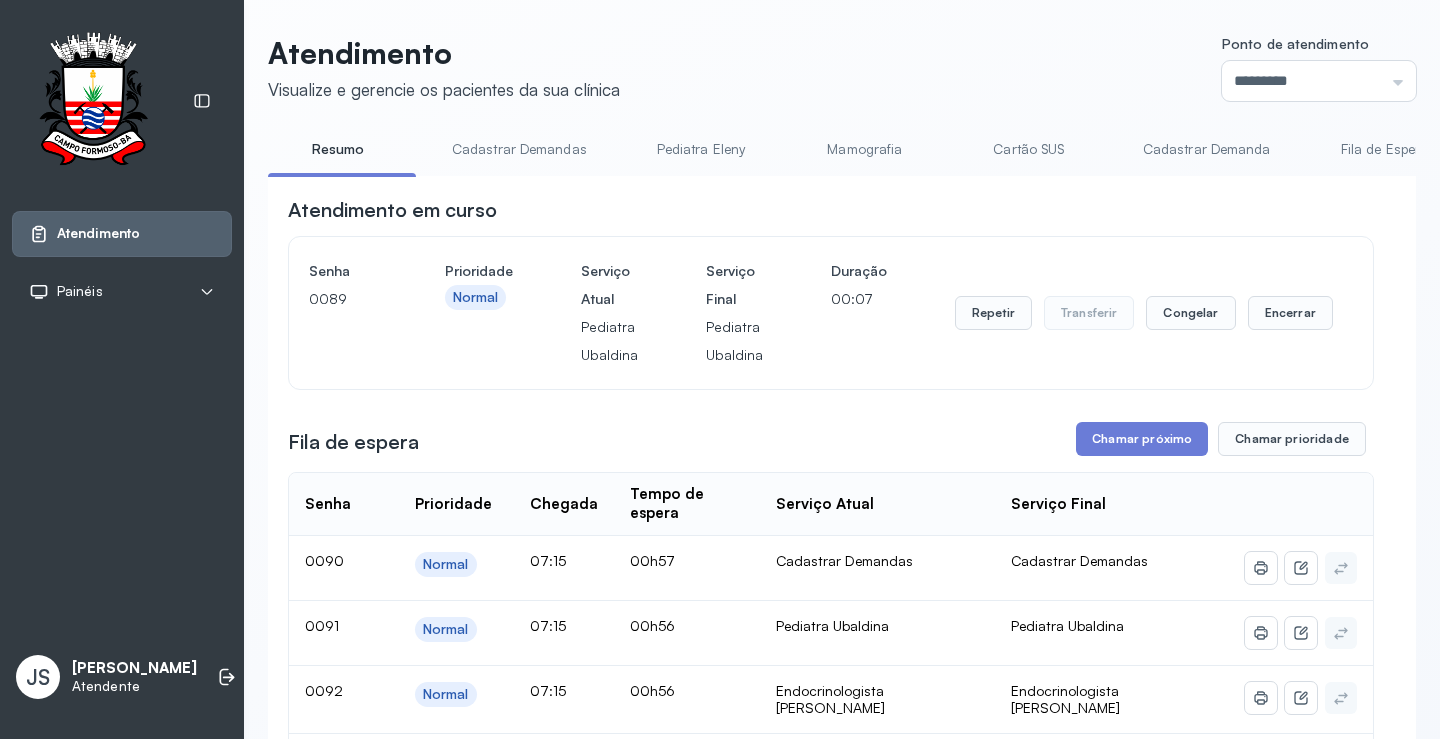 scroll, scrollTop: 201, scrollLeft: 0, axis: vertical 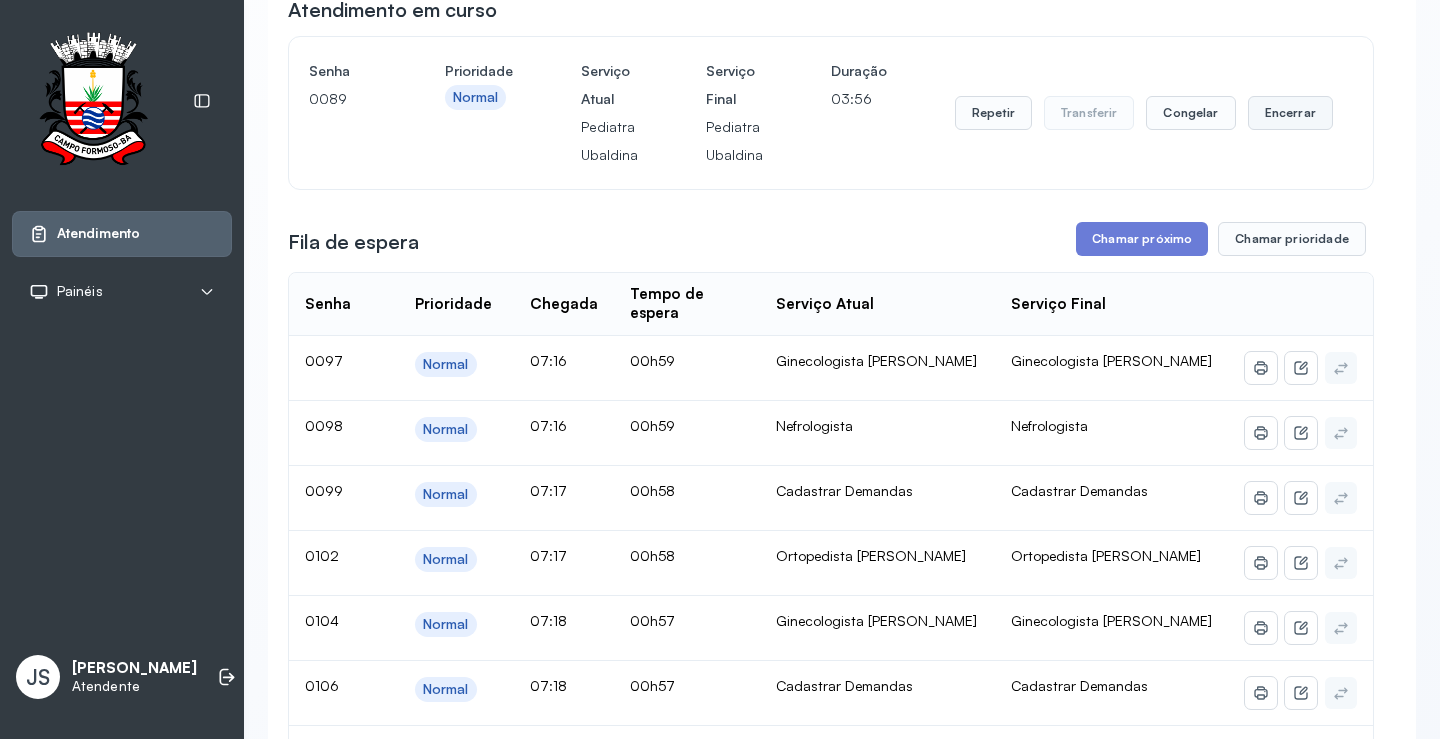 click on "Encerrar" at bounding box center (1290, 113) 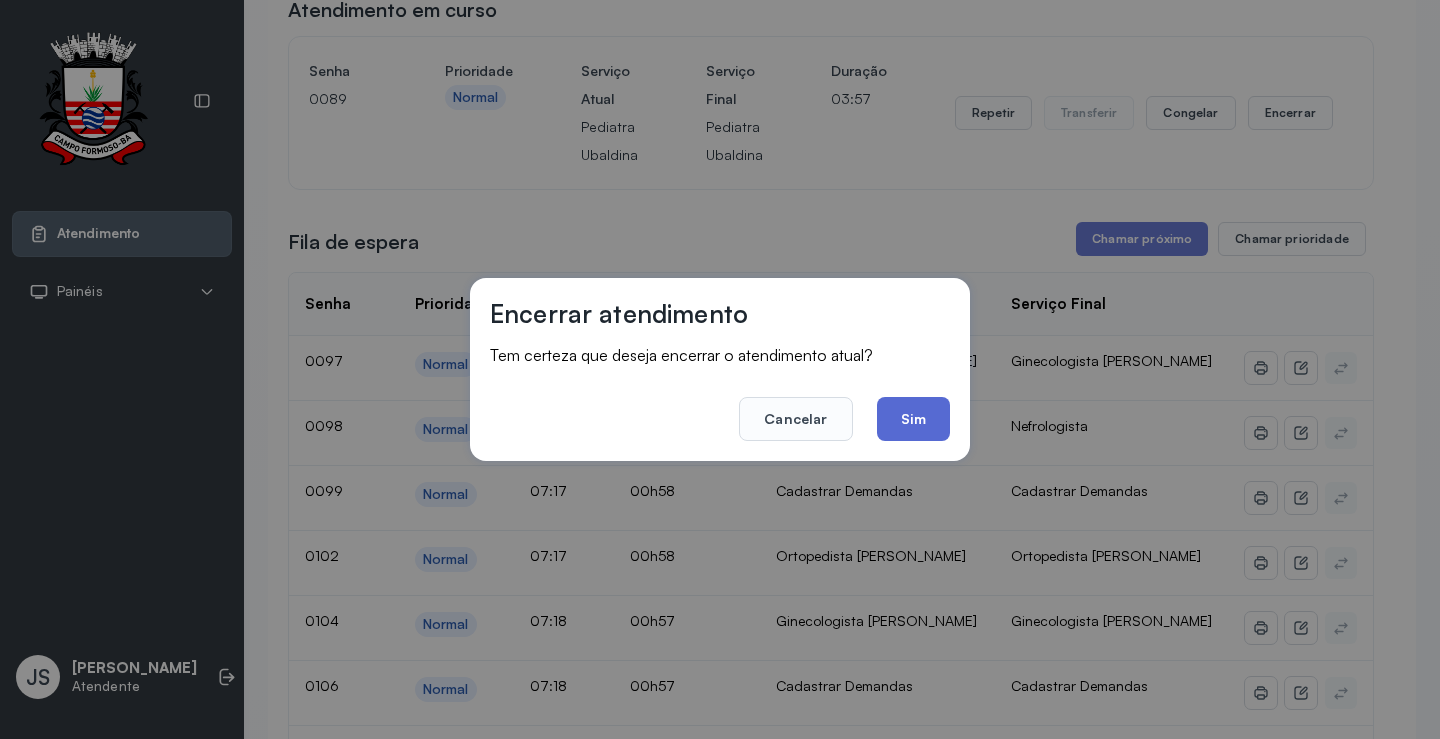 click on "Sim" 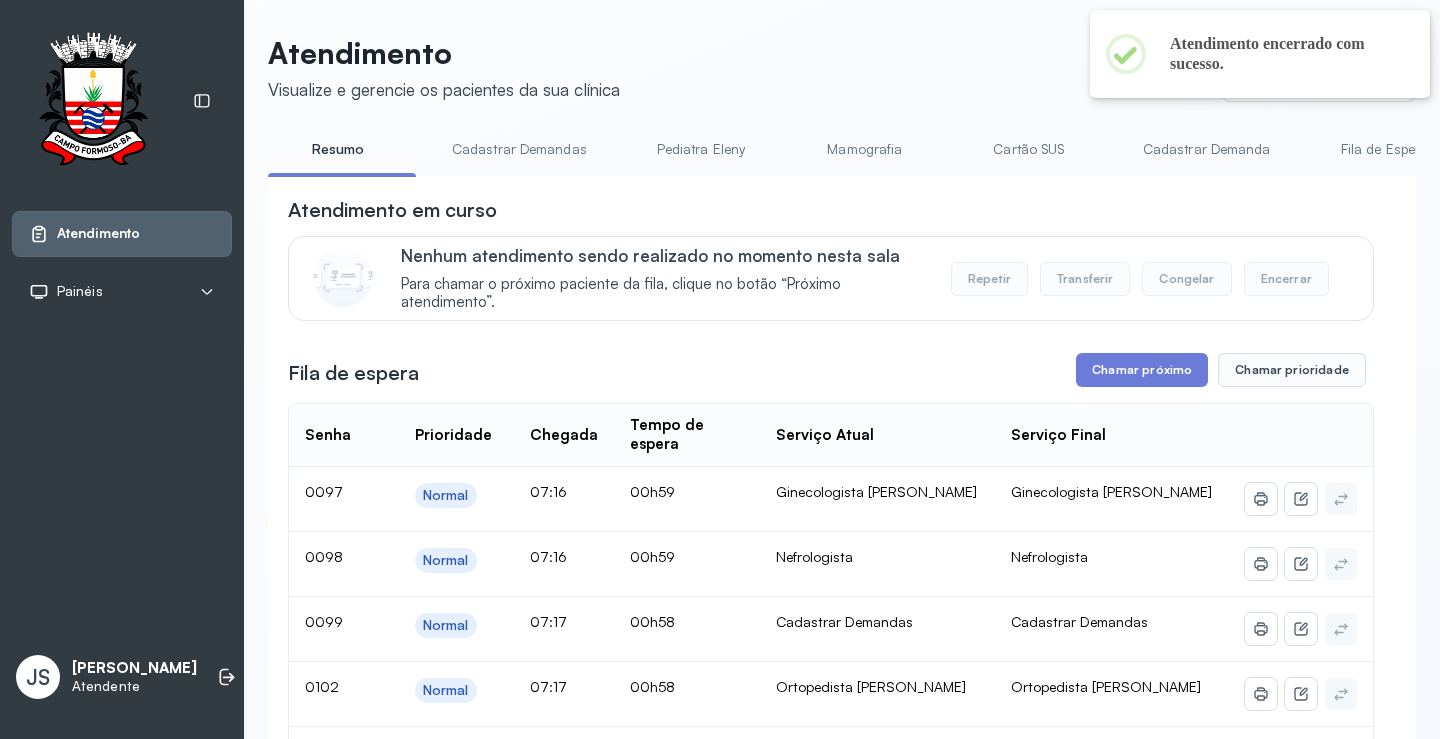 scroll, scrollTop: 201, scrollLeft: 0, axis: vertical 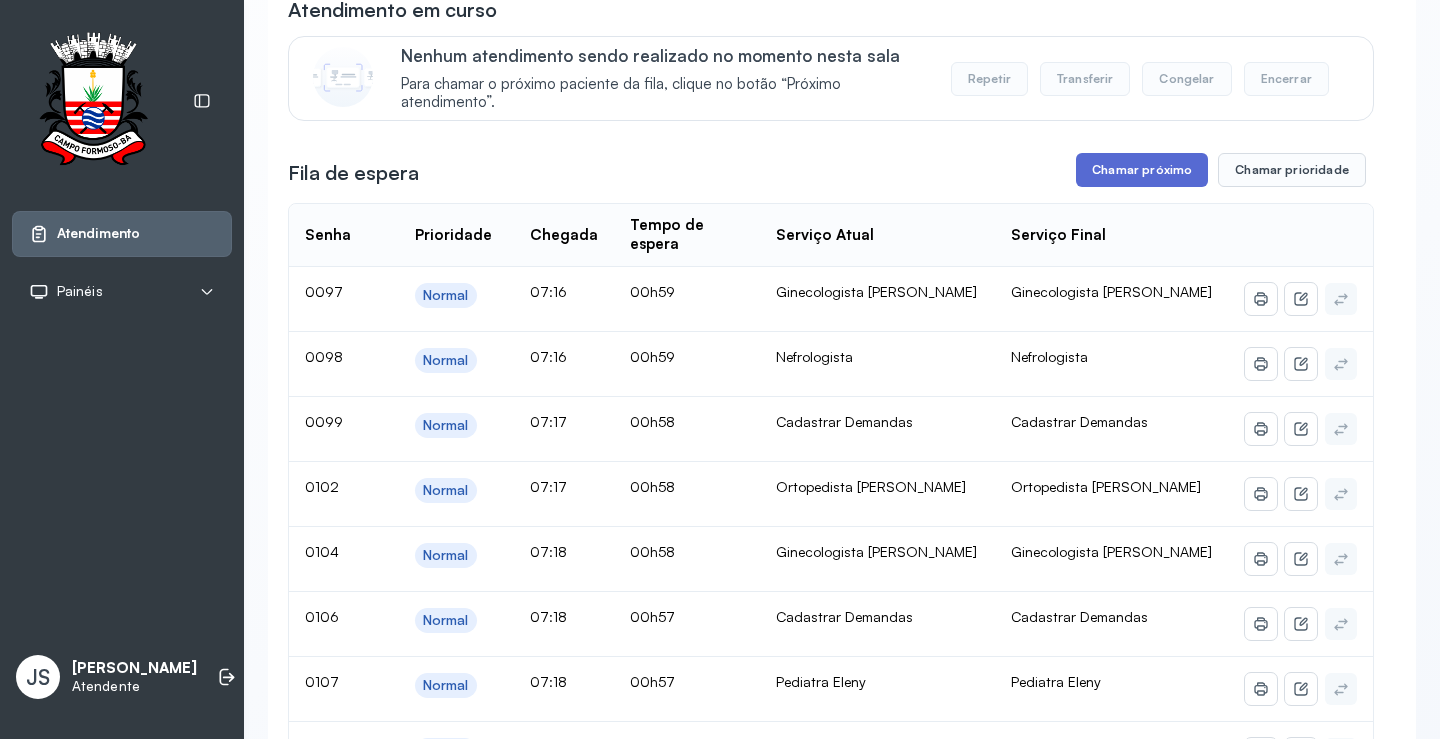 click on "Chamar próximo" at bounding box center (1142, 170) 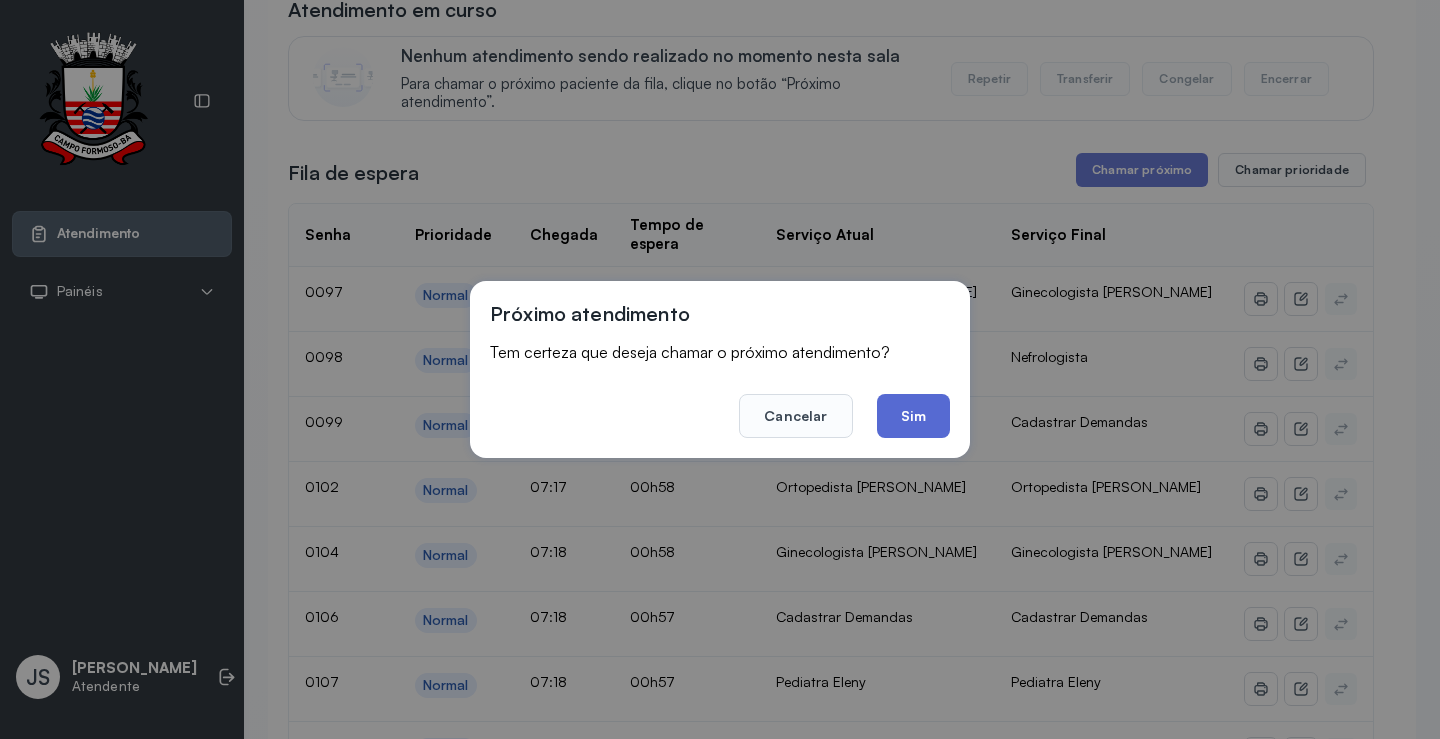 click on "Sim" 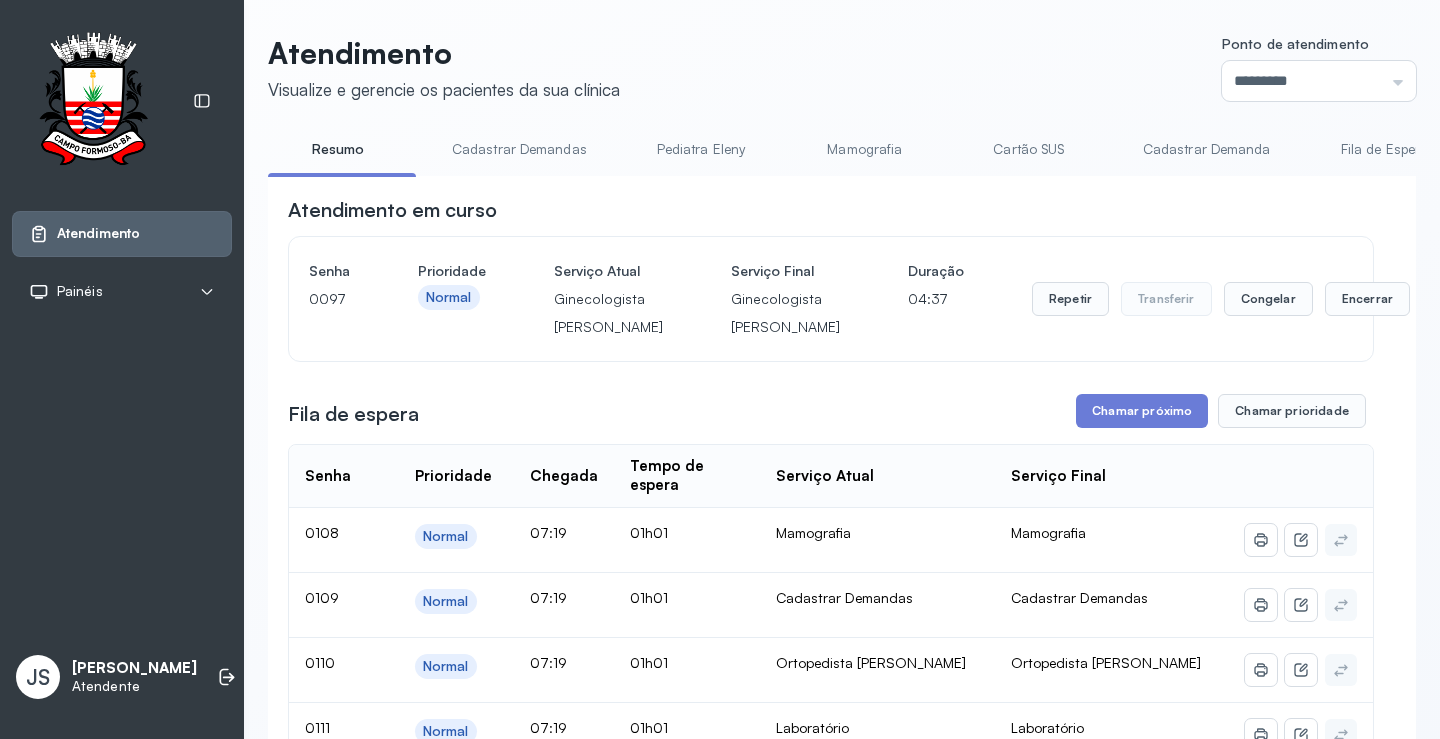 scroll, scrollTop: 201, scrollLeft: 0, axis: vertical 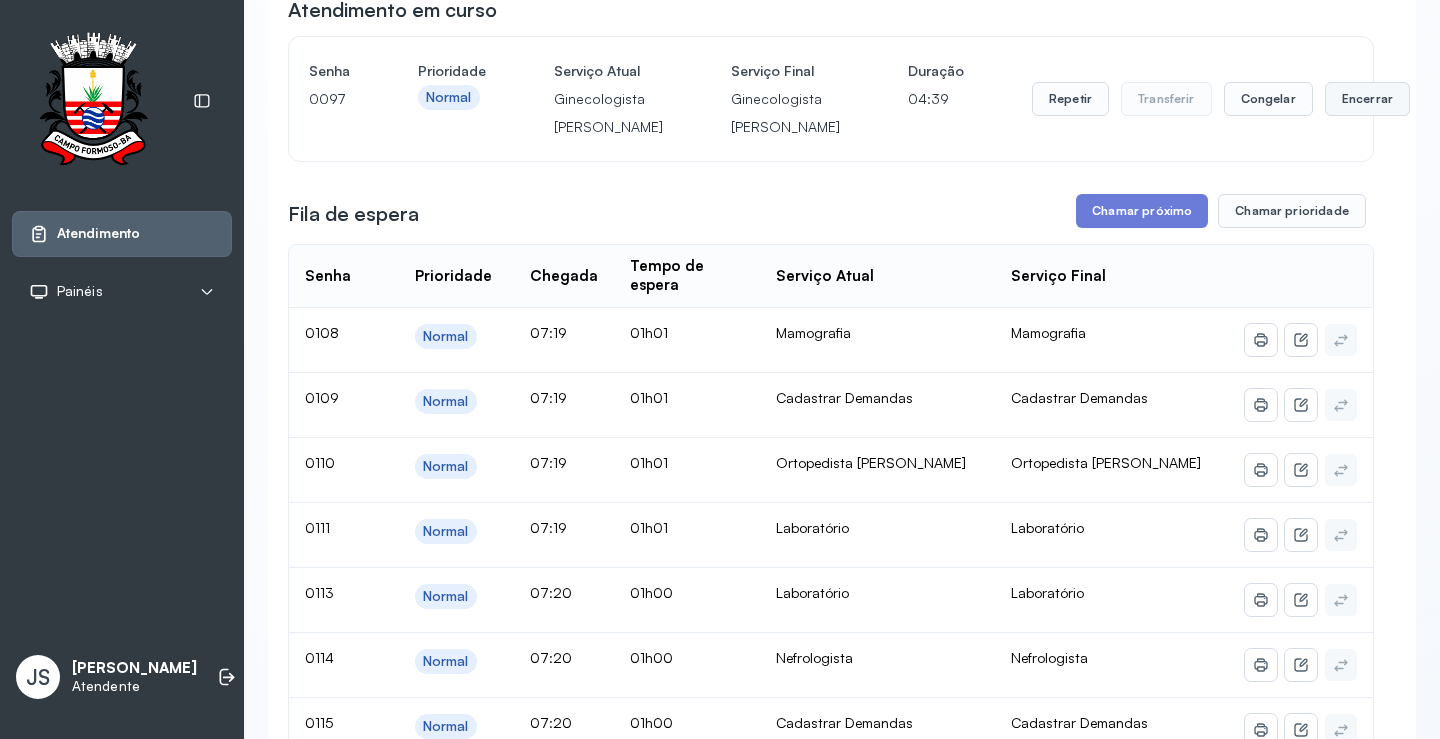 click on "Encerrar" at bounding box center [1367, 99] 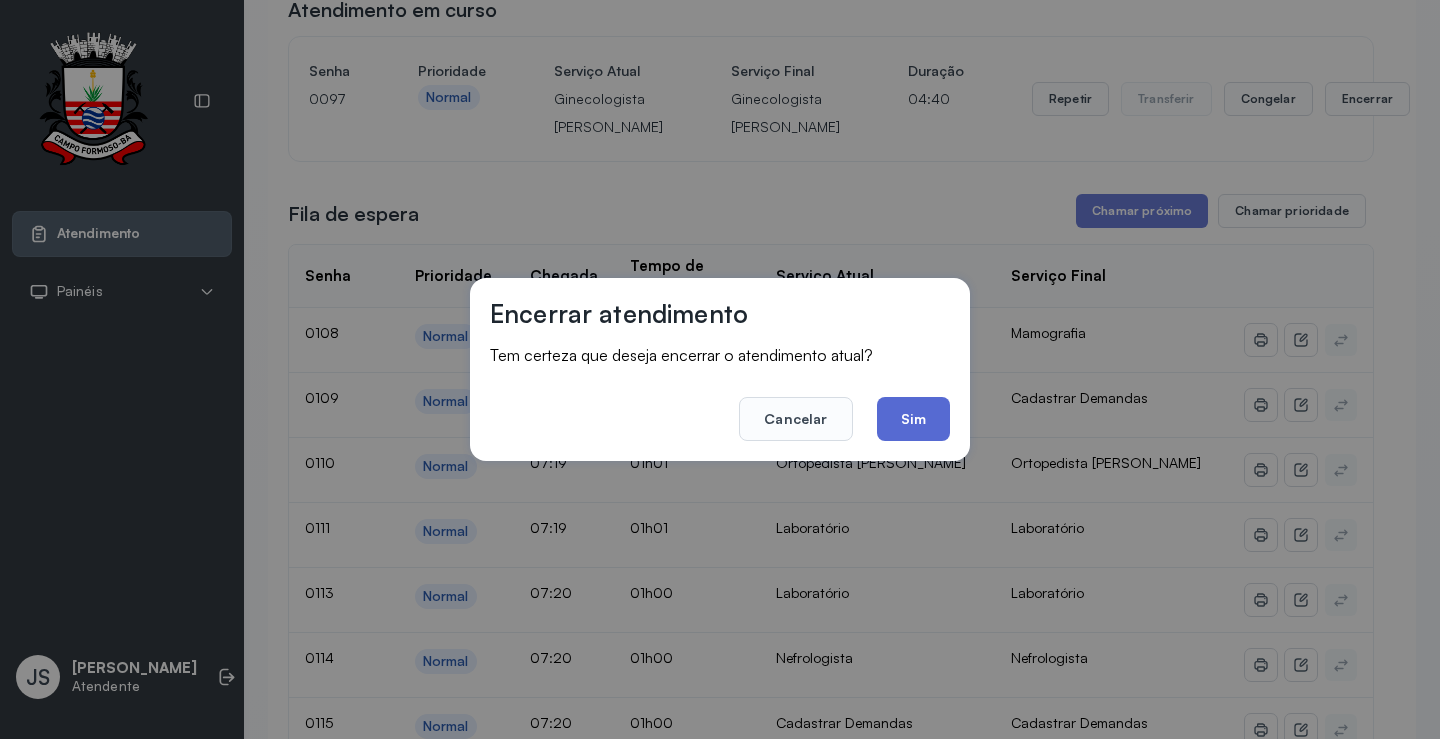 click on "Sim" 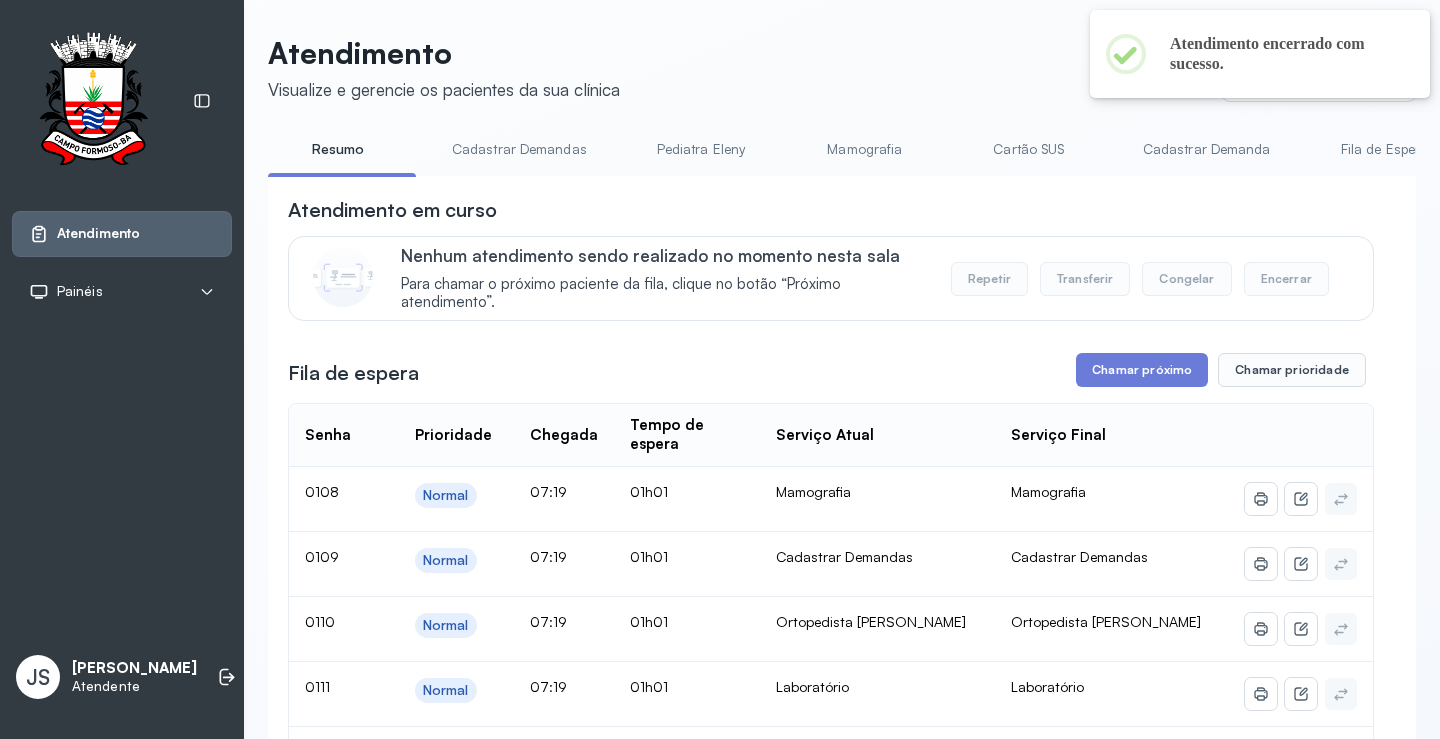 scroll, scrollTop: 201, scrollLeft: 0, axis: vertical 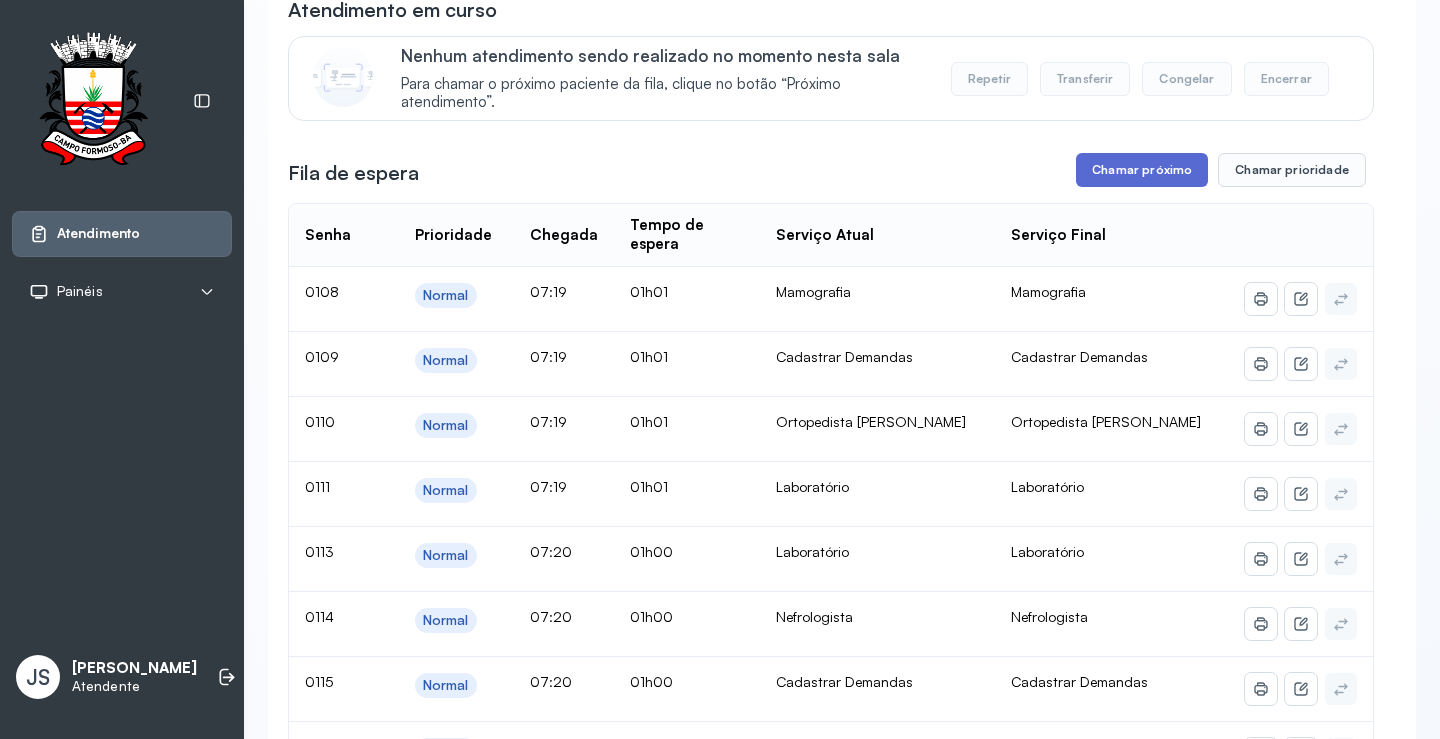 click on "Chamar próximo" at bounding box center (1142, 170) 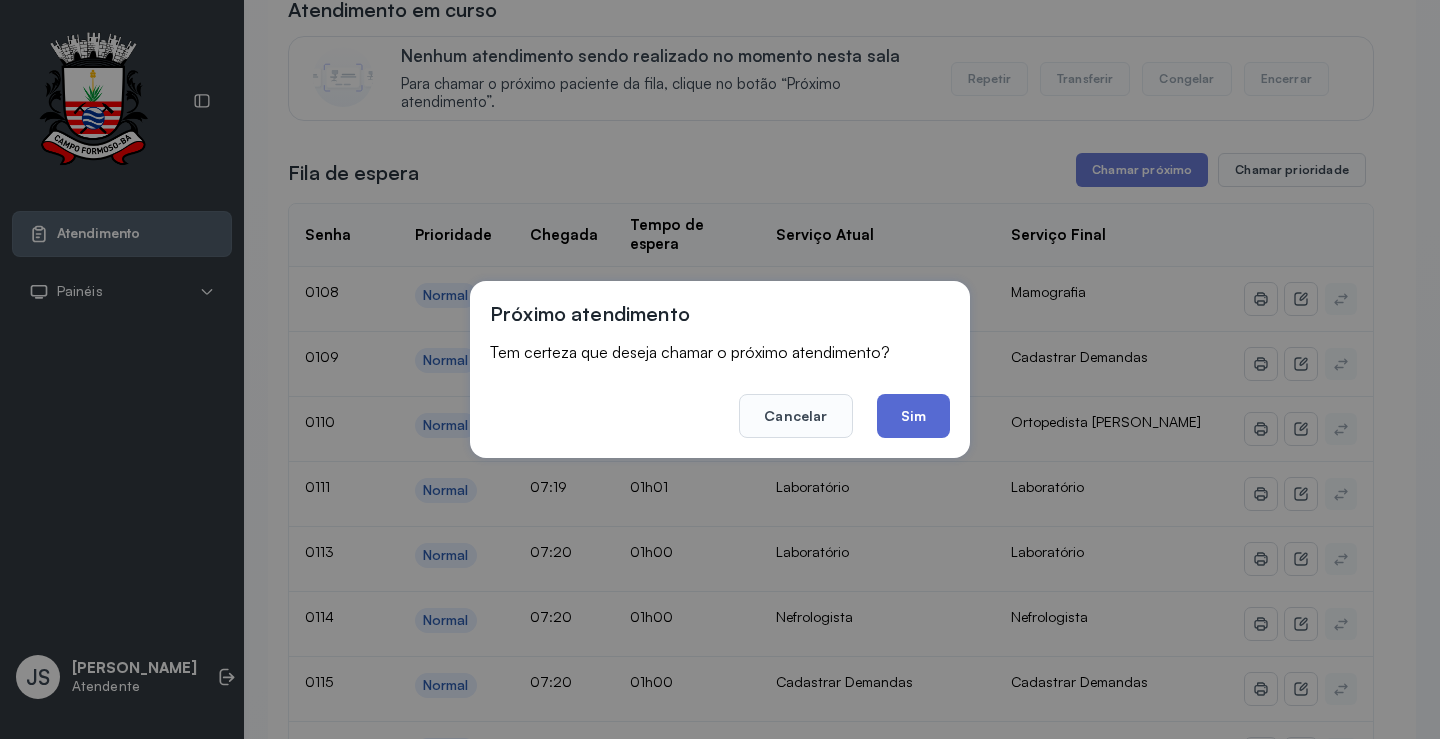 click on "Sim" 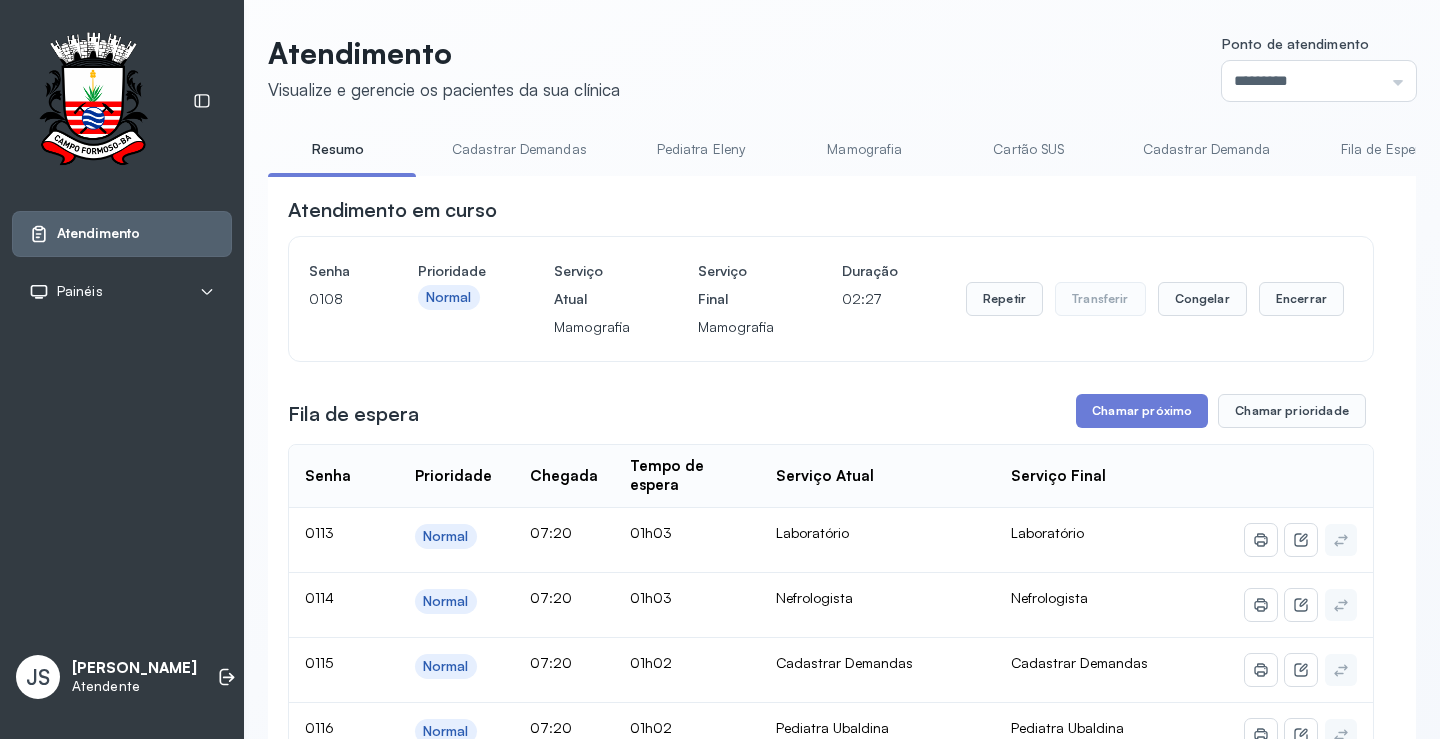 scroll, scrollTop: 201, scrollLeft: 0, axis: vertical 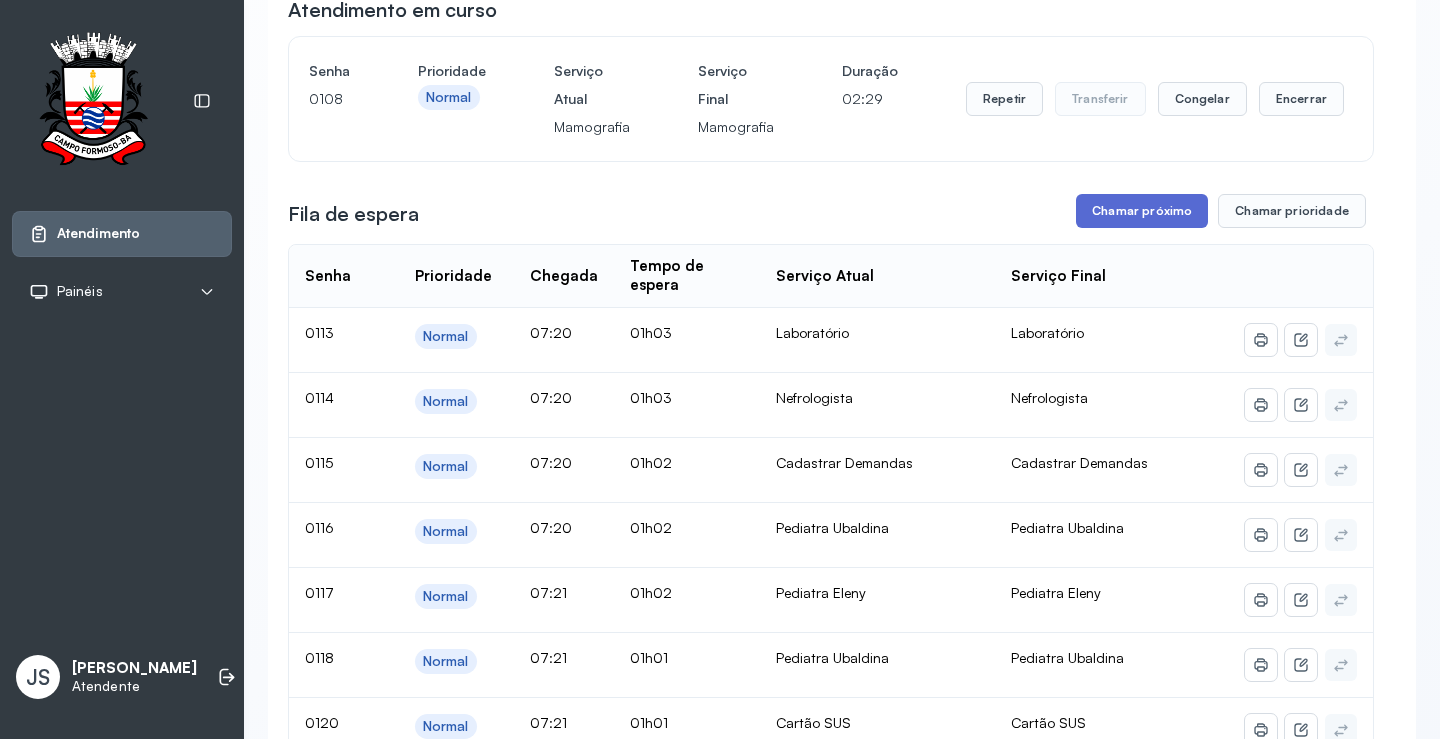 click on "Chamar próximo" at bounding box center (1142, 211) 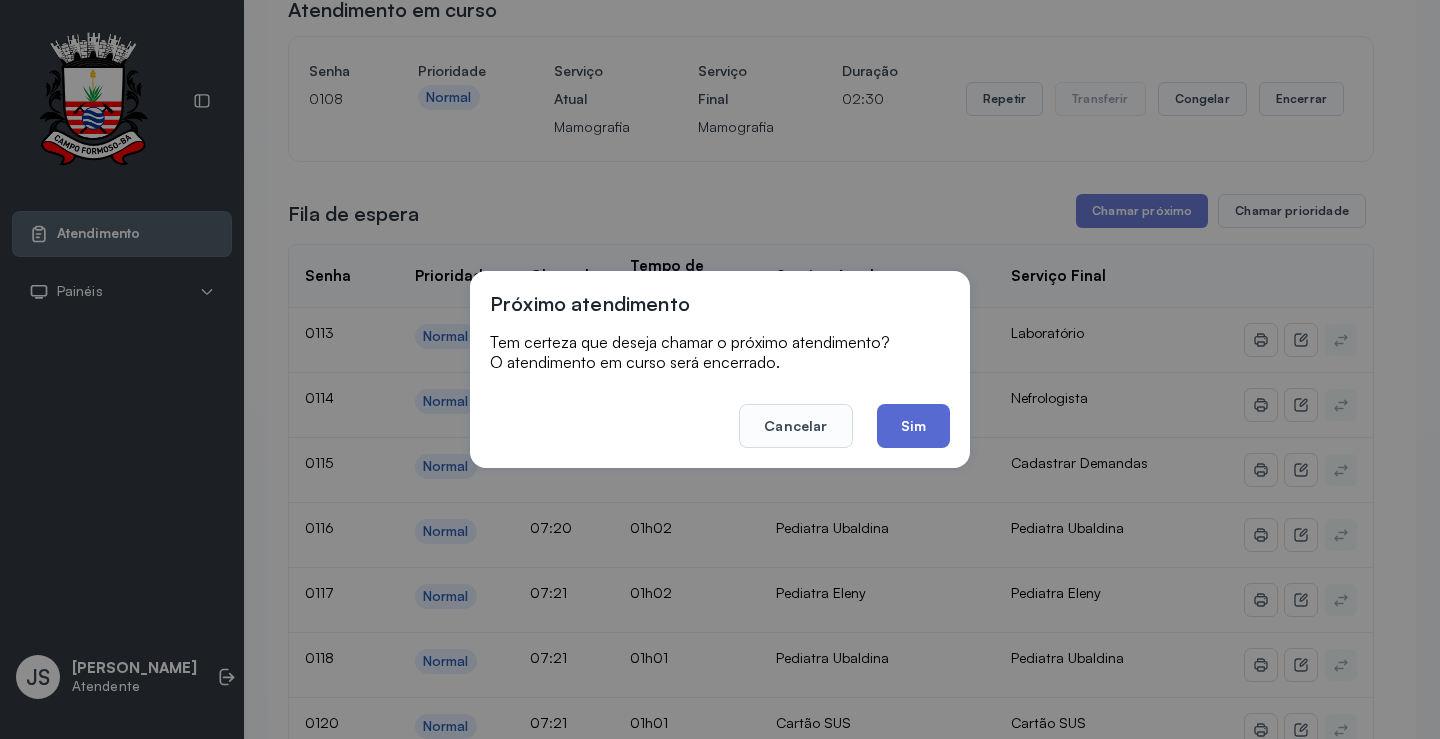 click on "Sim" 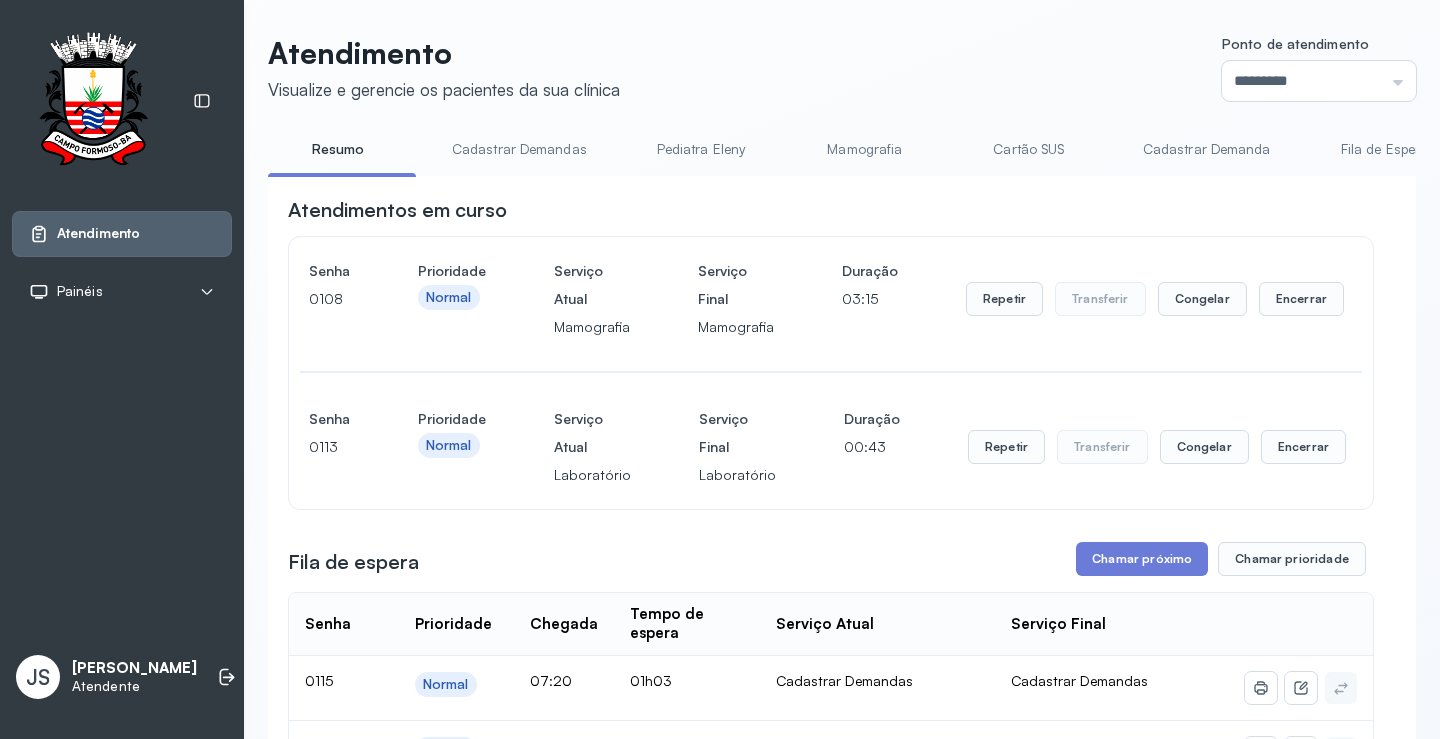 scroll, scrollTop: 201, scrollLeft: 0, axis: vertical 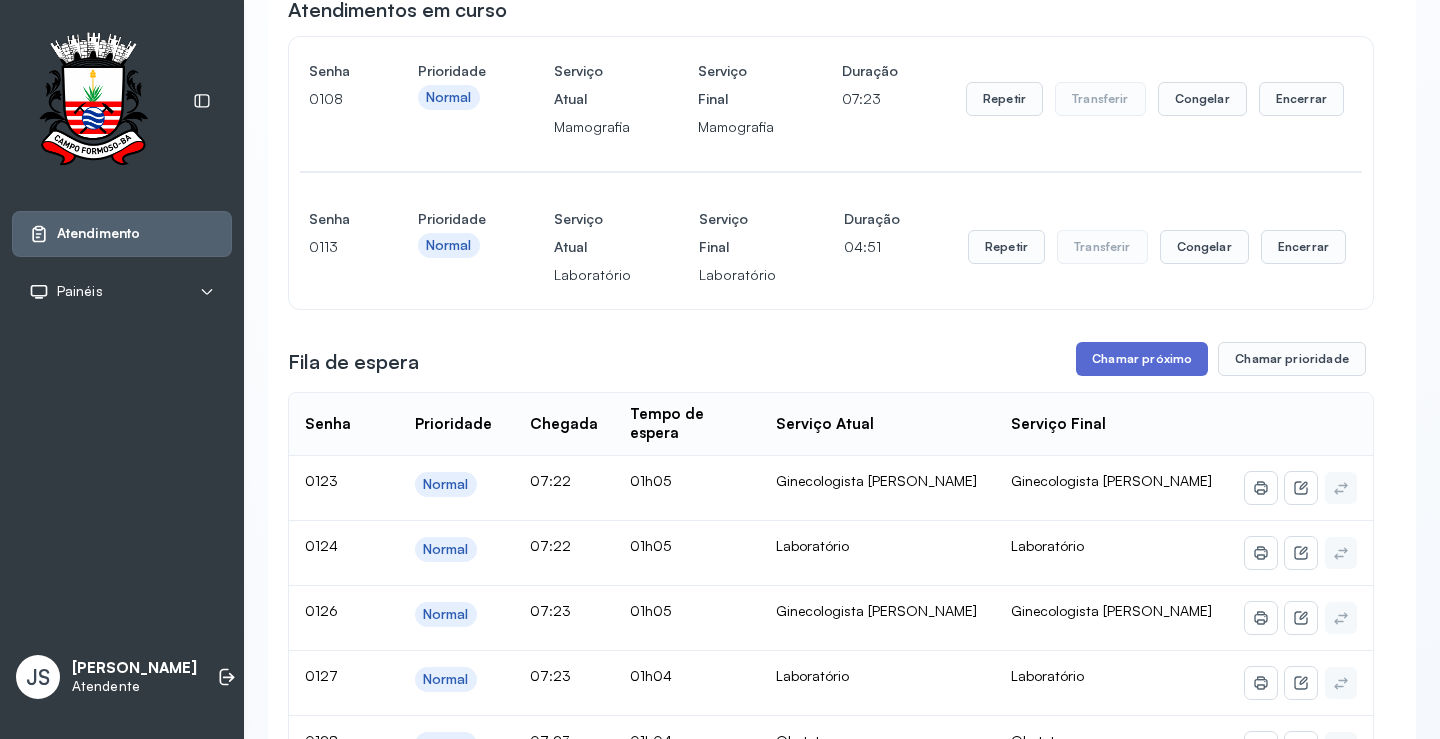 click on "Chamar próximo" at bounding box center (1142, 359) 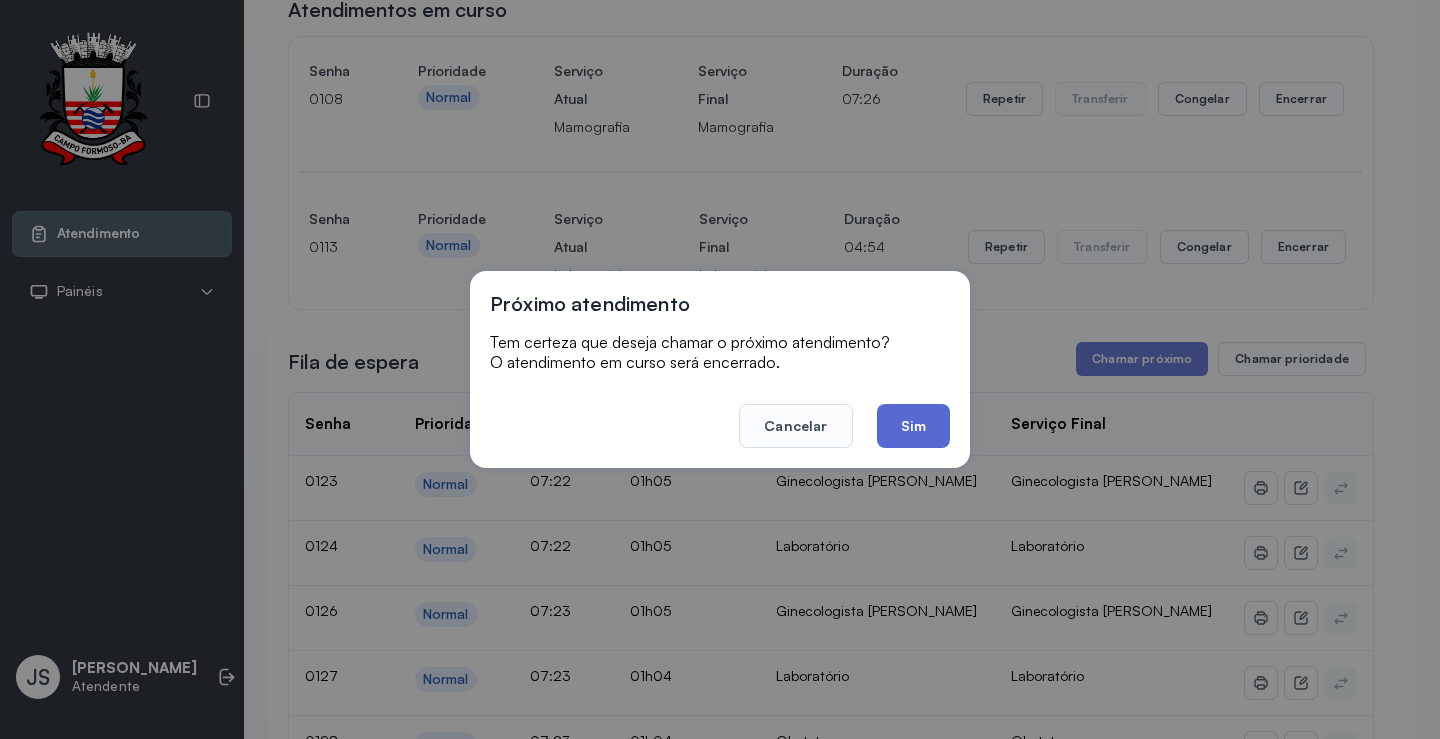 click on "Sim" 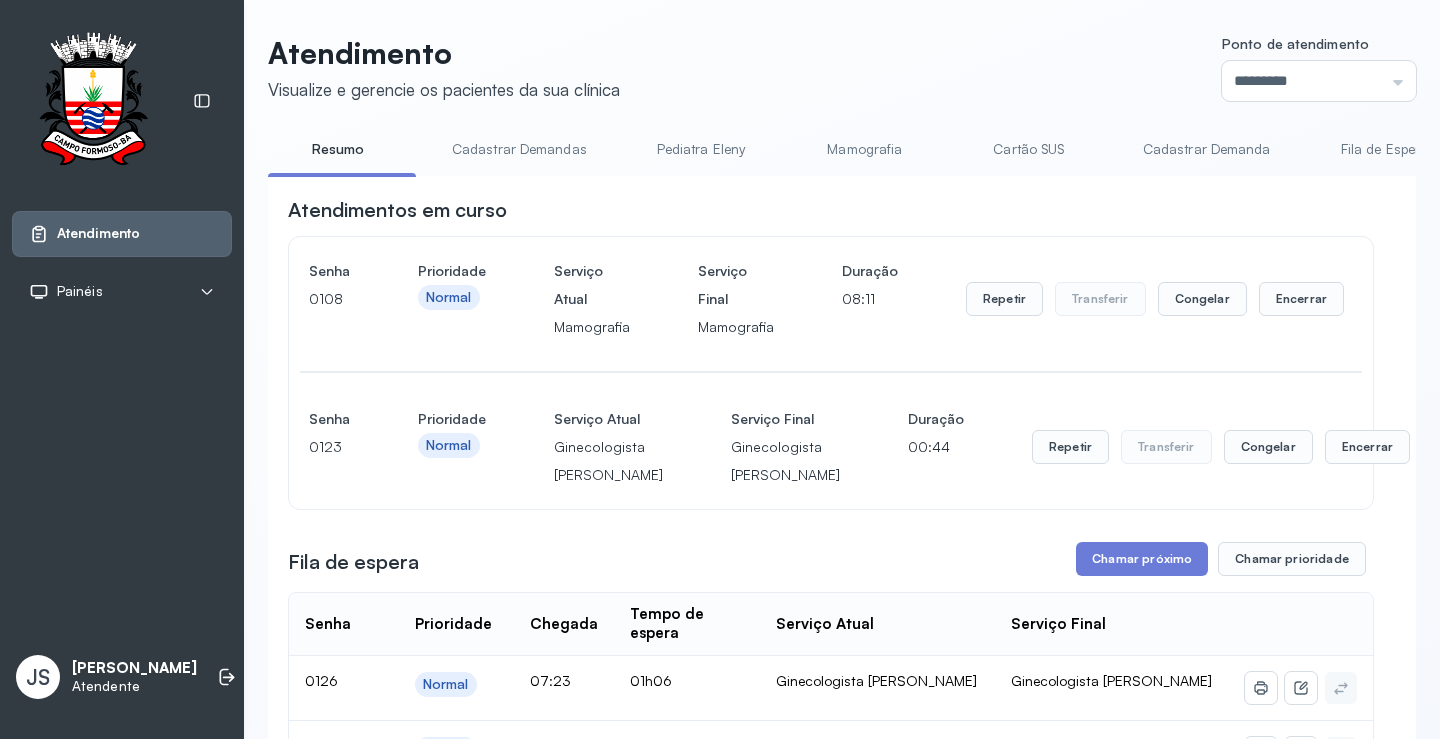 scroll, scrollTop: 201, scrollLeft: 0, axis: vertical 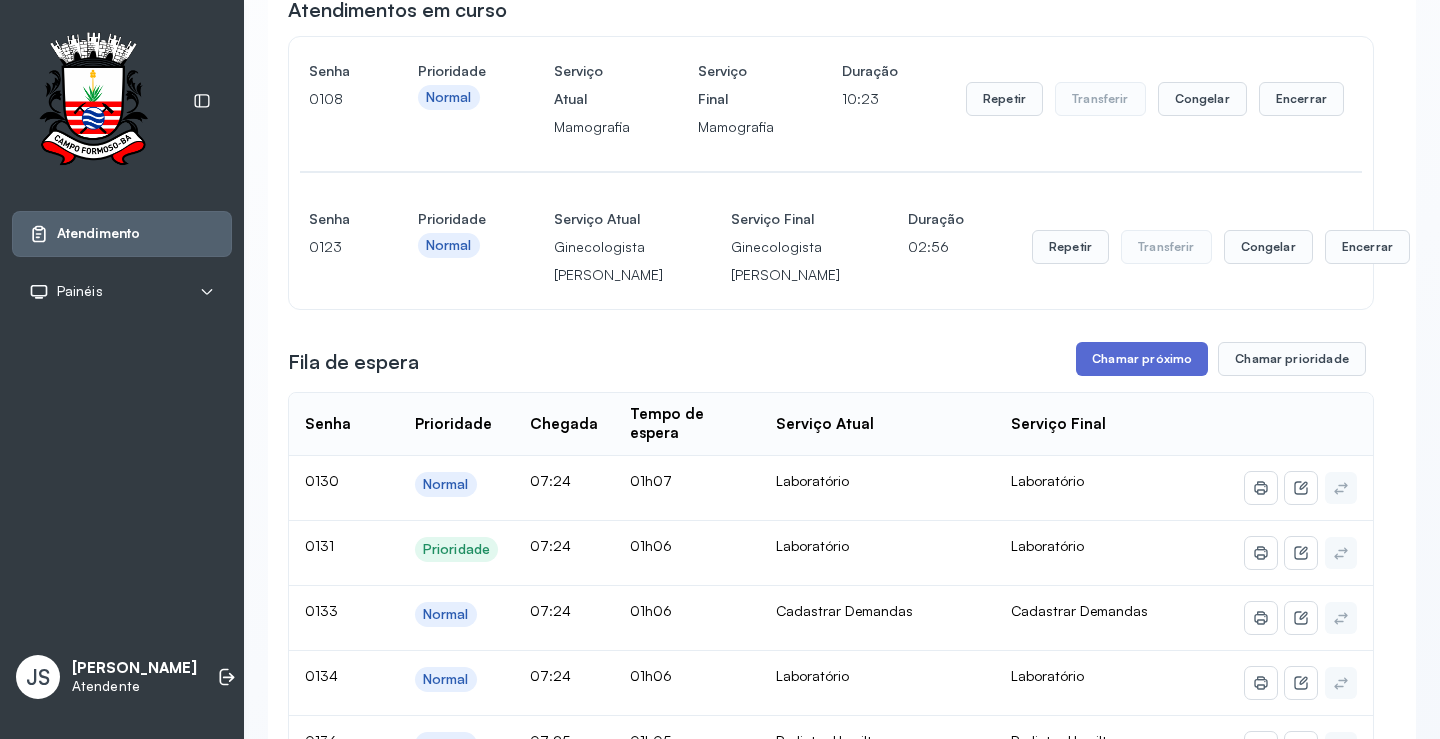 click on "Chamar próximo" at bounding box center [1142, 359] 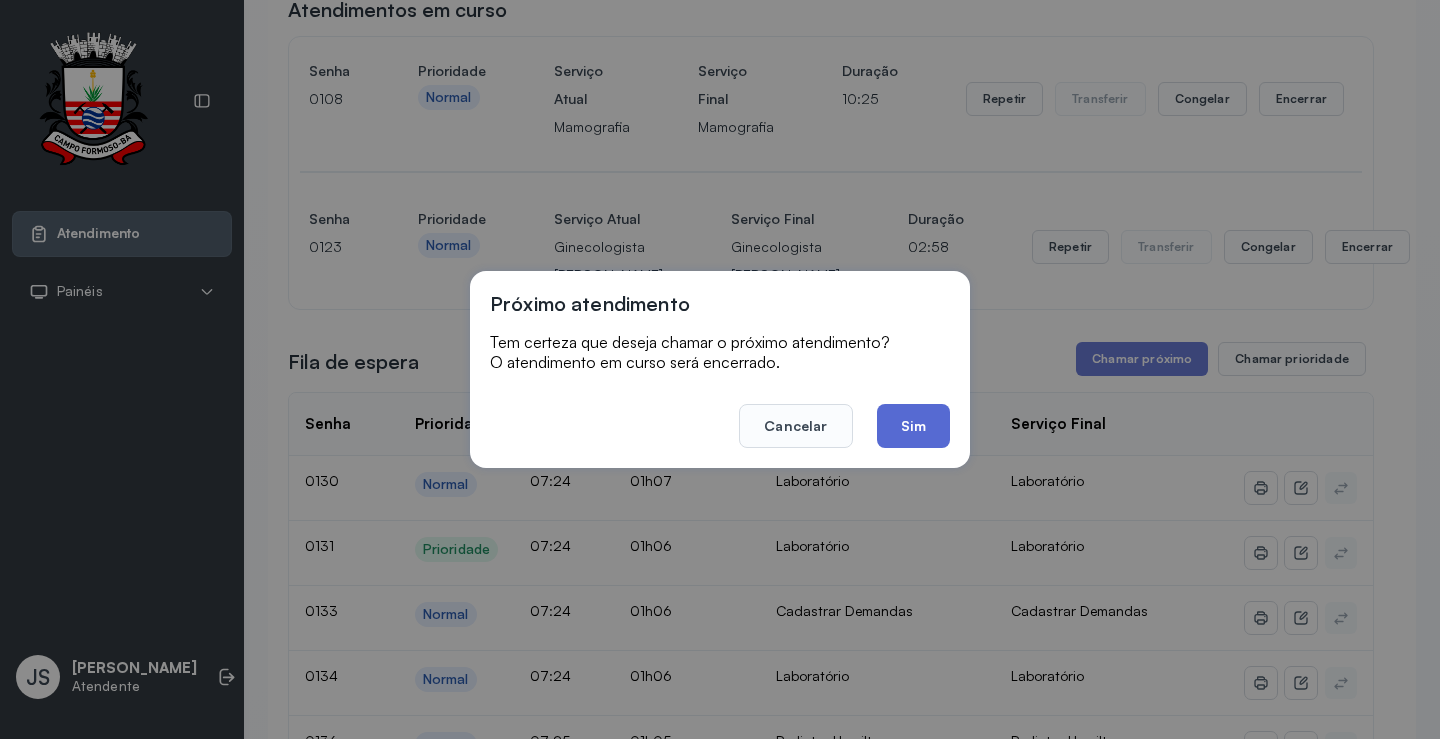 click on "Sim" 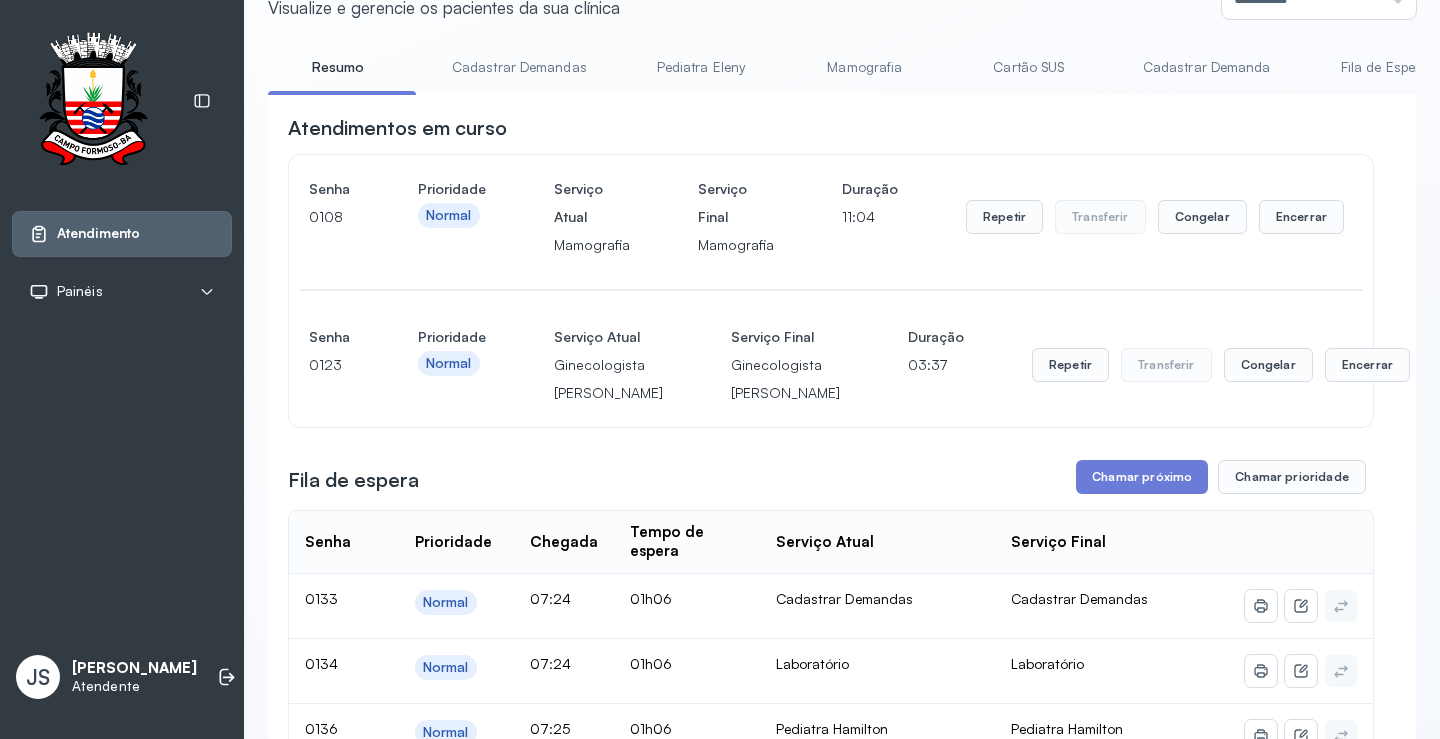 scroll, scrollTop: 1, scrollLeft: 0, axis: vertical 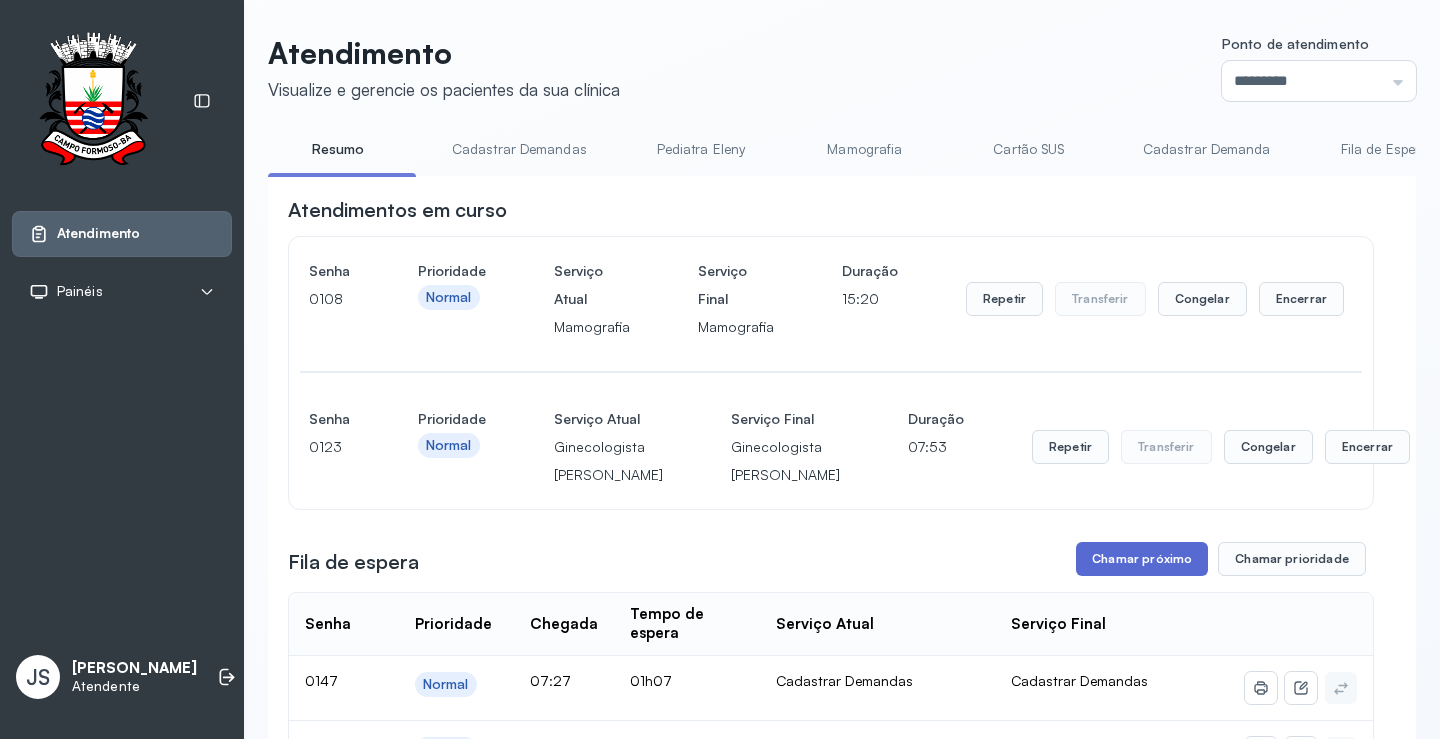 click on "Chamar próximo" at bounding box center (1142, 559) 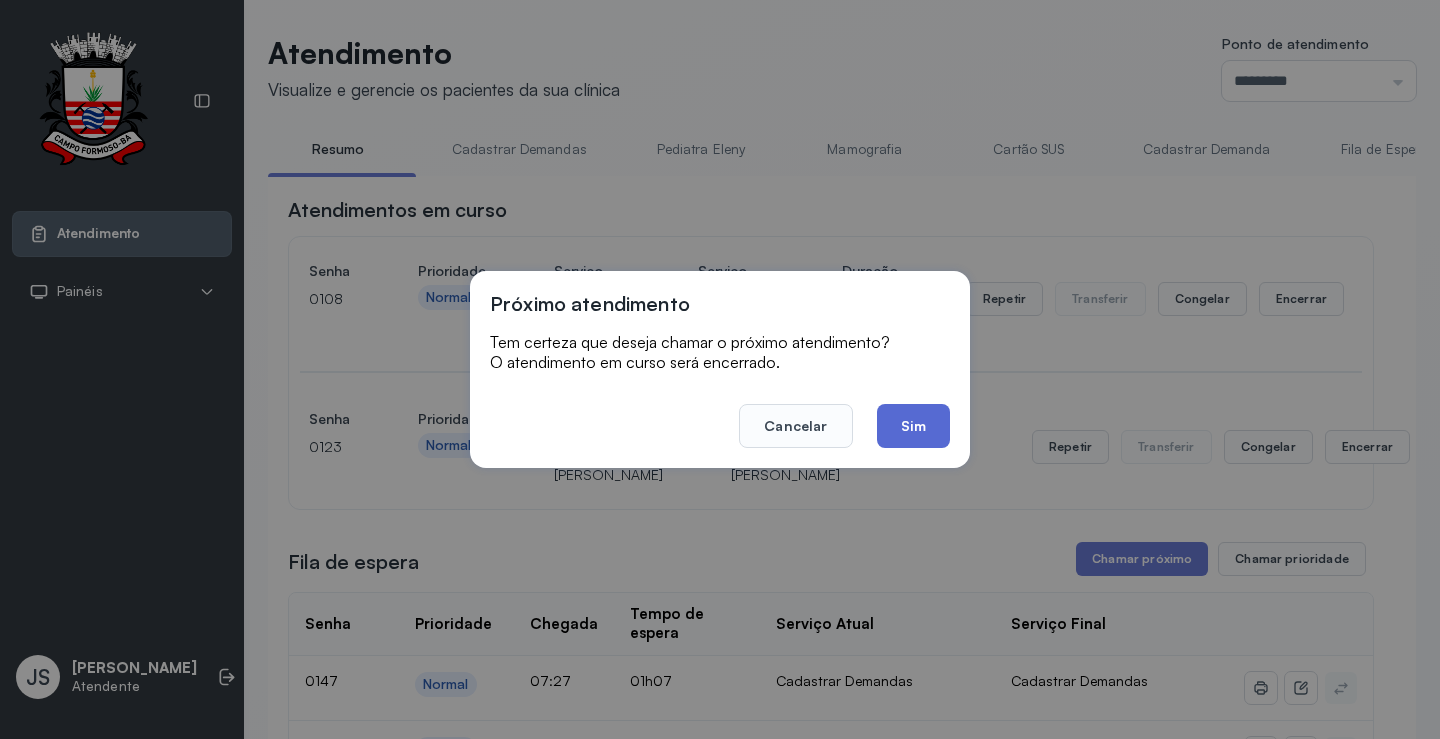 click on "Sim" 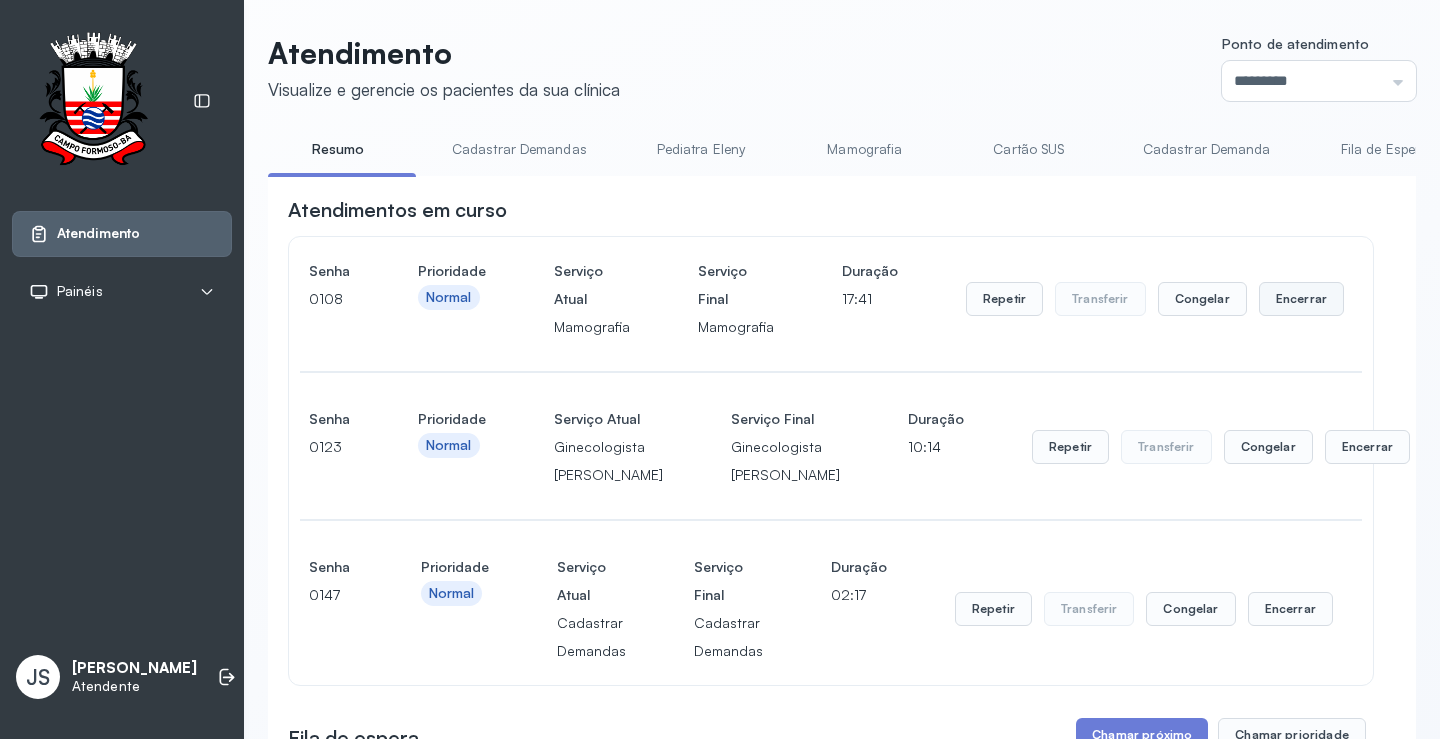 click on "Encerrar" at bounding box center (1301, 299) 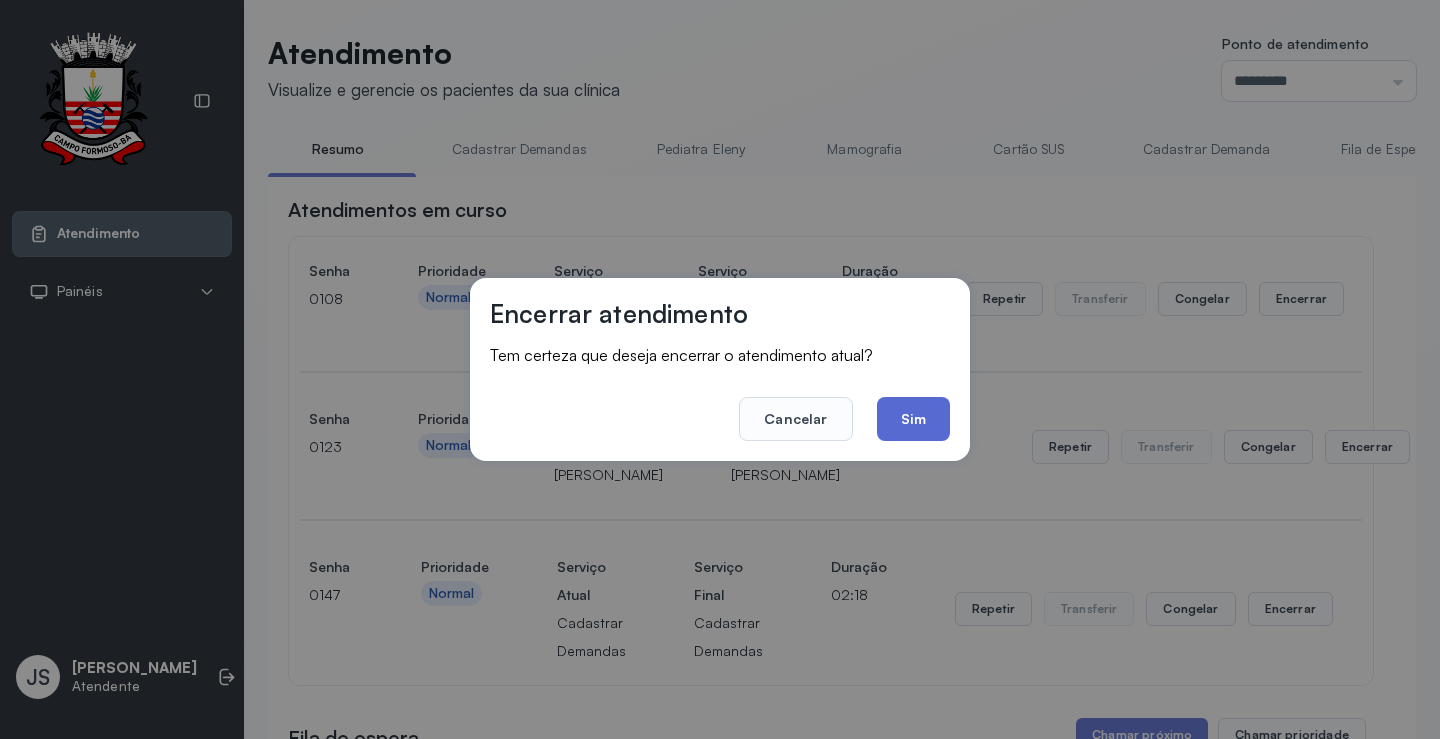 click on "Sim" 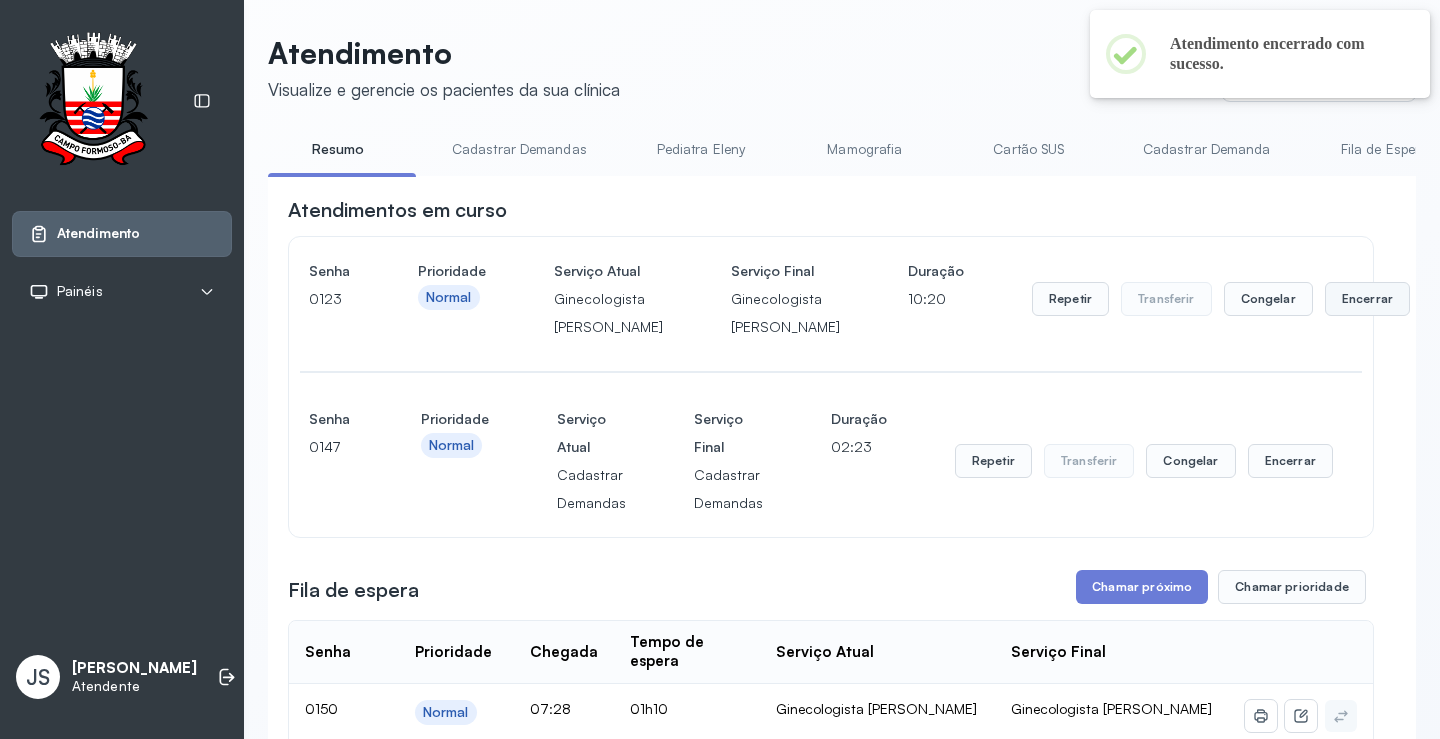 click on "Encerrar" at bounding box center [1367, 299] 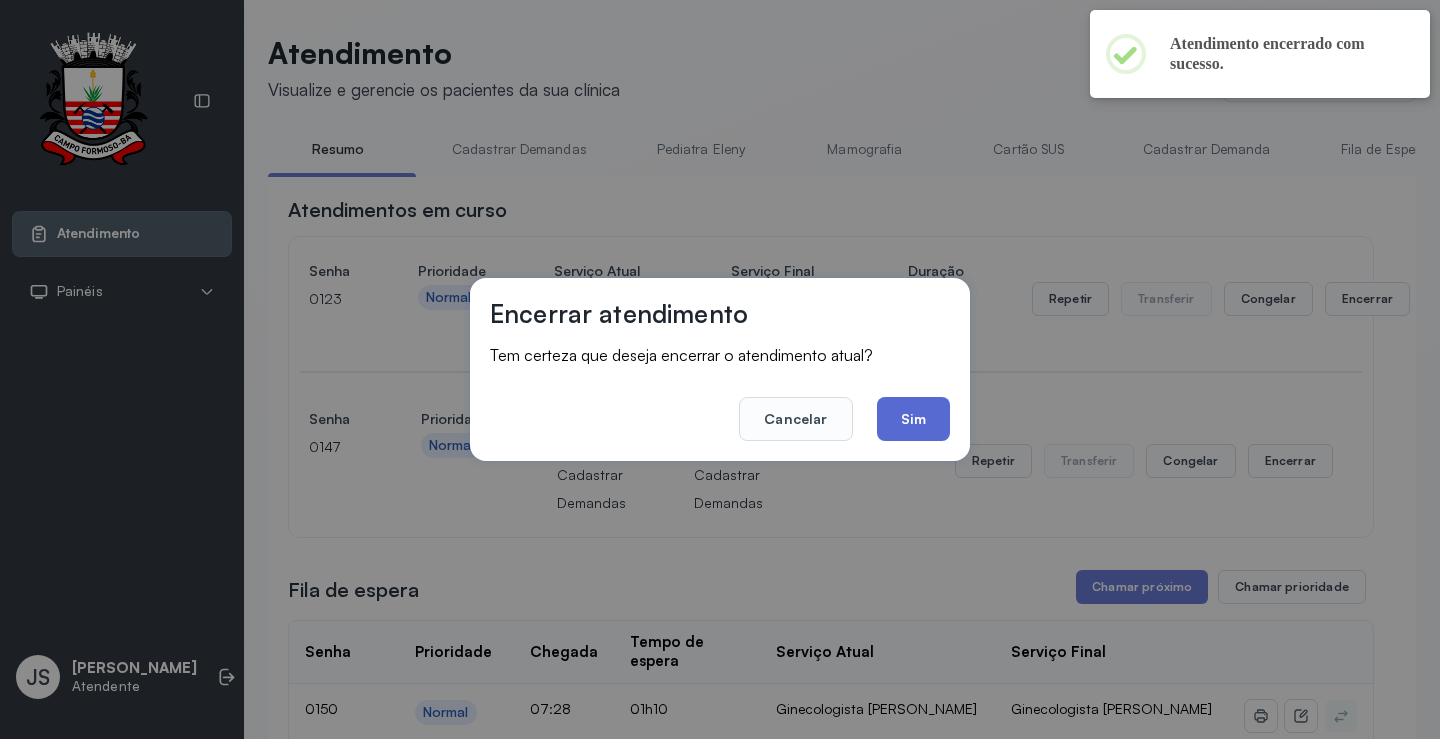 click on "Sim" 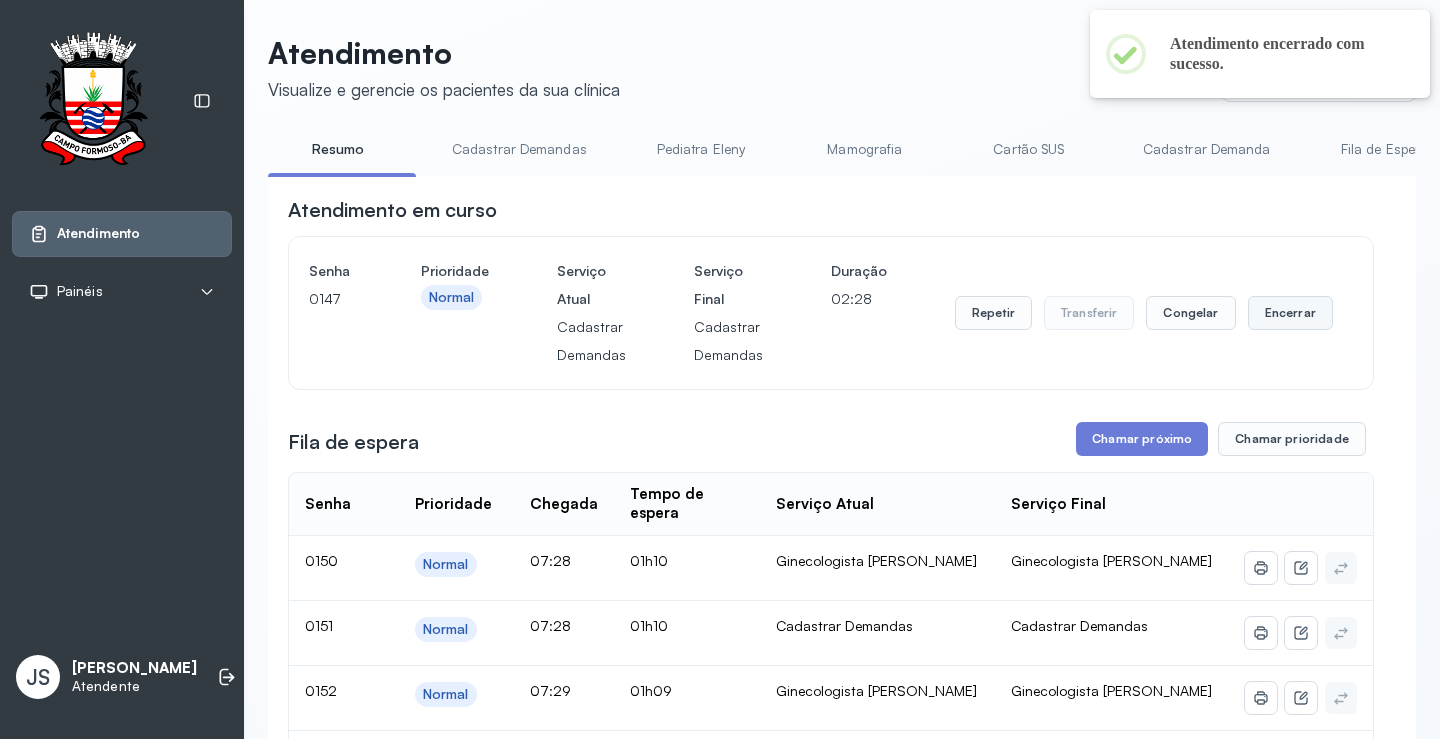 click on "Encerrar" at bounding box center (1290, 313) 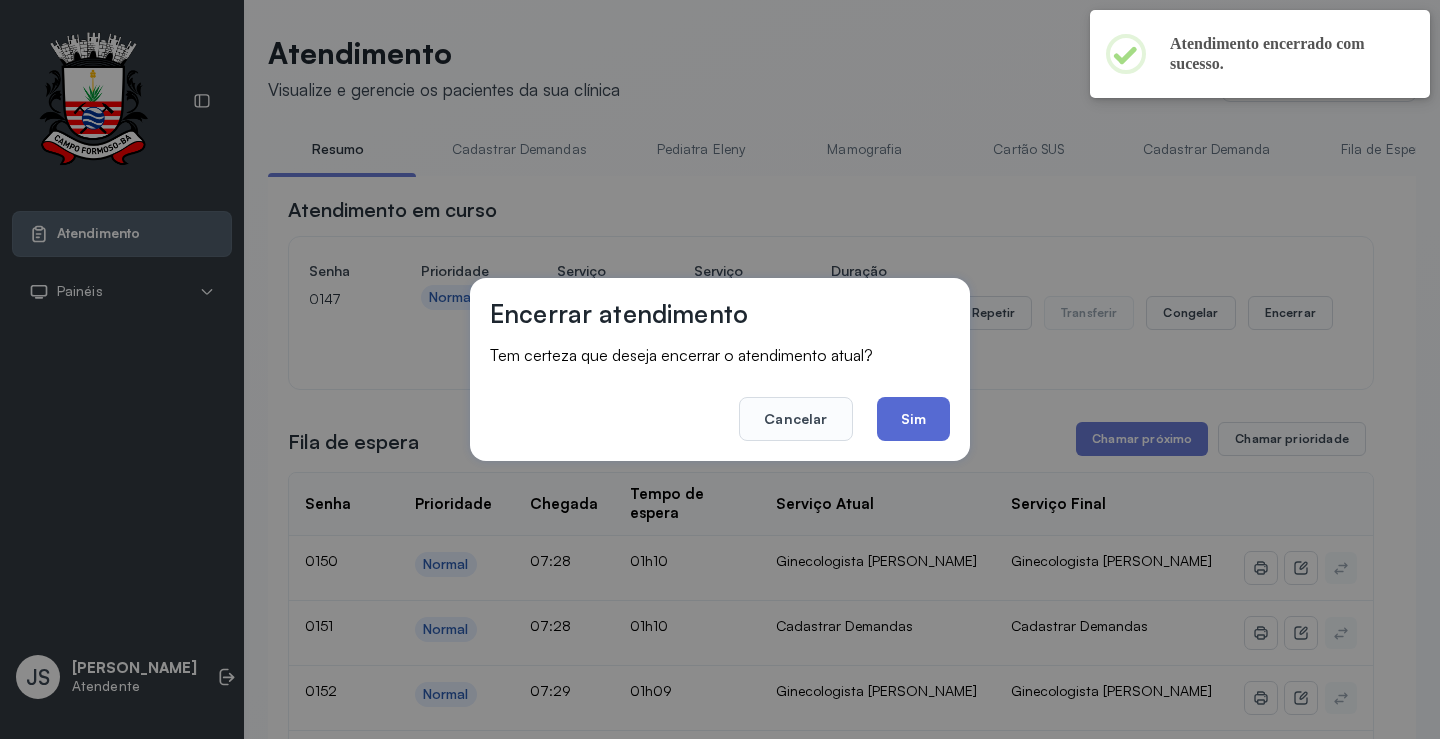 click on "Sim" 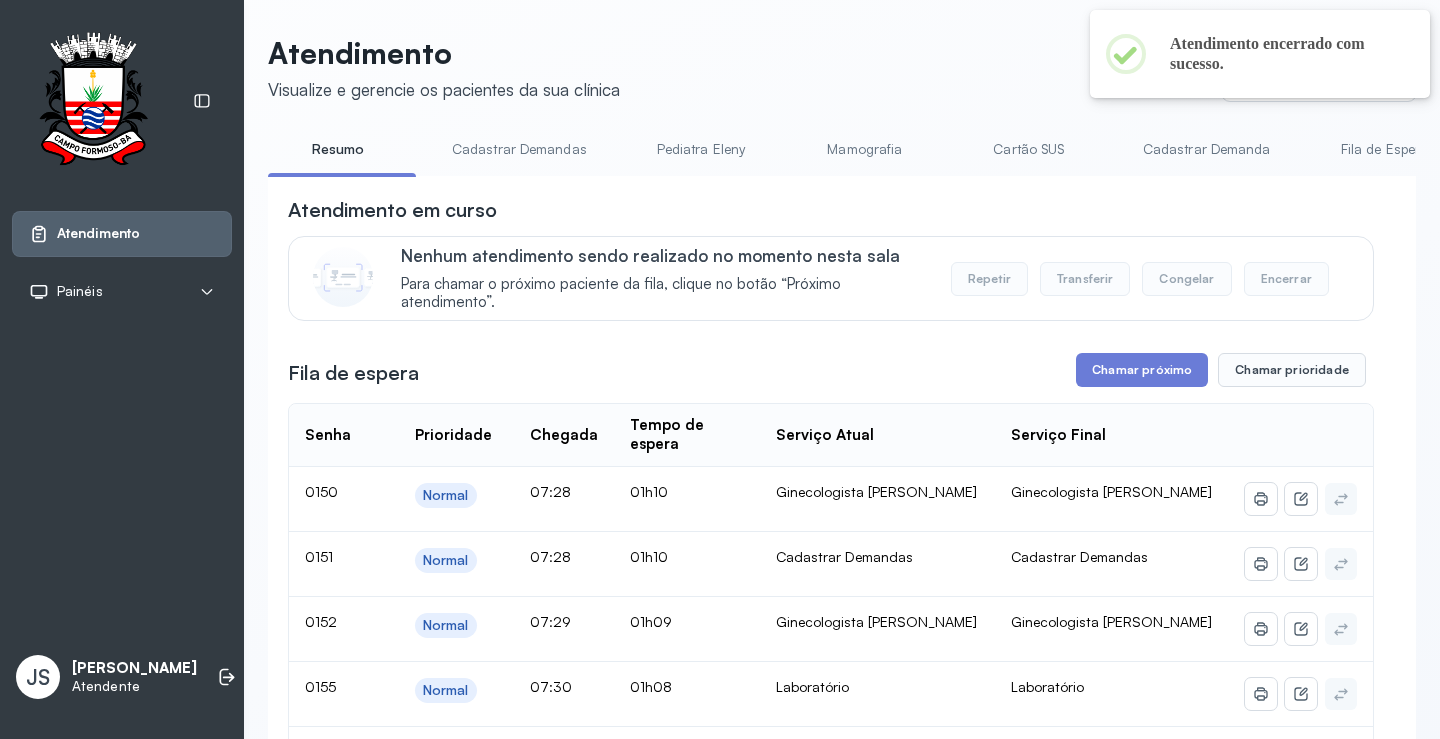 click on "Chamar próximo" at bounding box center (1142, 370) 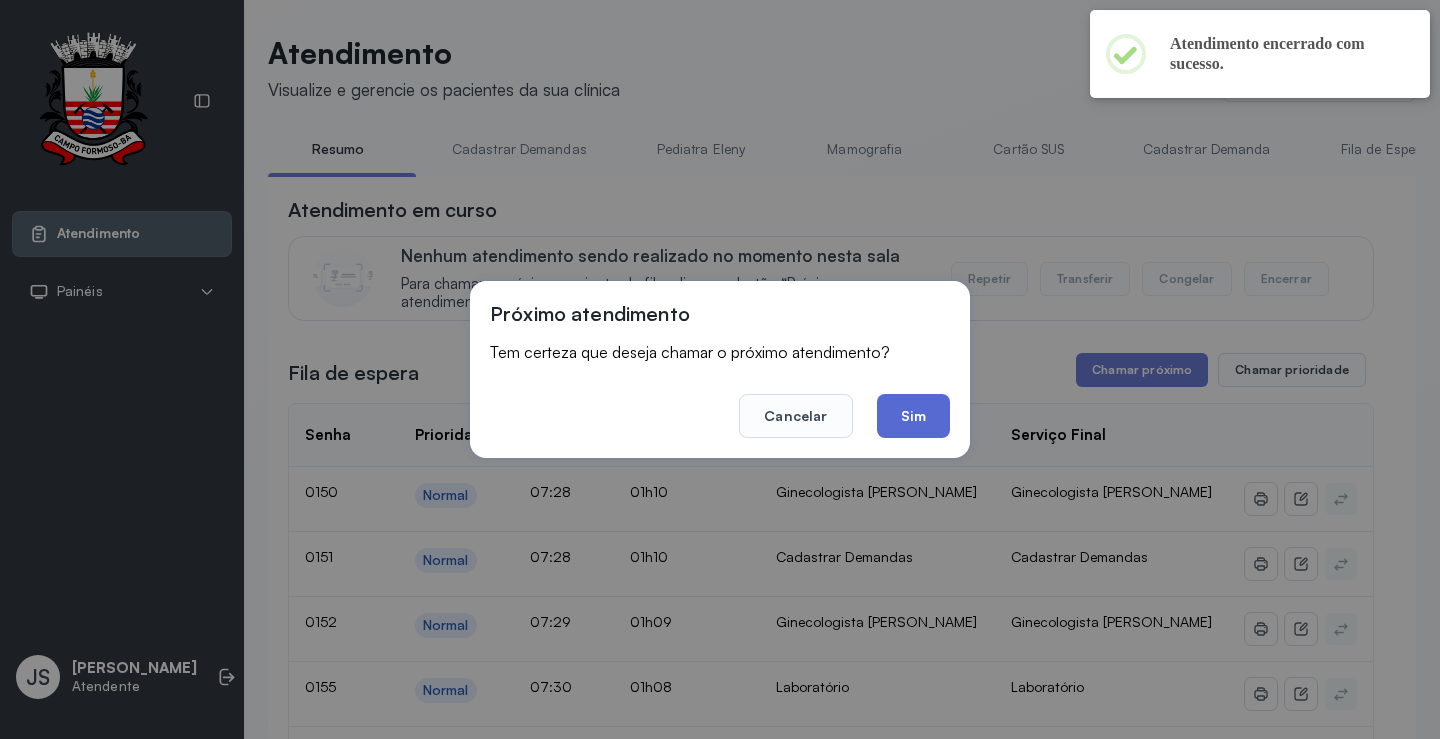 click on "Sim" 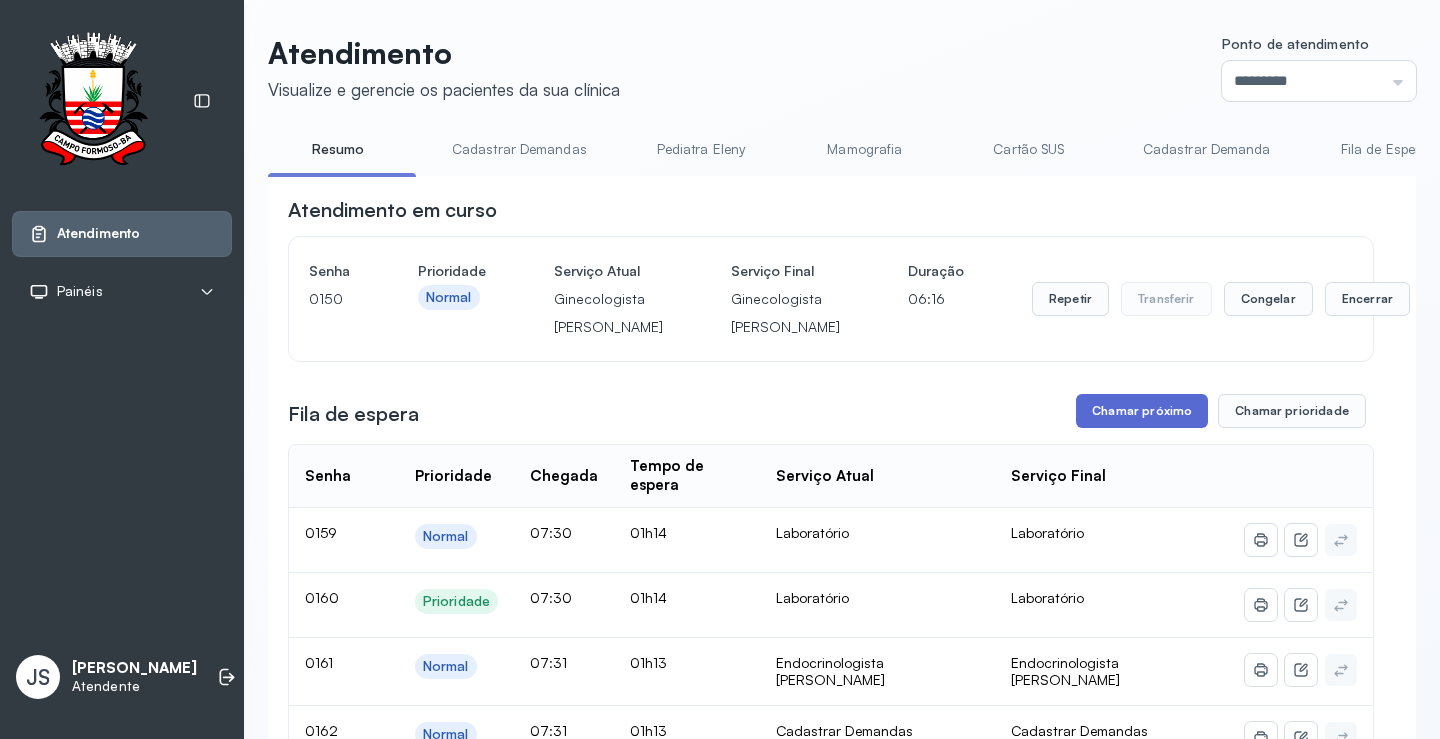 click on "Chamar próximo" at bounding box center (1142, 411) 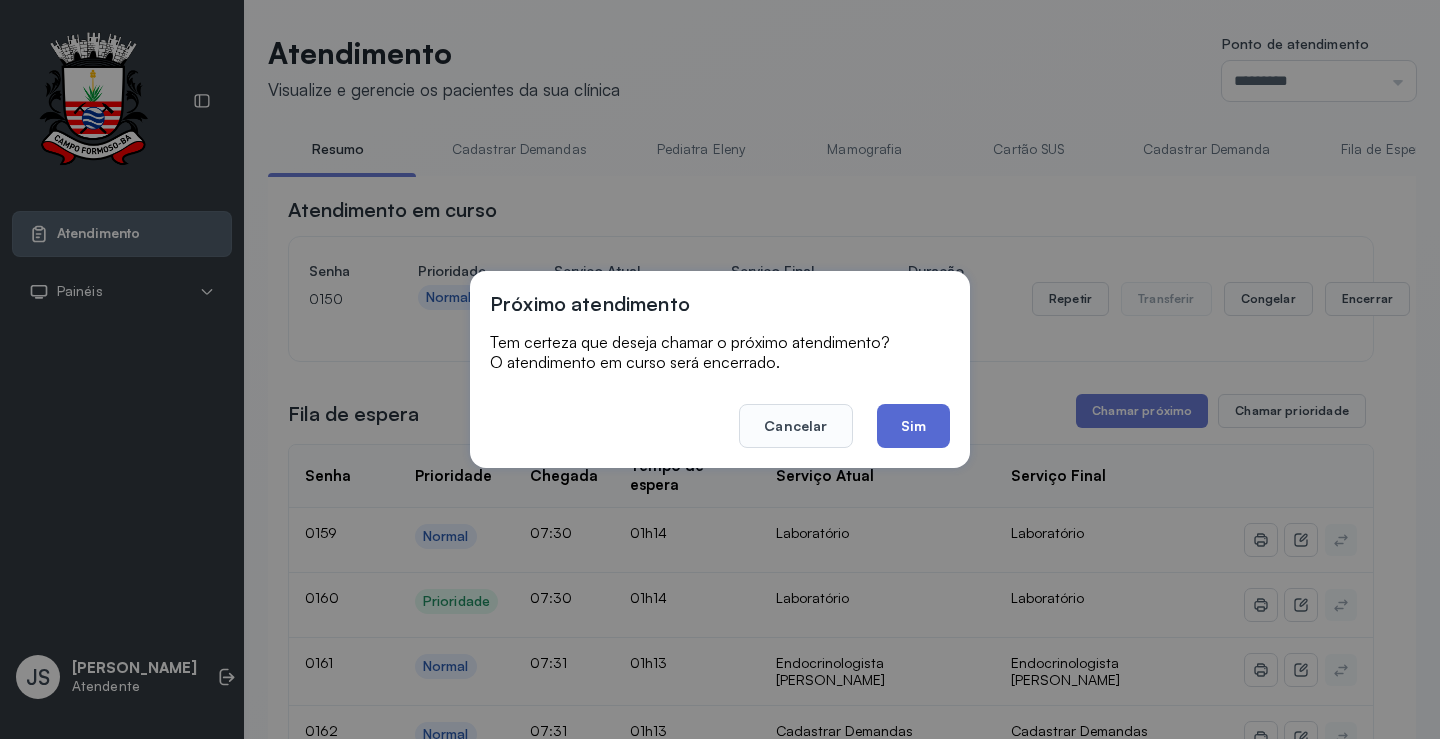 click on "Sim" 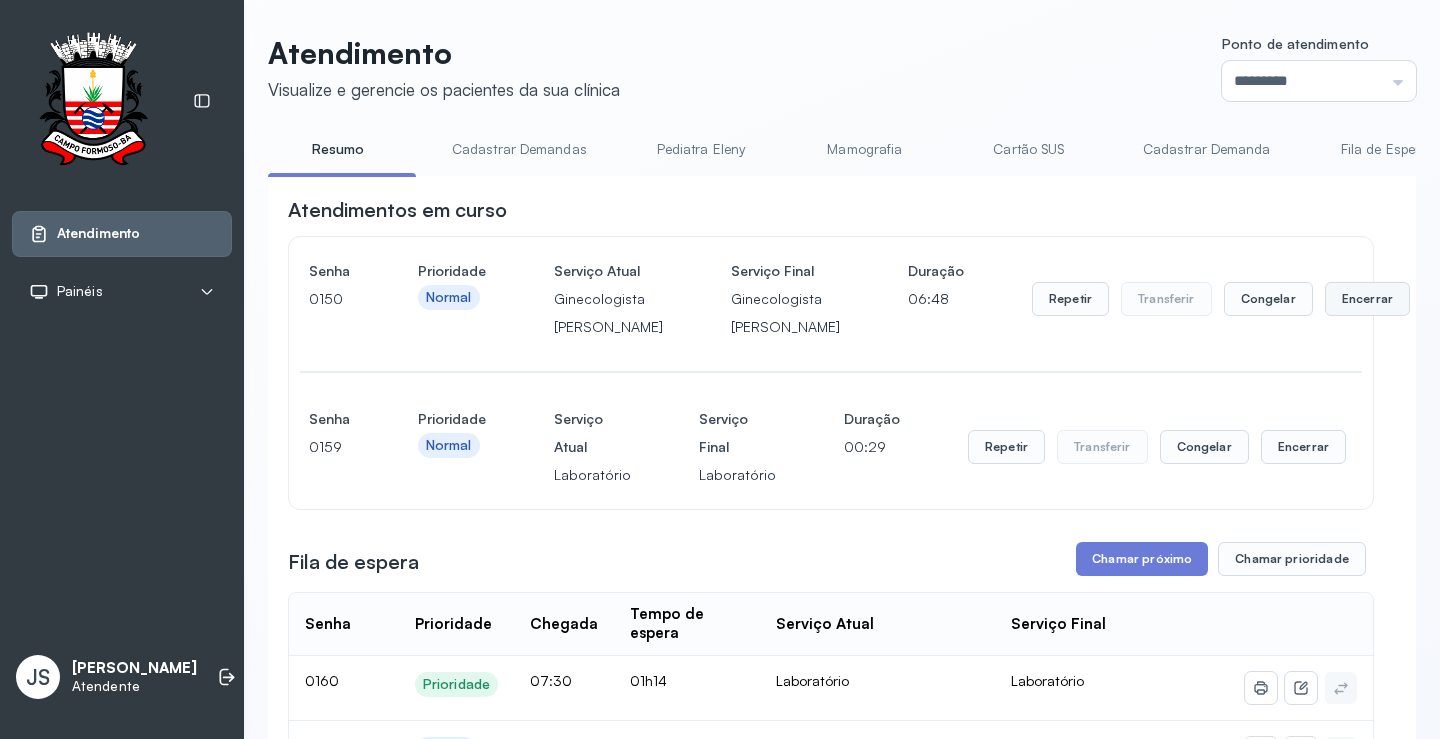 click on "Encerrar" at bounding box center [1367, 299] 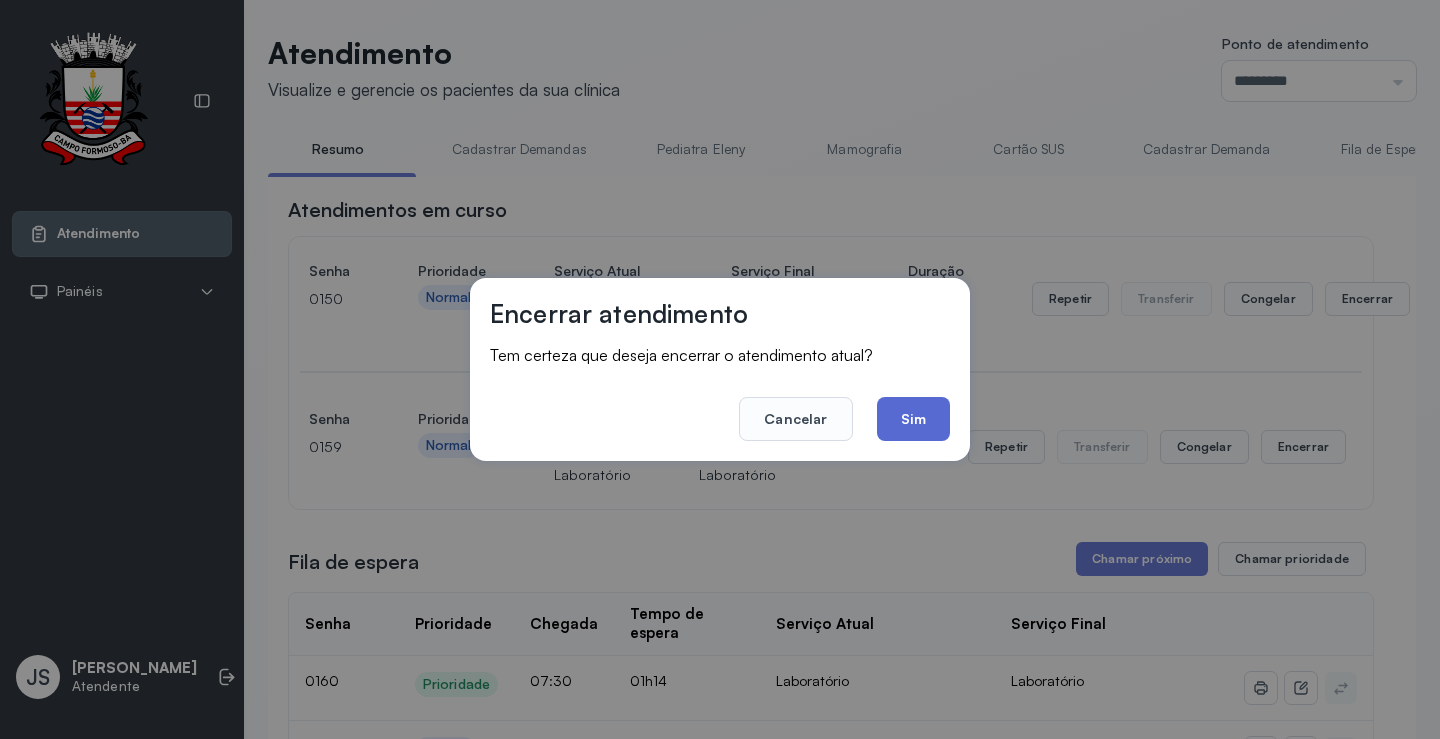 click on "Sim" 